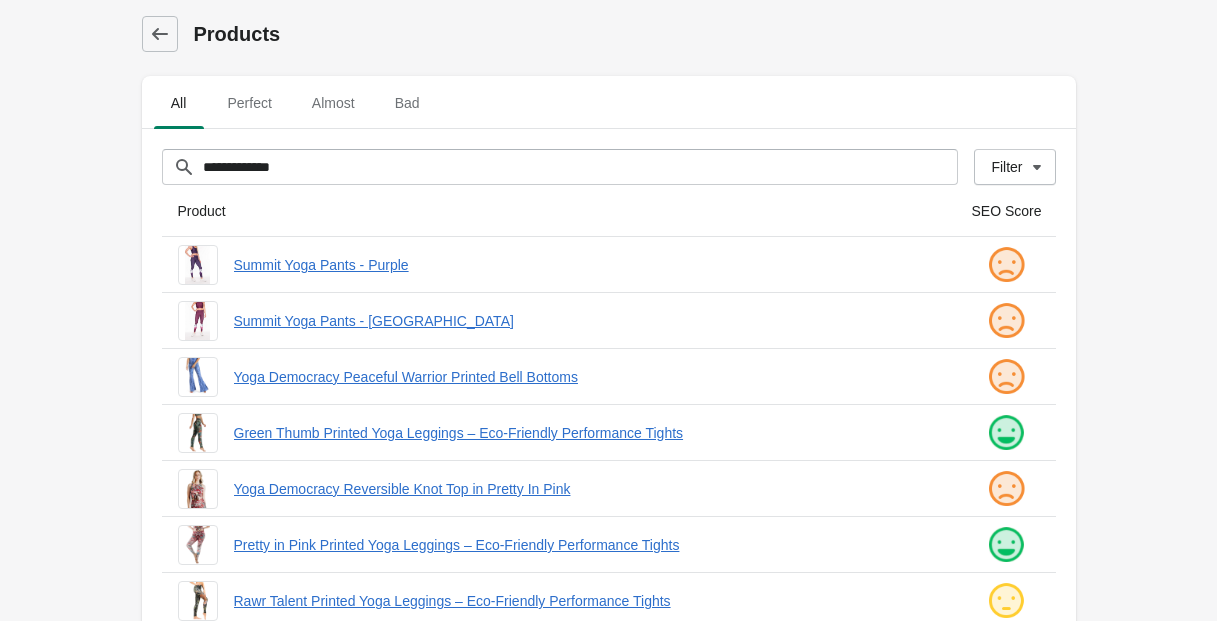 scroll, scrollTop: 449, scrollLeft: 0, axis: vertical 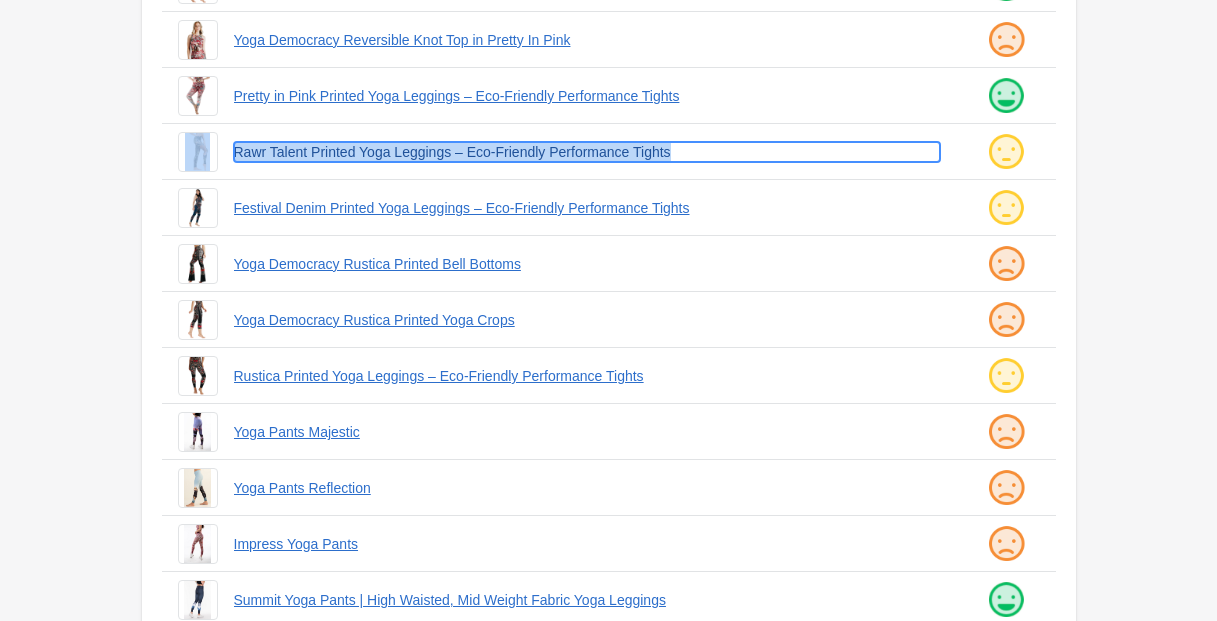 click on "Rawr Talent Printed Yoga Leggings – Eco-Friendly Performance Tights" at bounding box center [587, 152] 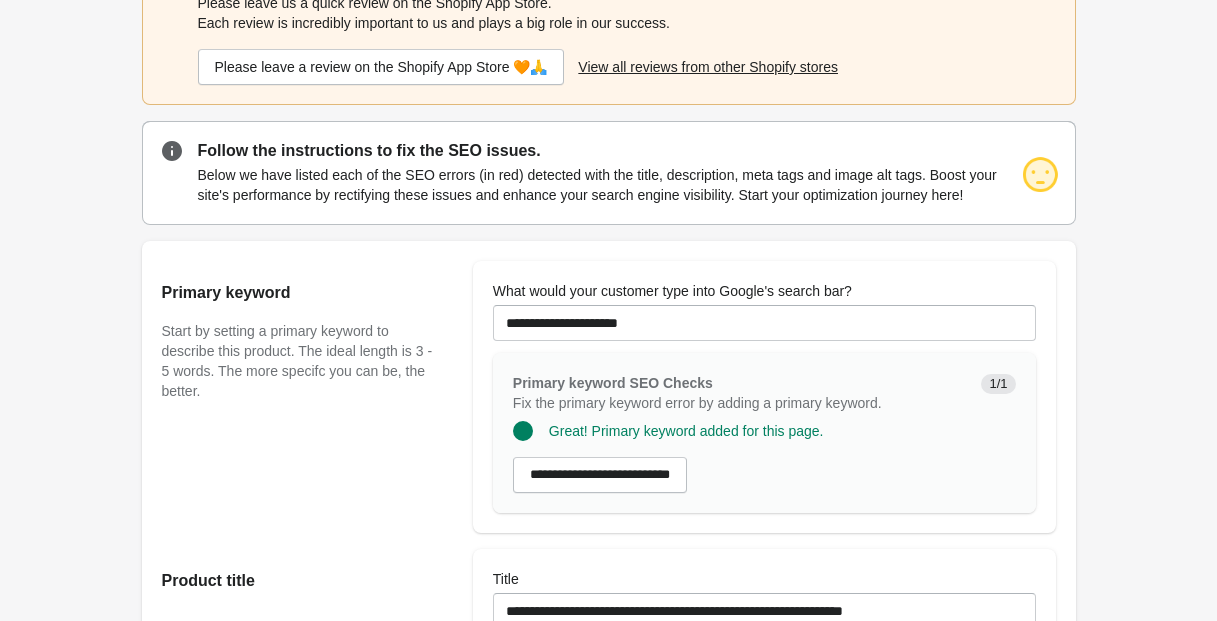 scroll, scrollTop: 79, scrollLeft: 0, axis: vertical 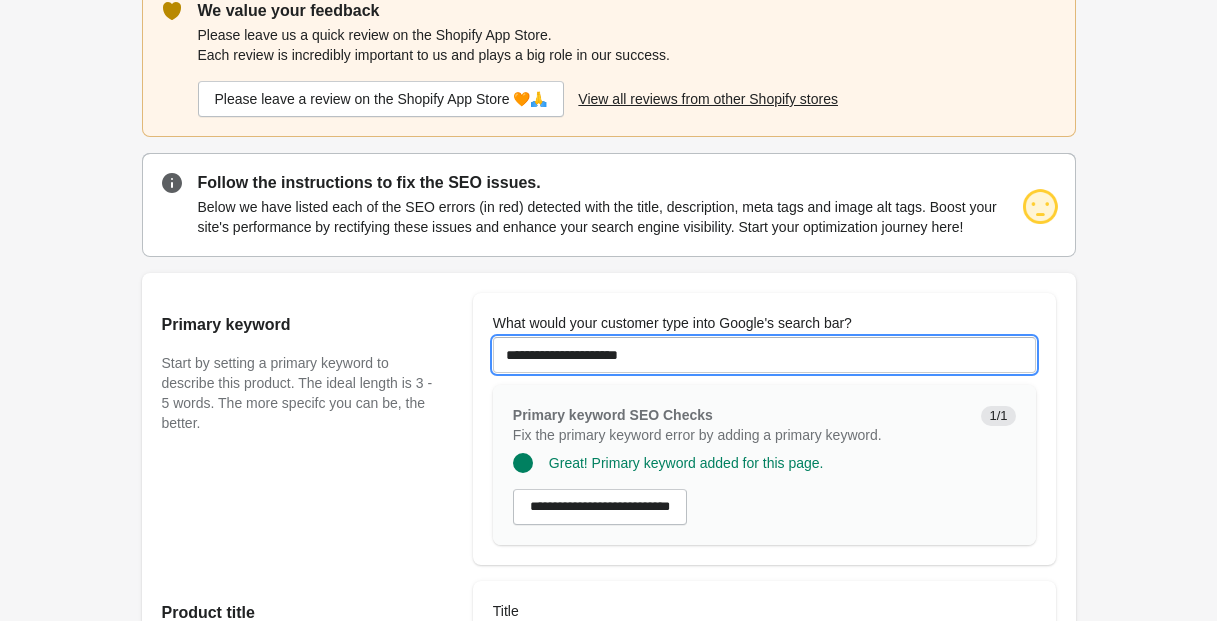 drag, startPoint x: 661, startPoint y: 381, endPoint x: 452, endPoint y: 369, distance: 209.34421 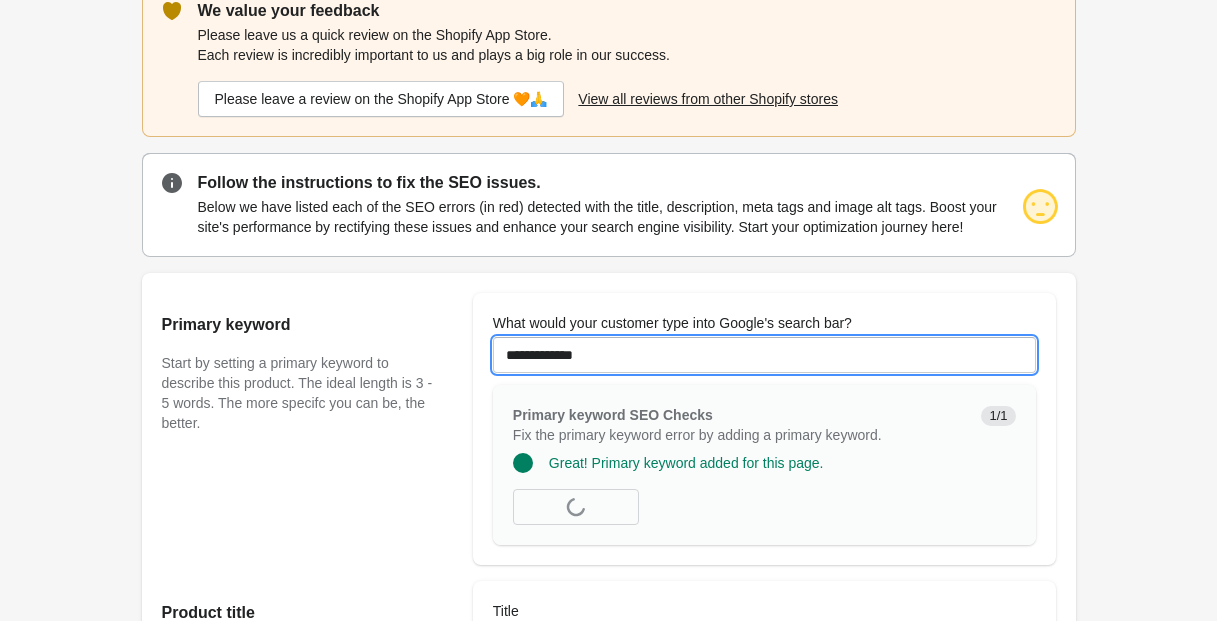 type on "**********" 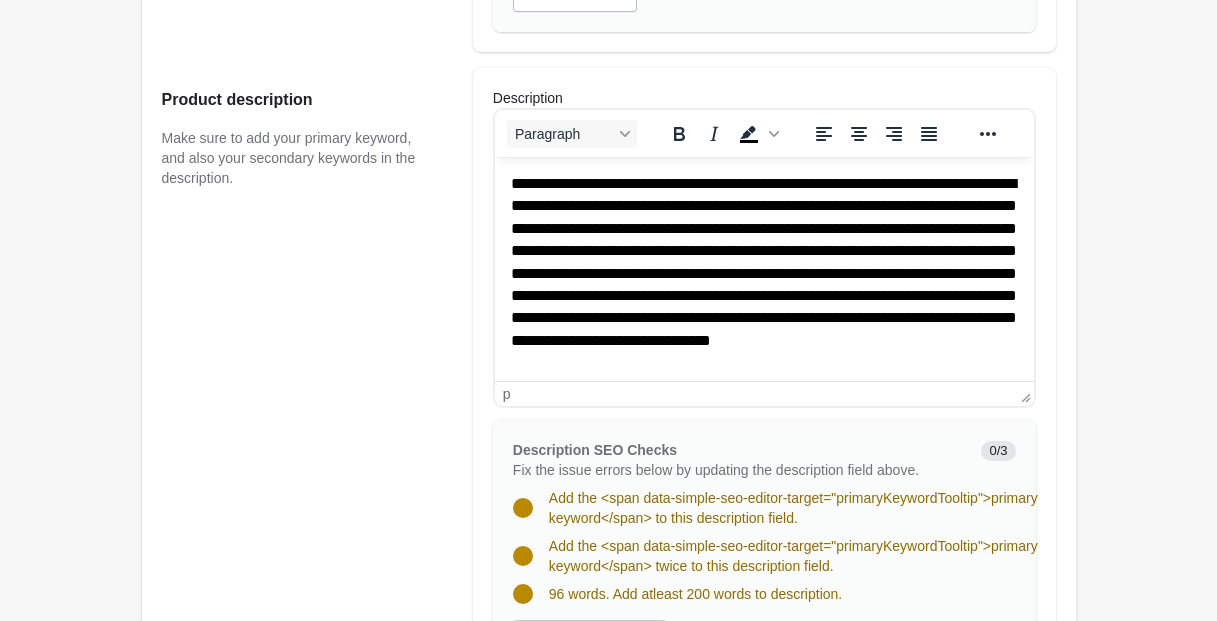 scroll, scrollTop: 911, scrollLeft: 0, axis: vertical 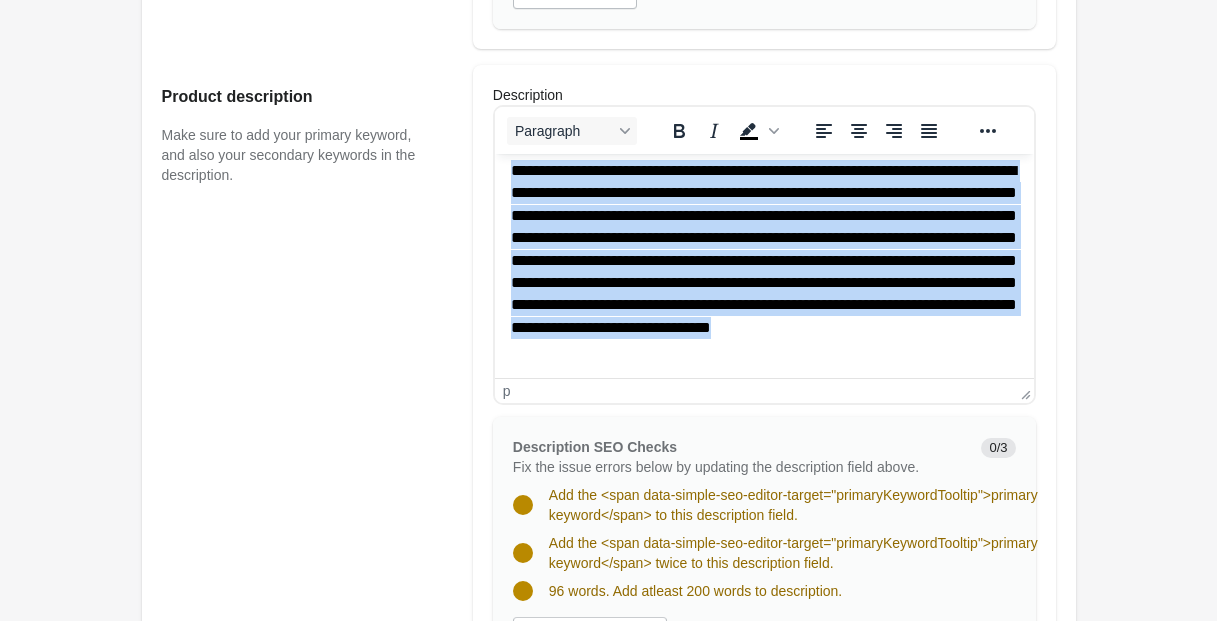 drag, startPoint x: 511, startPoint y: 179, endPoint x: 1031, endPoint y: 380, distance: 557.4953 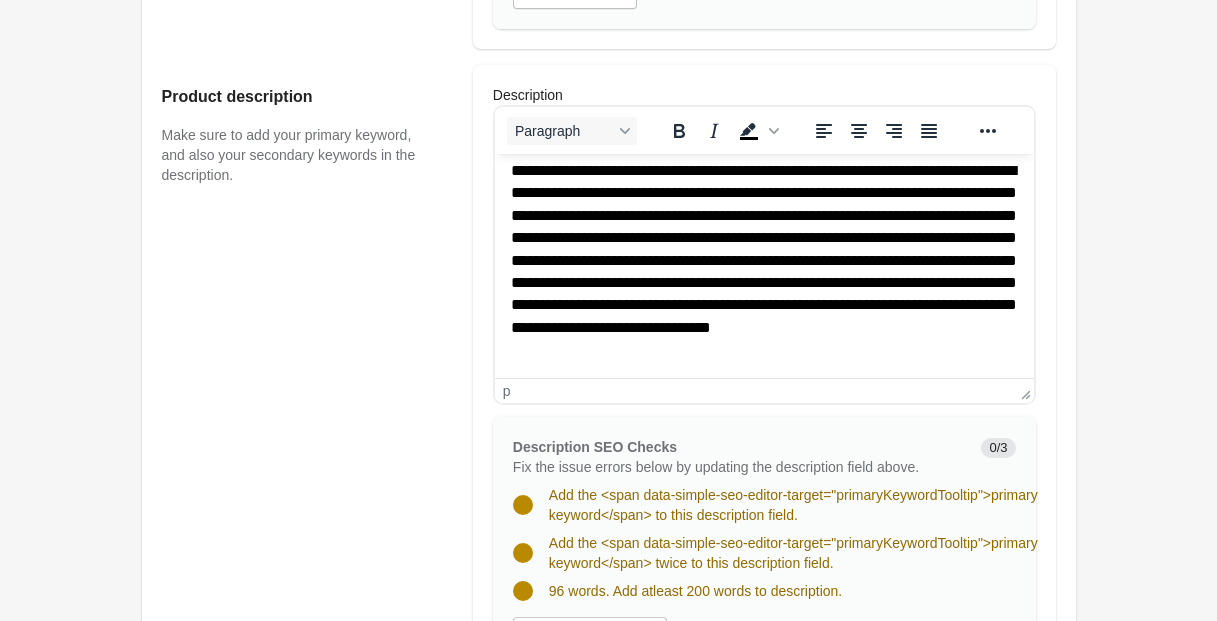 scroll, scrollTop: 914, scrollLeft: 0, axis: vertical 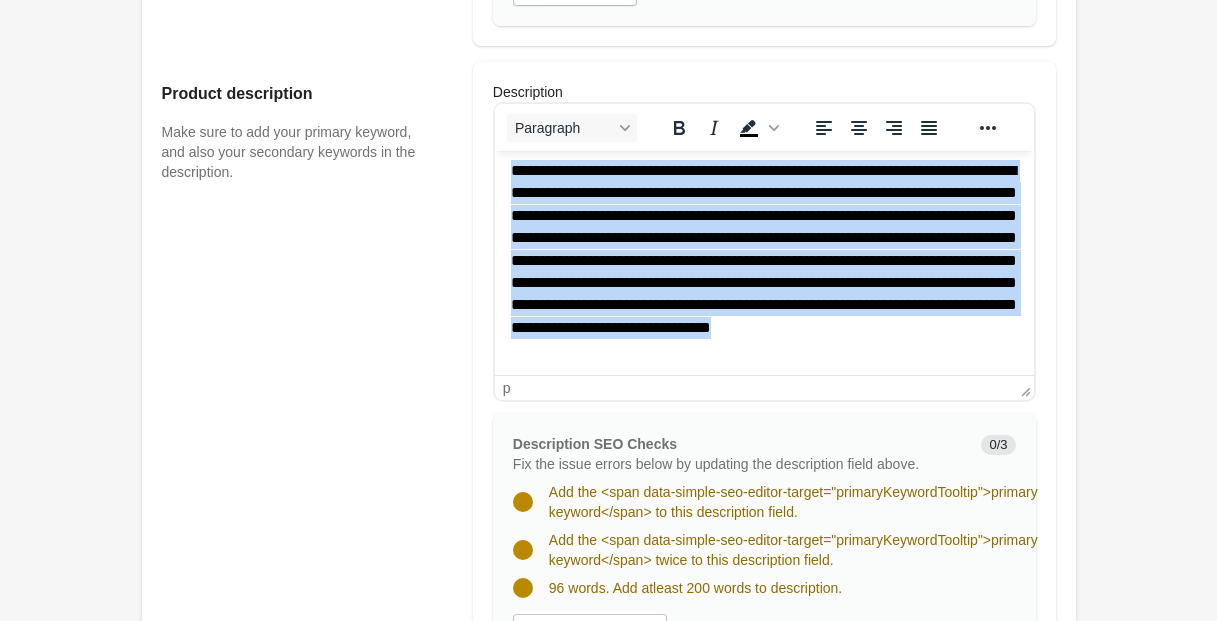 drag, startPoint x: 513, startPoint y: 167, endPoint x: 1016, endPoint y: 355, distance: 536.9851 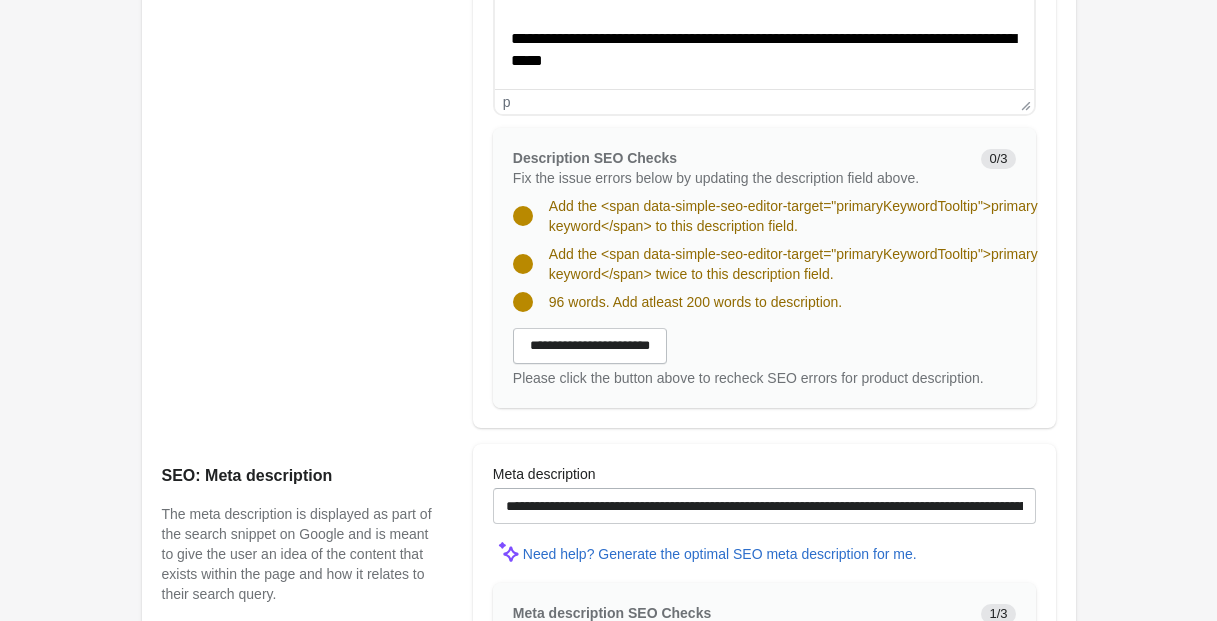 scroll, scrollTop: 1202, scrollLeft: 0, axis: vertical 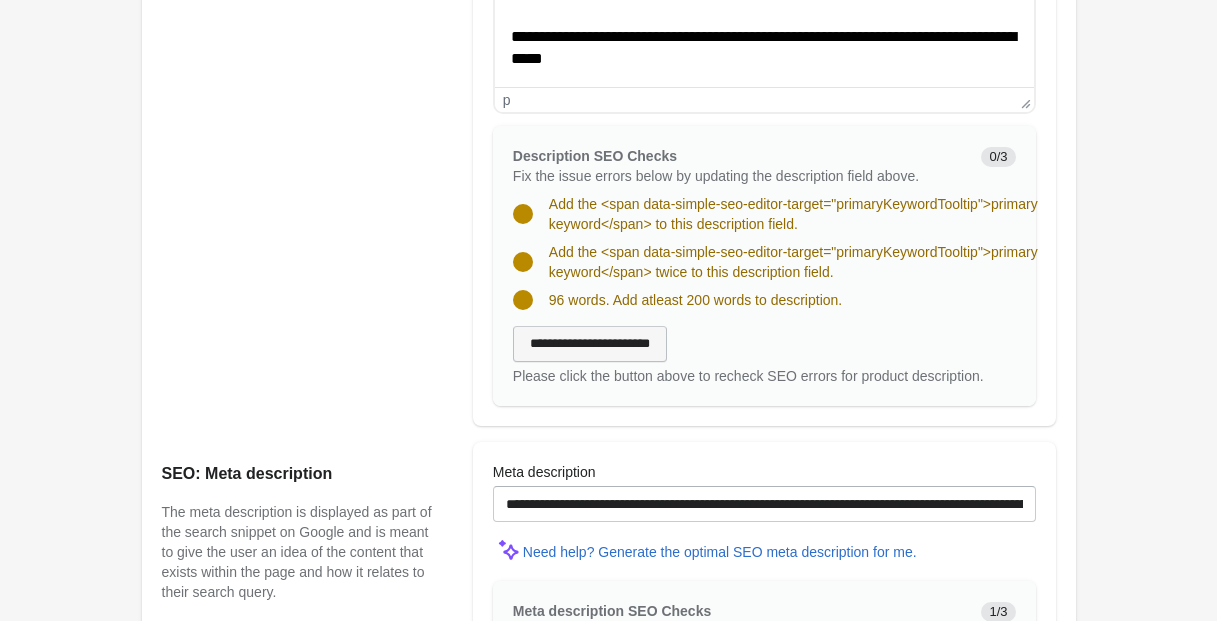 click on "**********" at bounding box center (590, 344) 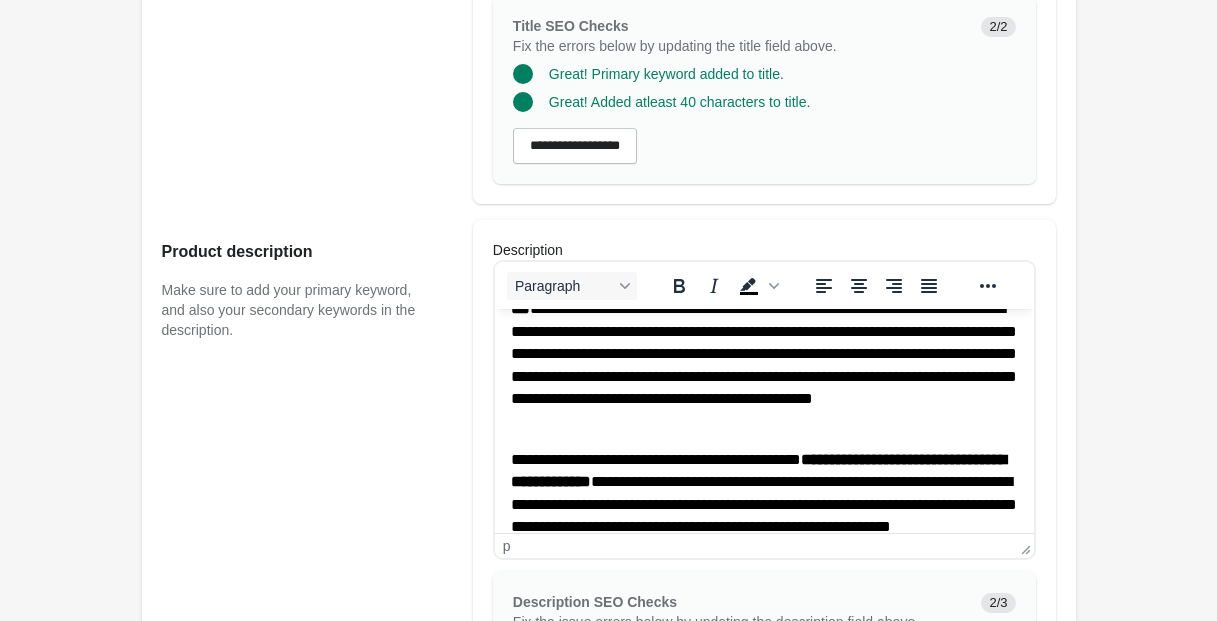 scroll, scrollTop: 0, scrollLeft: 0, axis: both 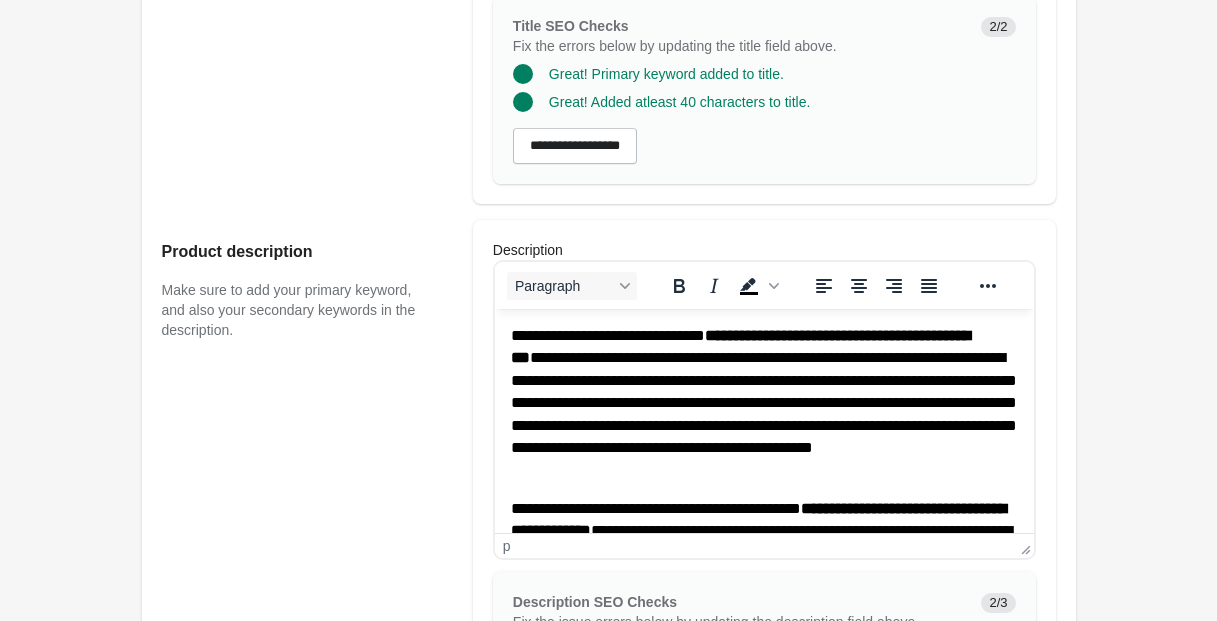 click on "**********" at bounding box center [763, 403] 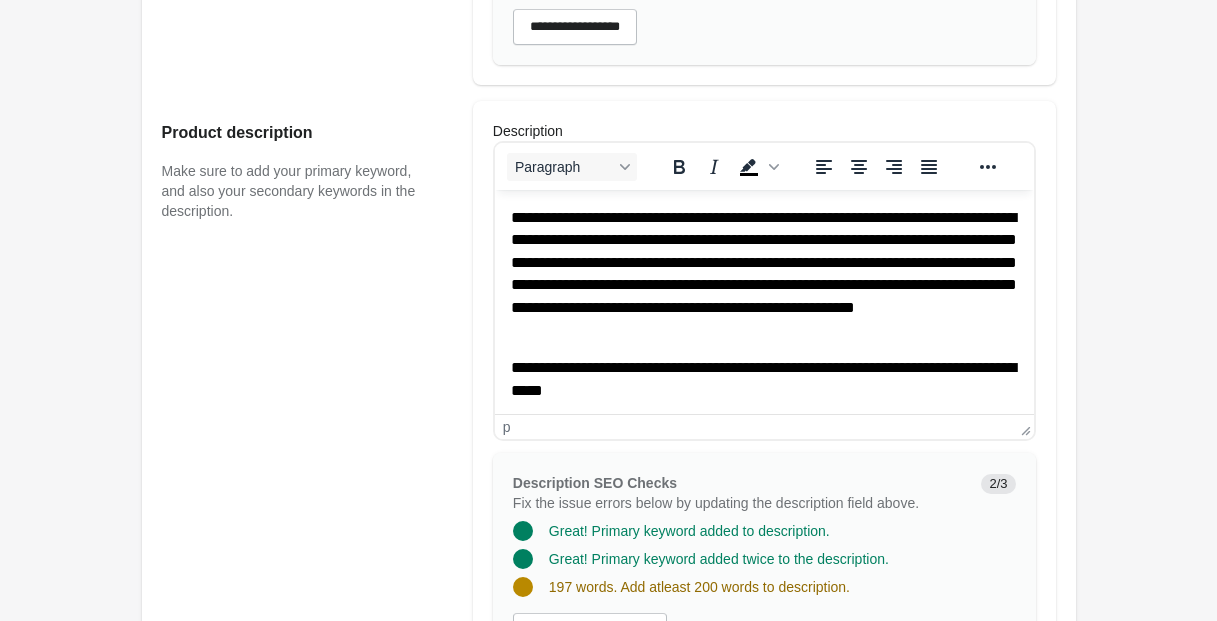 scroll, scrollTop: 316, scrollLeft: 0, axis: vertical 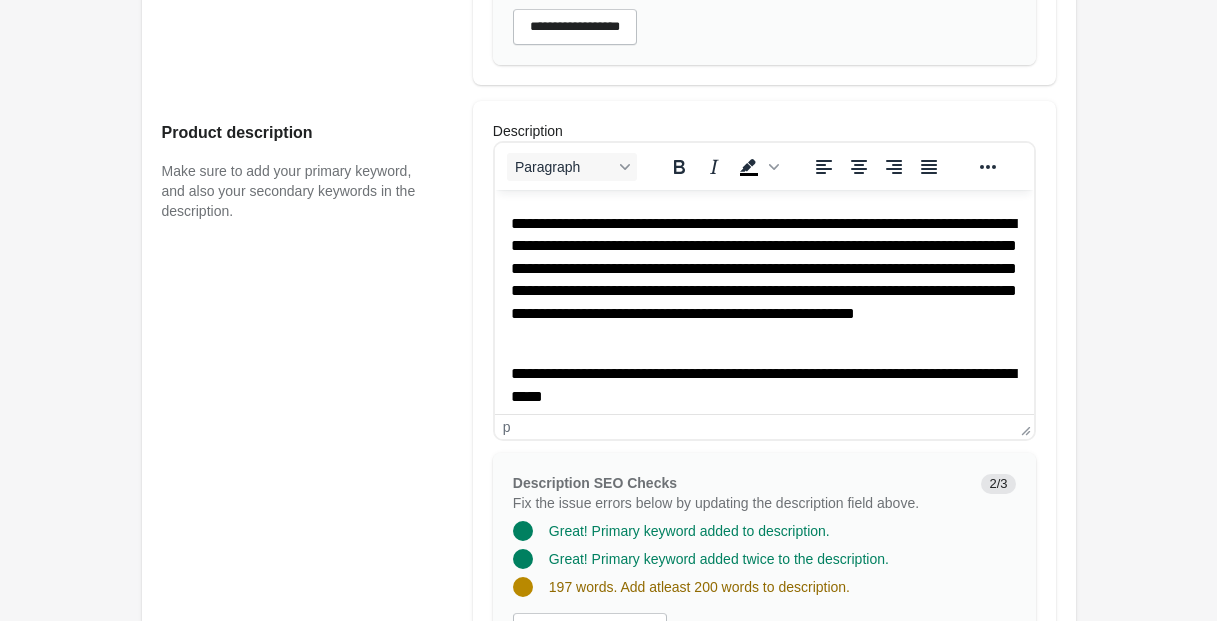 click on "**********" at bounding box center [763, 280] 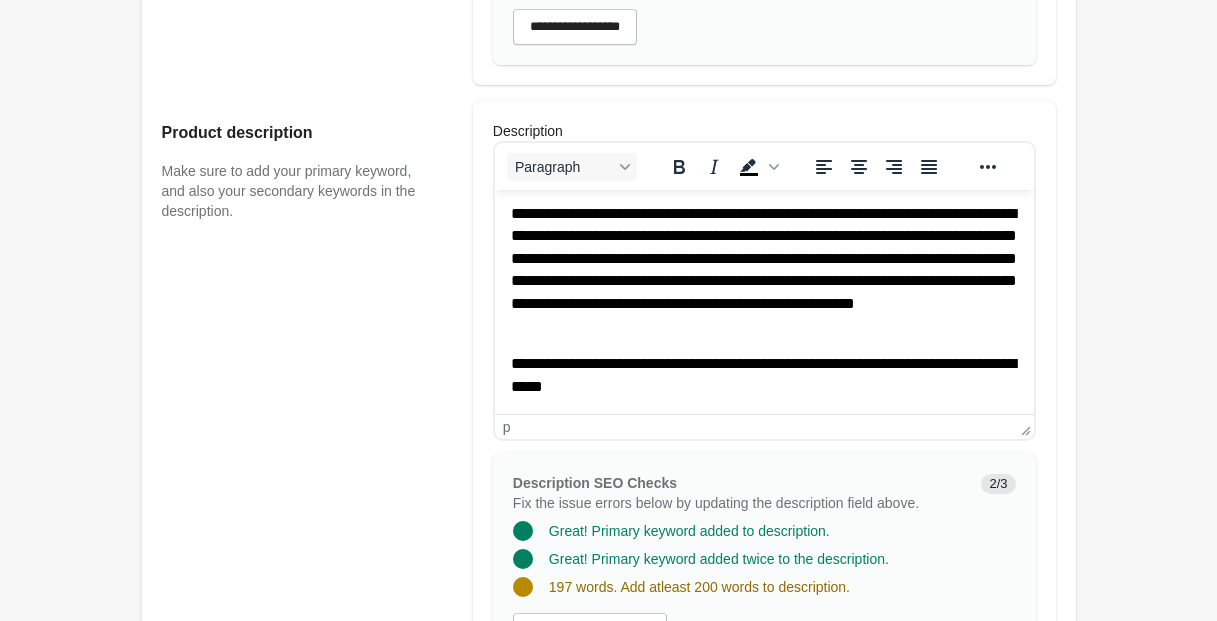 scroll, scrollTop: 994, scrollLeft: 0, axis: vertical 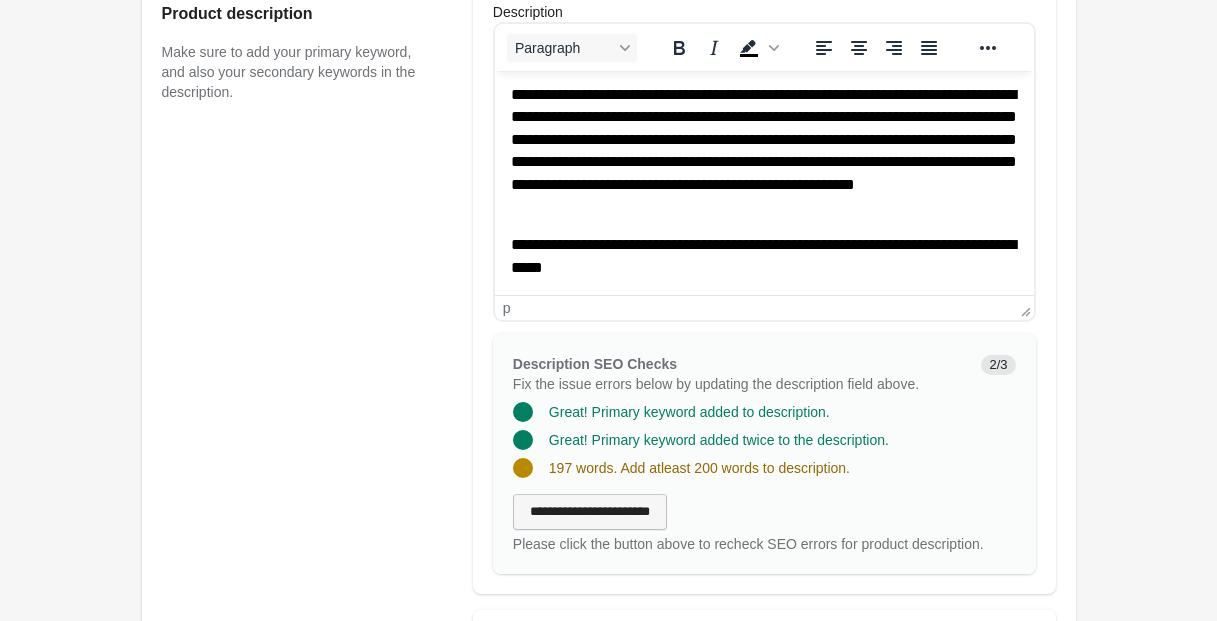 click on "**********" at bounding box center [590, 512] 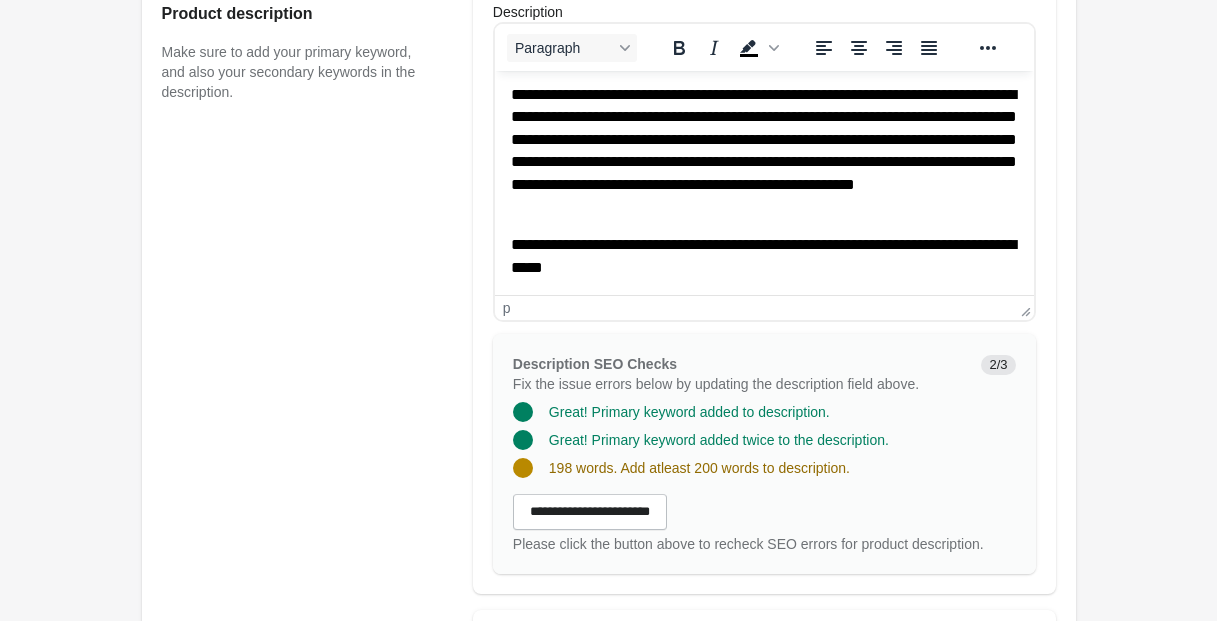 click on "**********" at bounding box center (763, 256) 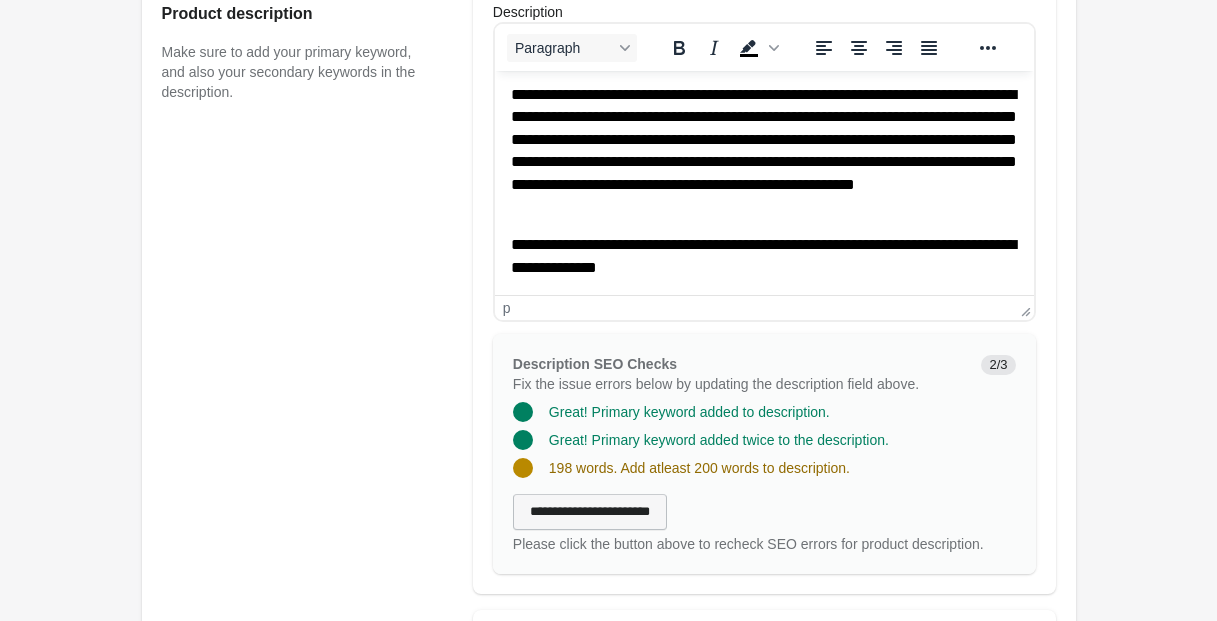click on "**********" at bounding box center (590, 512) 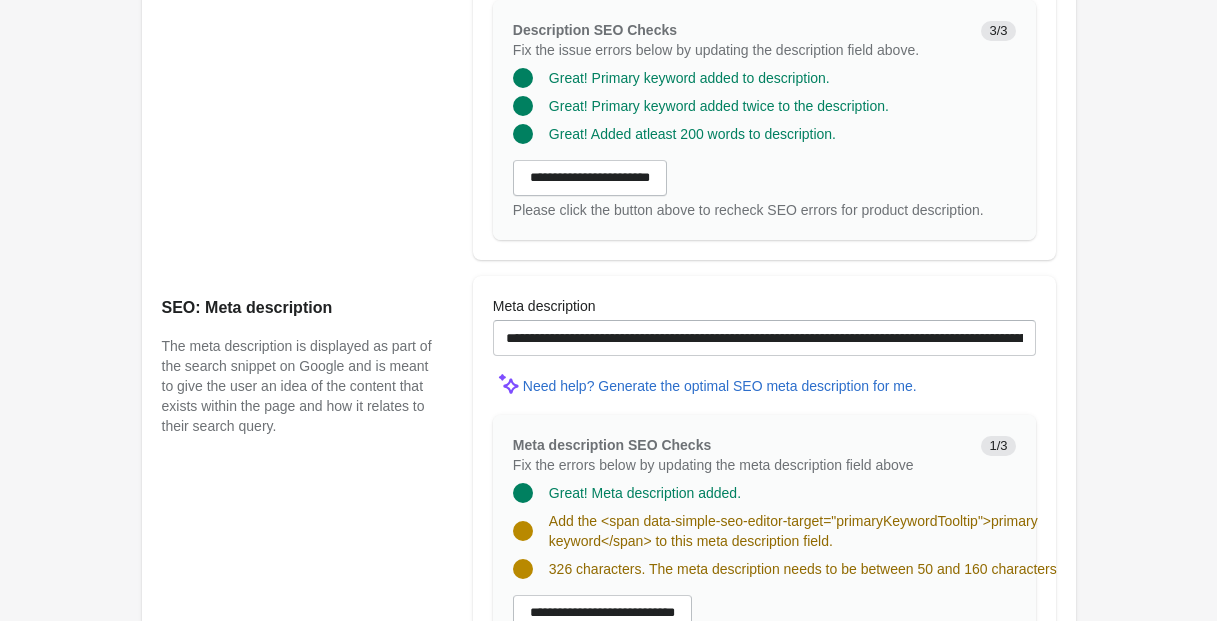 scroll, scrollTop: 1335, scrollLeft: 0, axis: vertical 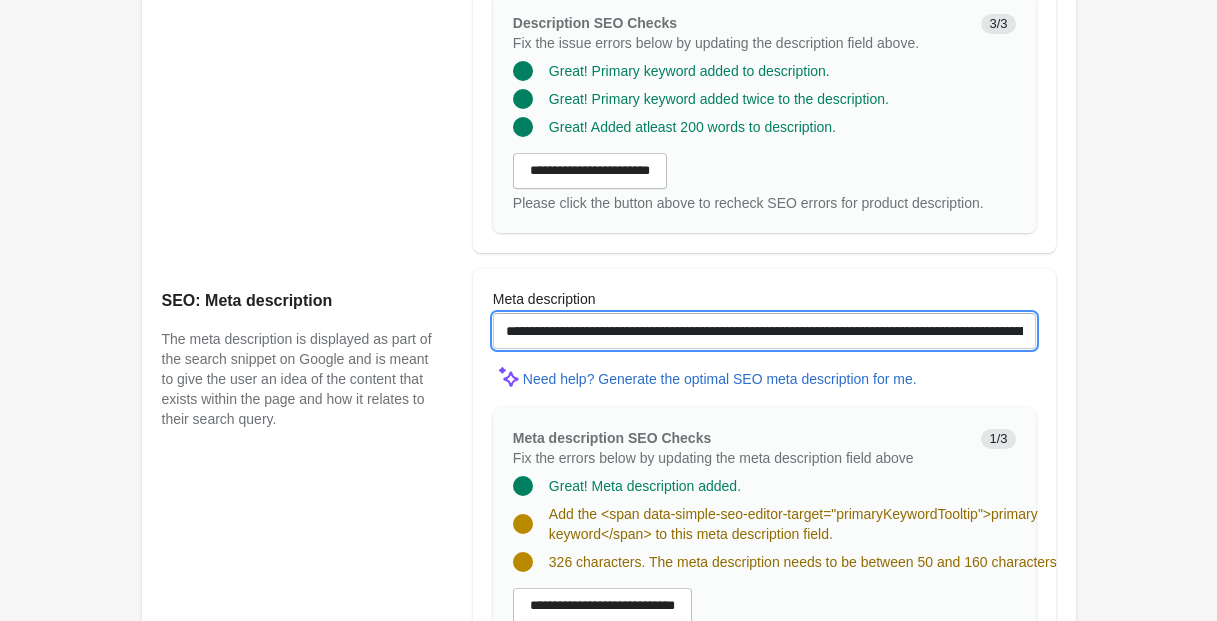 drag, startPoint x: 780, startPoint y: 349, endPoint x: 380, endPoint y: 335, distance: 400.24493 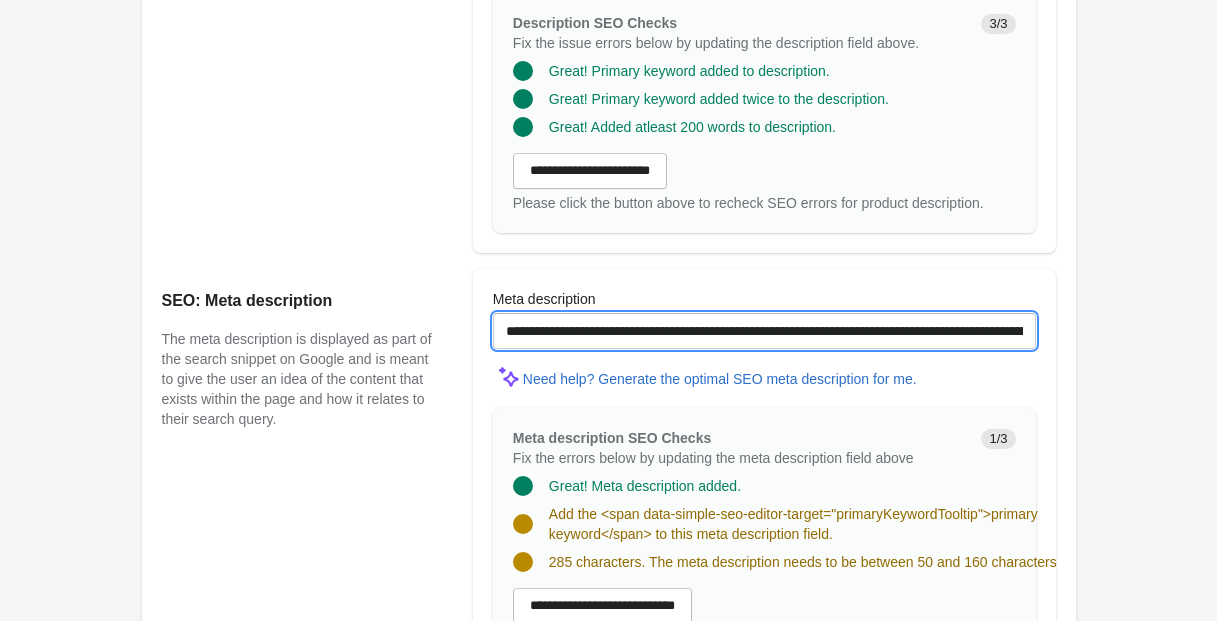 click on "**********" at bounding box center [764, 331] 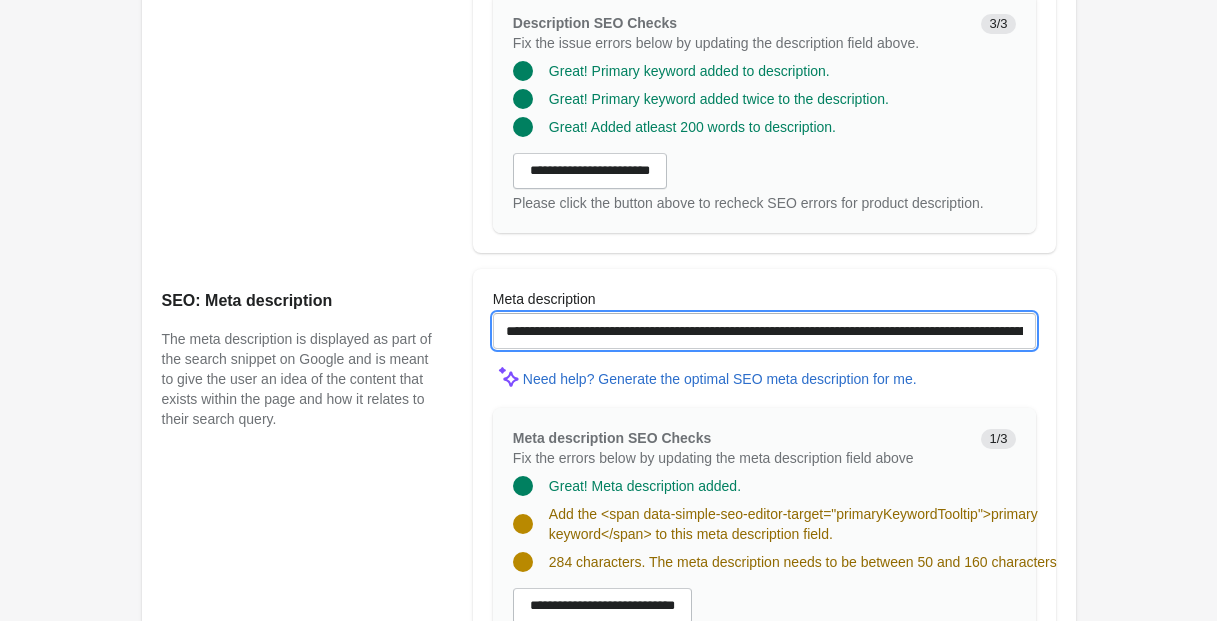 drag, startPoint x: 700, startPoint y: 351, endPoint x: 664, endPoint y: 351, distance: 36 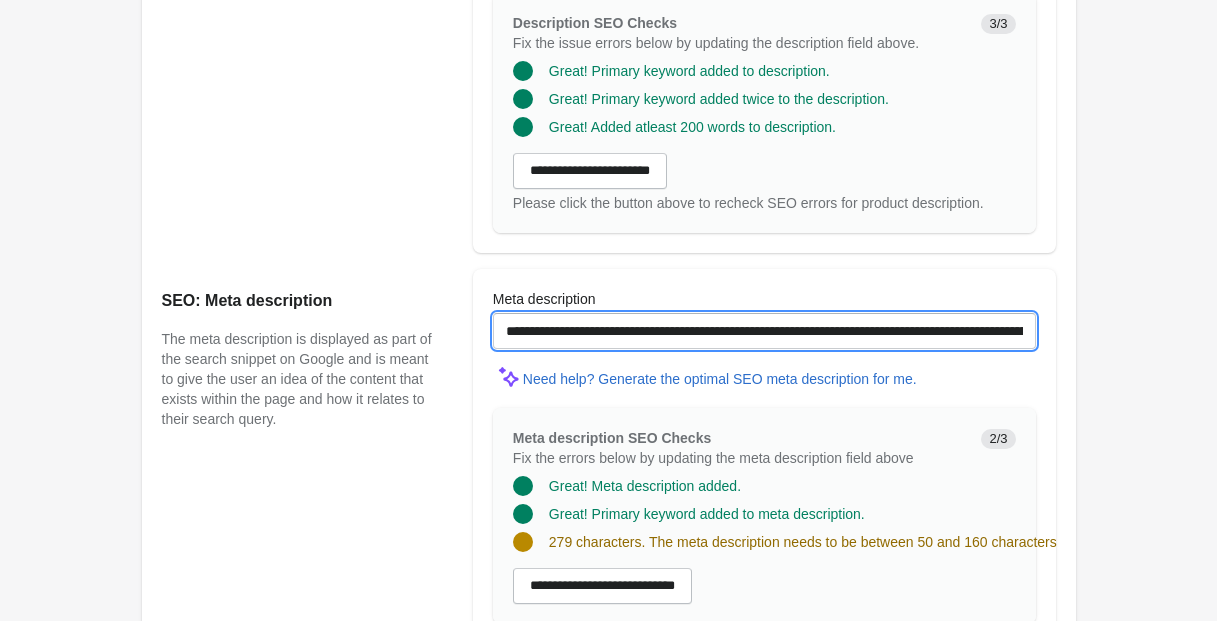 click on "**********" at bounding box center (764, 331) 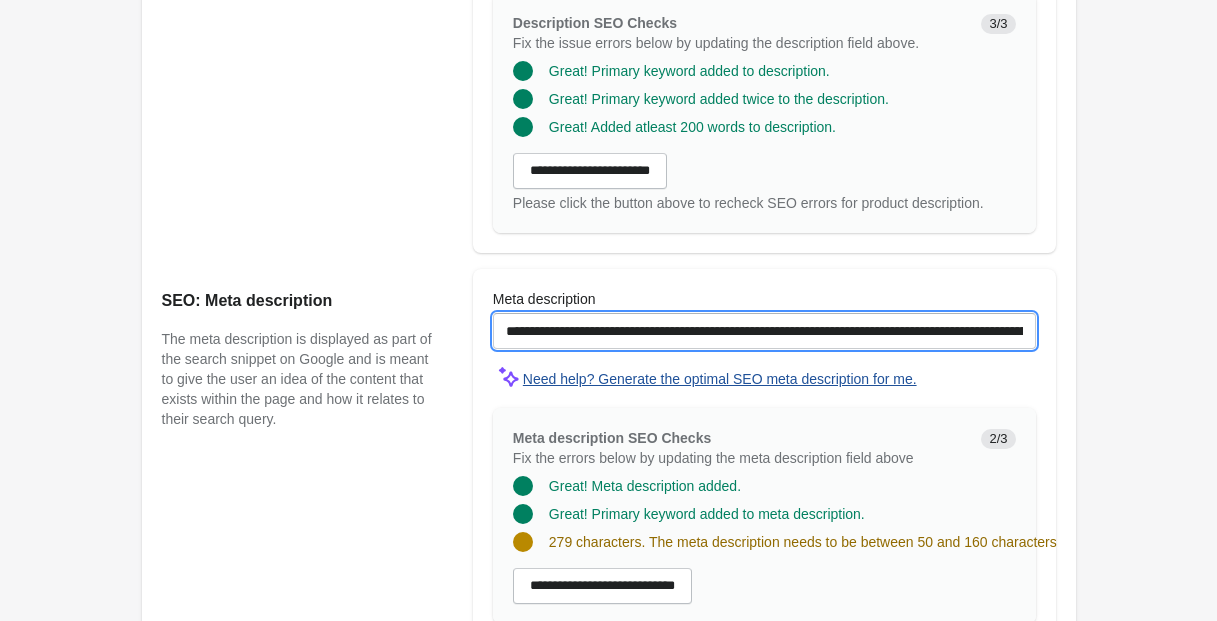 drag, startPoint x: 643, startPoint y: 349, endPoint x: 540, endPoint y: 386, distance: 109.444046 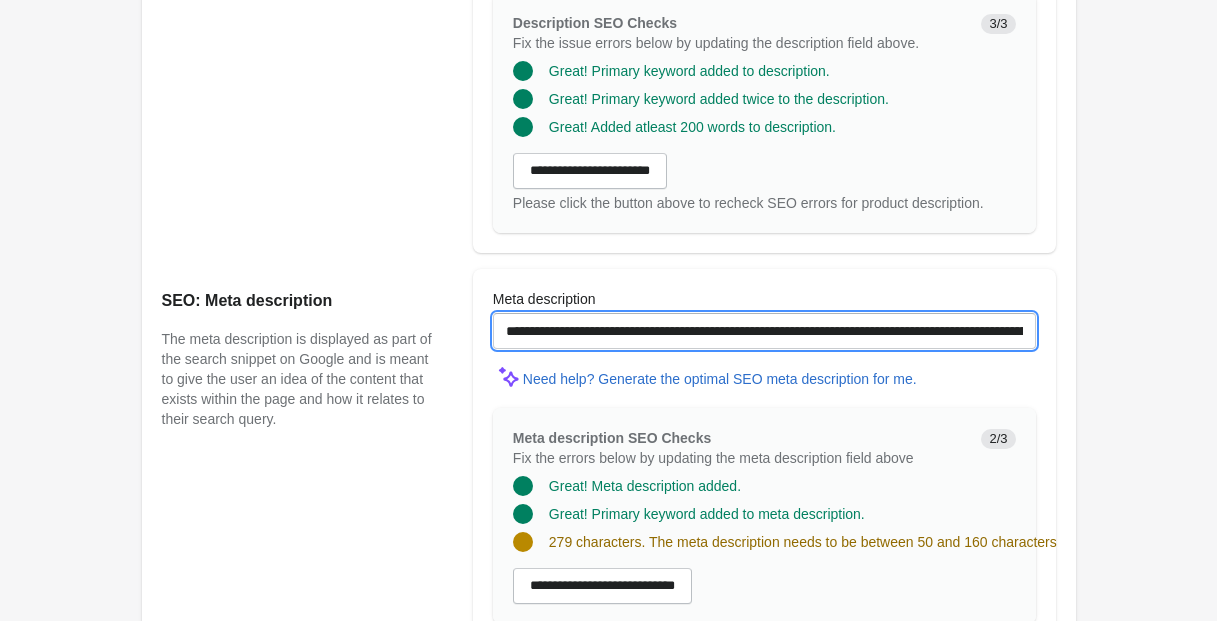 click on "**********" at bounding box center (764, 331) 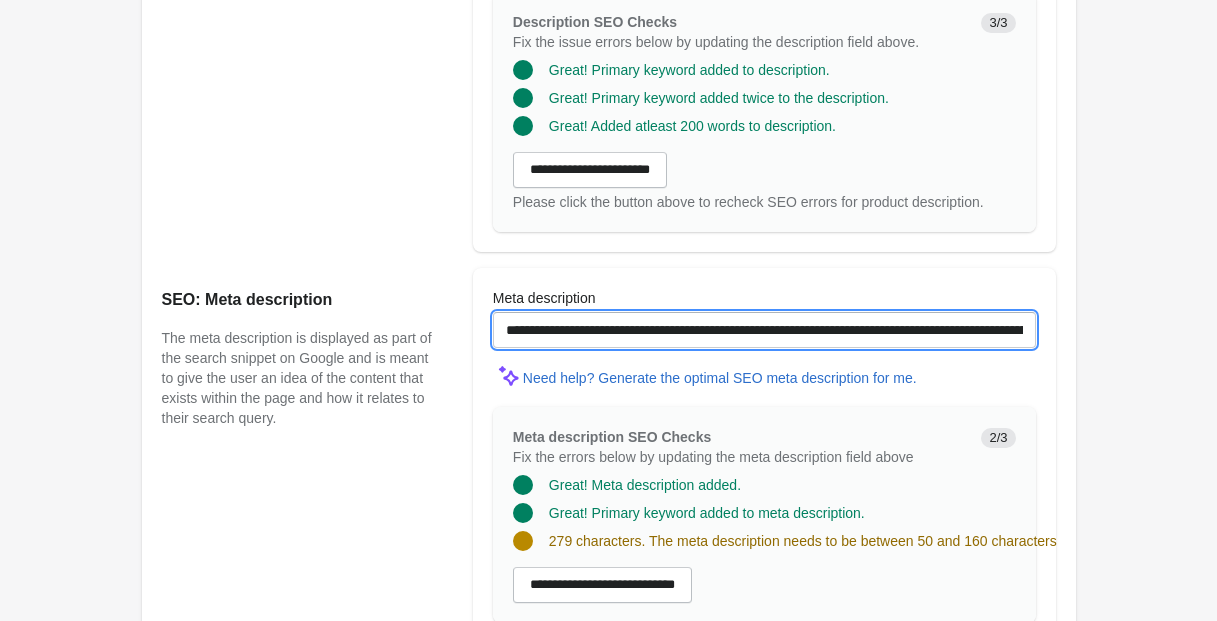 click on "**********" at bounding box center [764, 330] 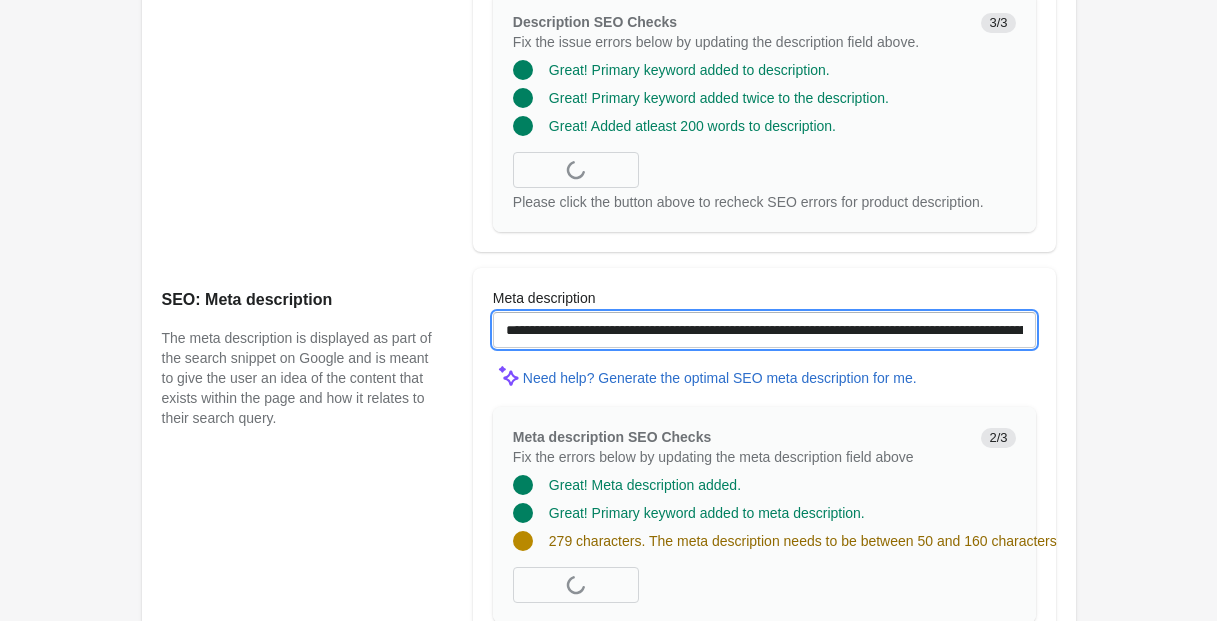 scroll, scrollTop: 0, scrollLeft: 18, axis: horizontal 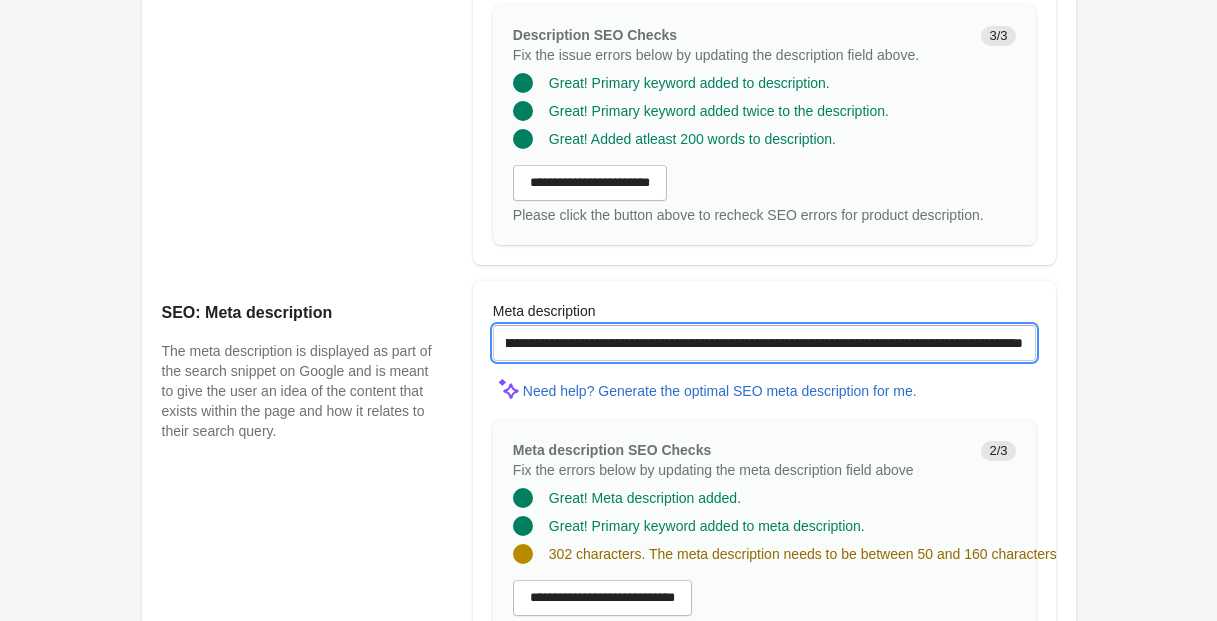drag, startPoint x: 741, startPoint y: 365, endPoint x: 1093, endPoint y: 387, distance: 352.68683 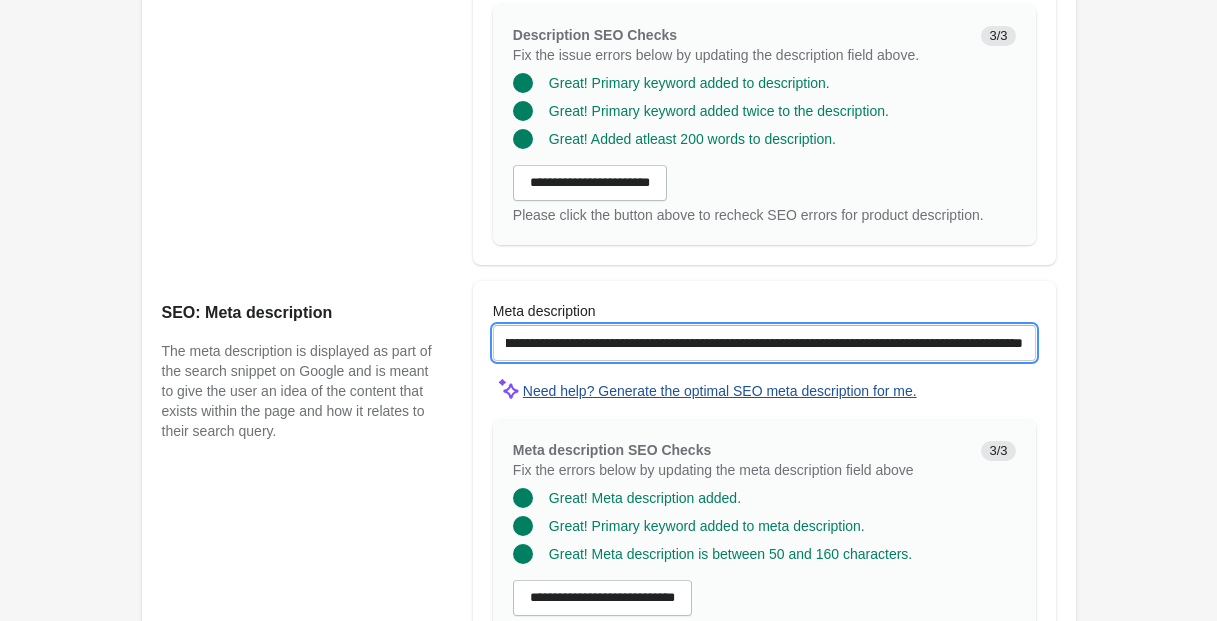 scroll, scrollTop: 0, scrollLeft: 224, axis: horizontal 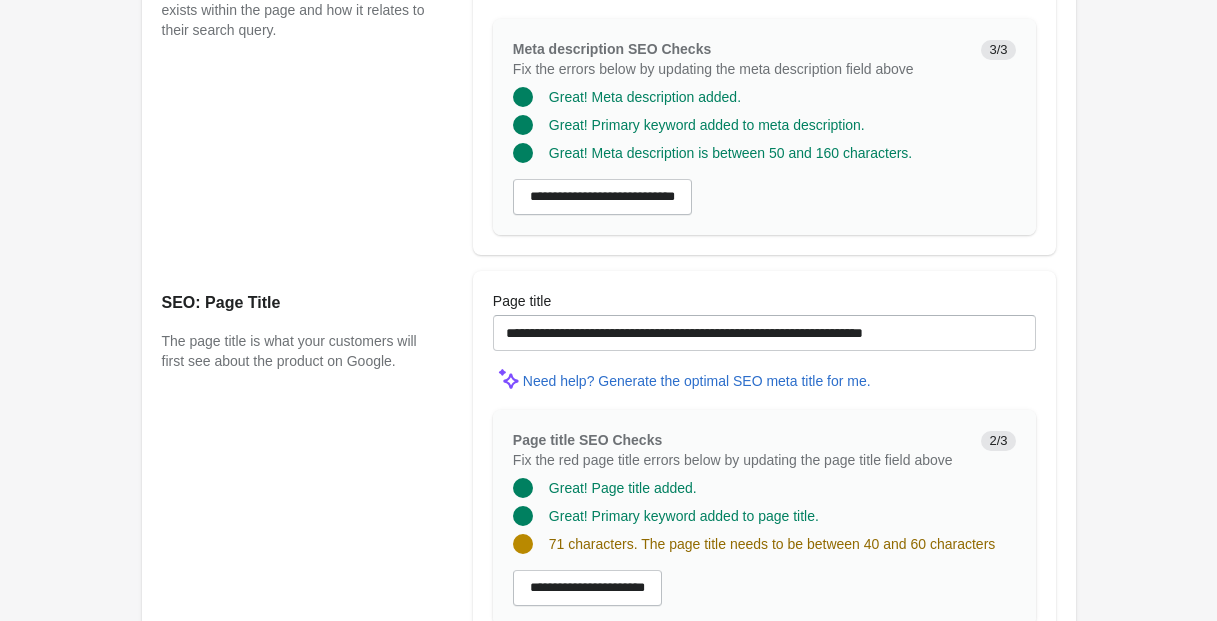 type on "**********" 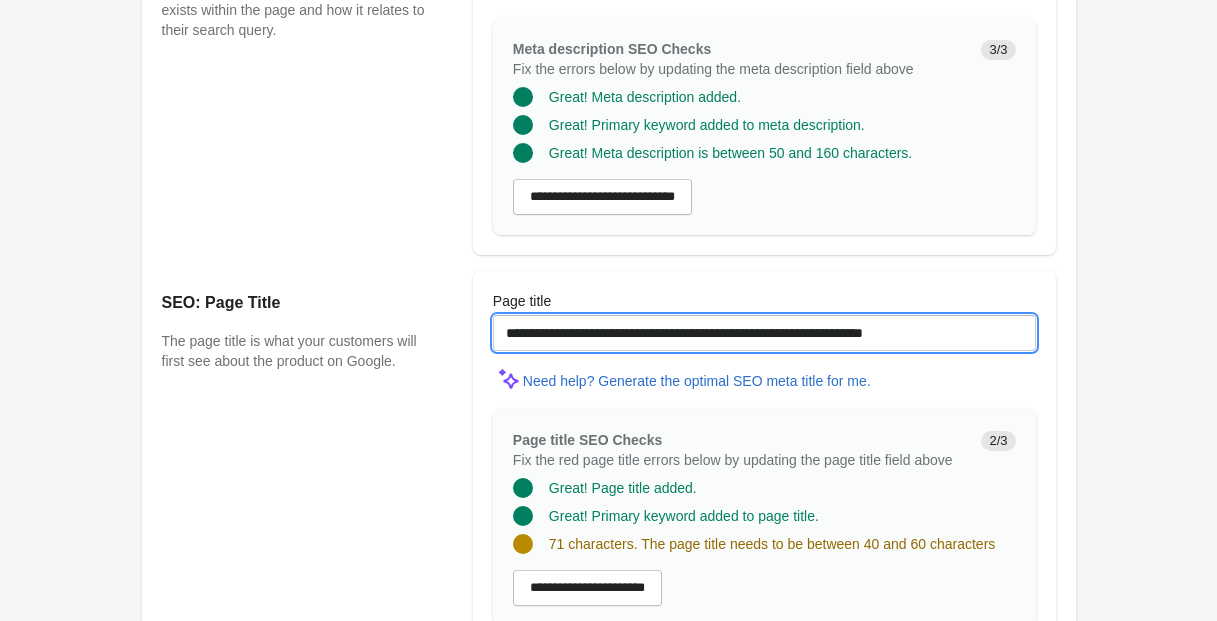 scroll, scrollTop: 0, scrollLeft: 0, axis: both 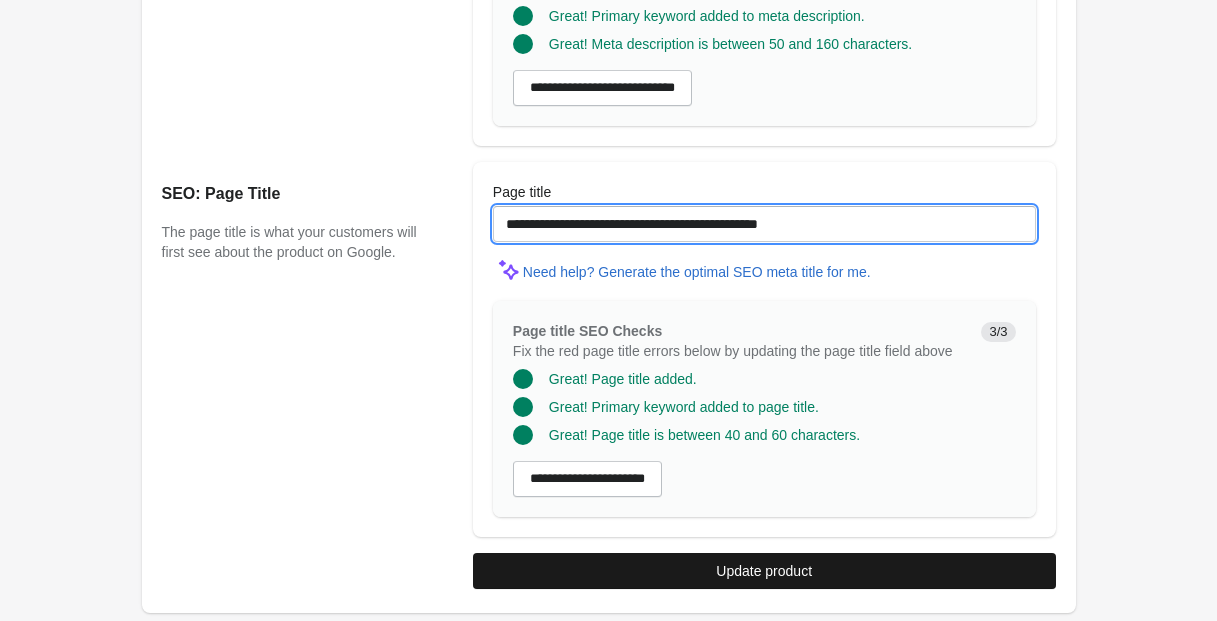 type on "**********" 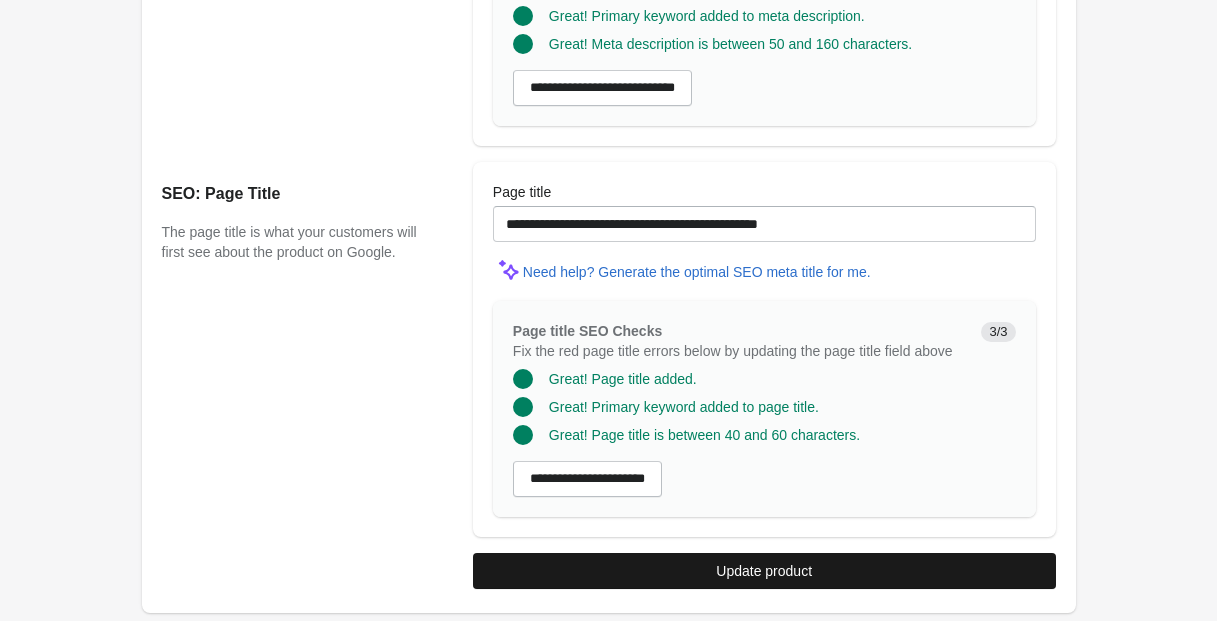 click on "Update product" at bounding box center [764, 571] 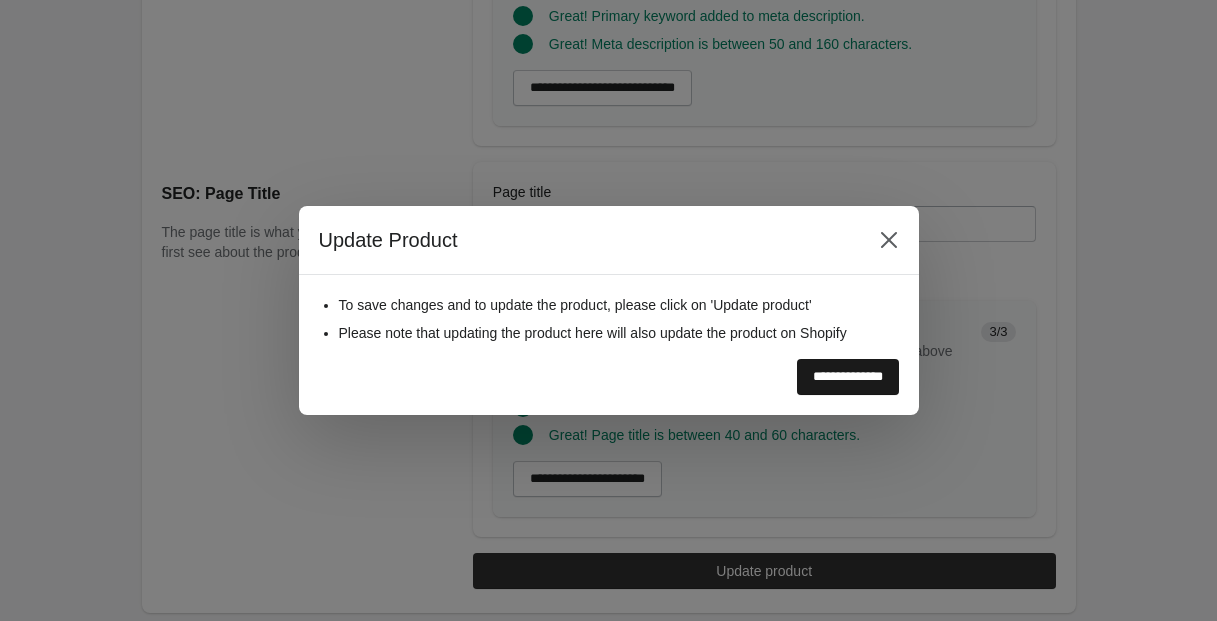 click on "**********" at bounding box center (848, 377) 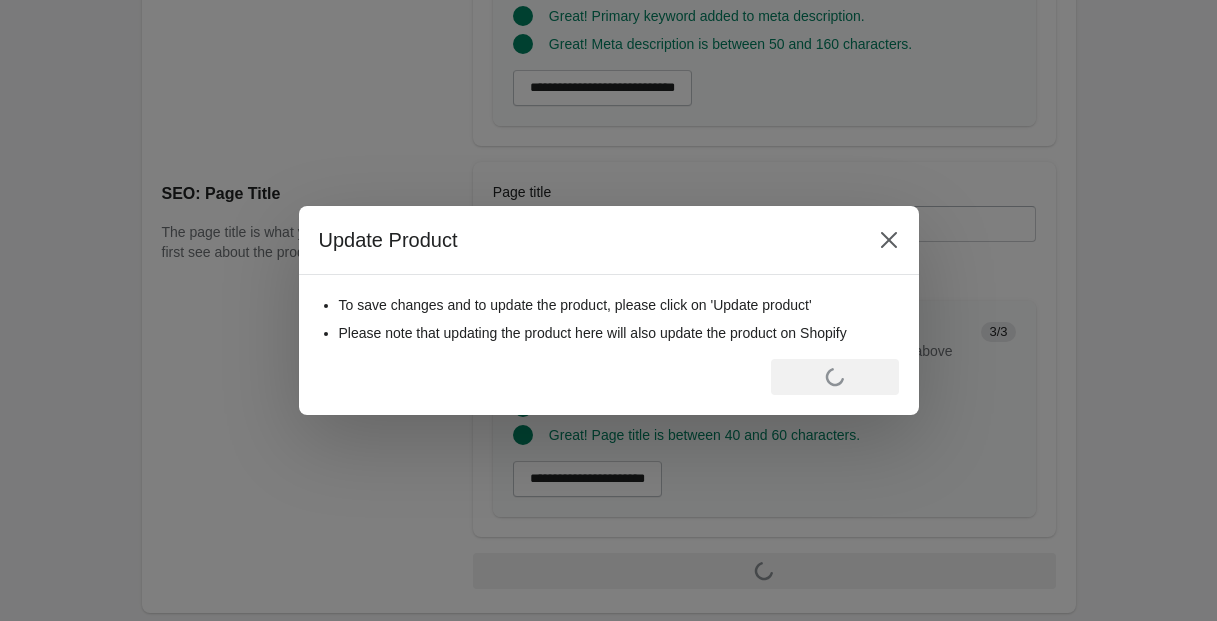 scroll, scrollTop: 0, scrollLeft: 0, axis: both 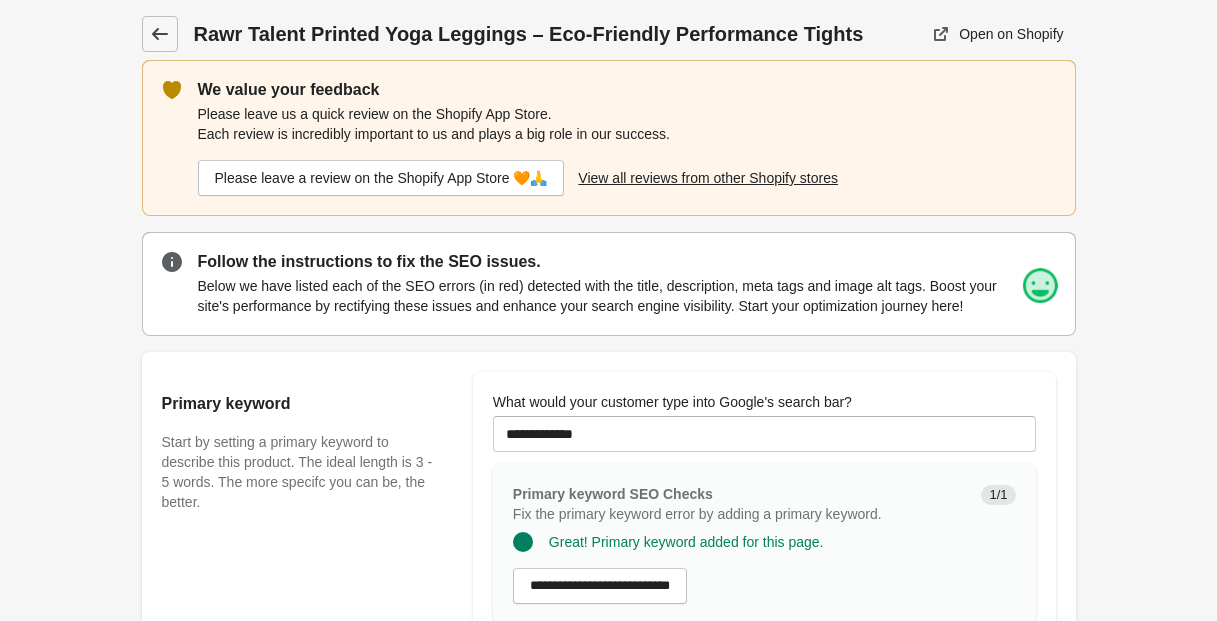 click 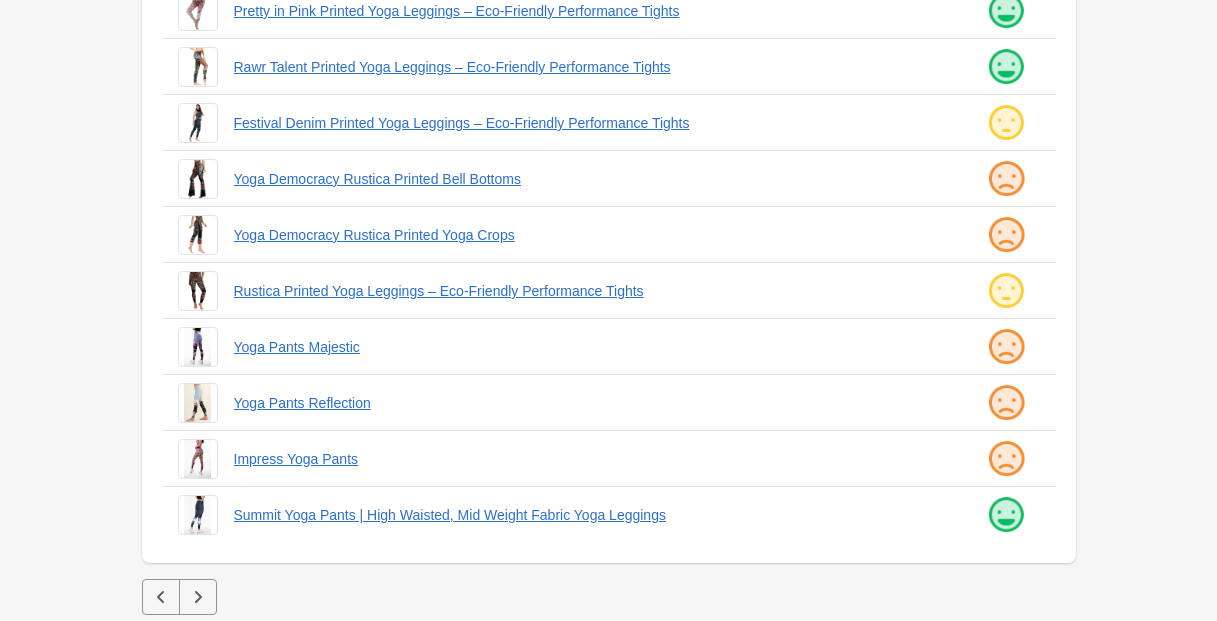 scroll, scrollTop: 536, scrollLeft: 0, axis: vertical 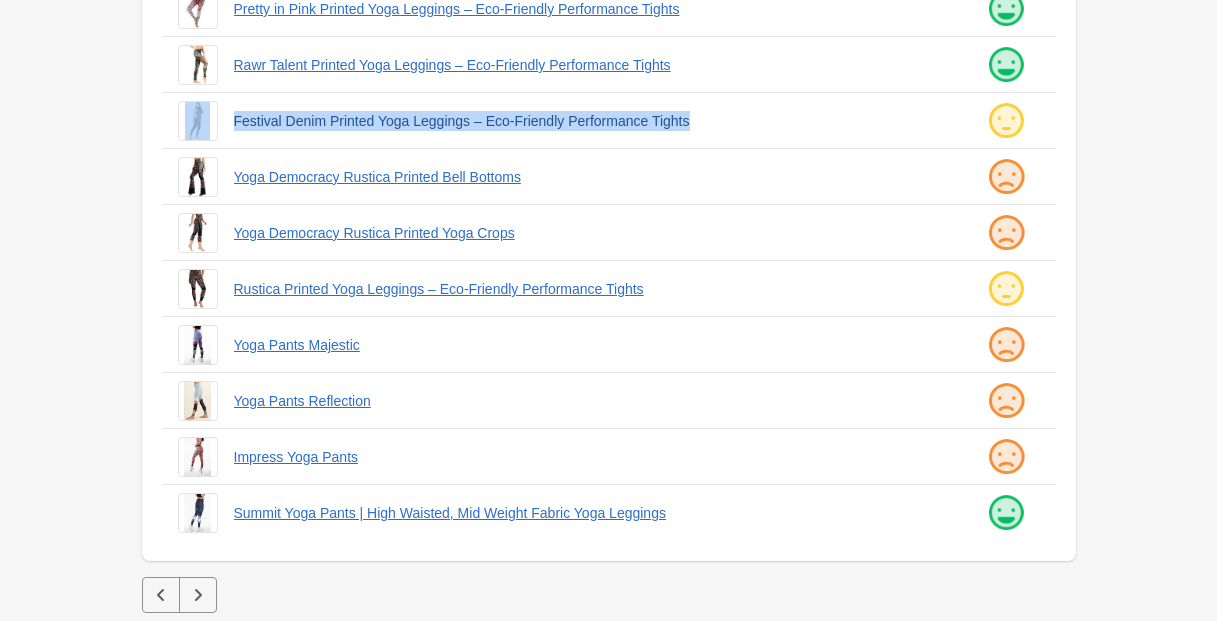 drag, startPoint x: 223, startPoint y: 121, endPoint x: 745, endPoint y: 130, distance: 522.0776 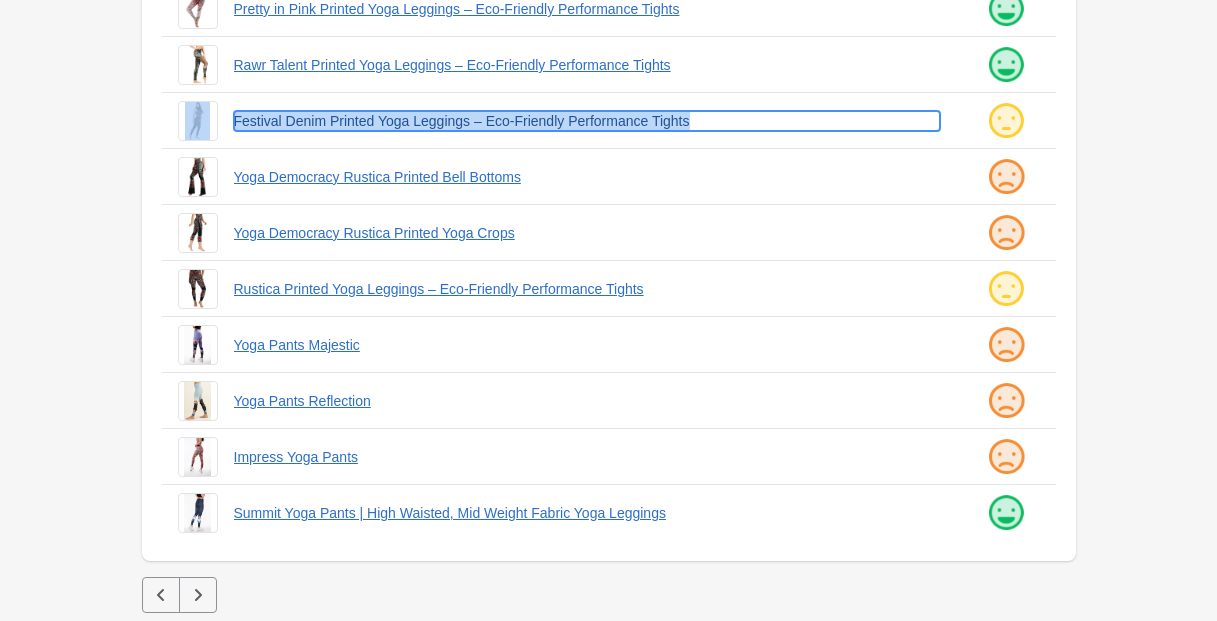 click on "Festival Denim Printed Yoga Leggings – Eco-Friendly Performance Tights" at bounding box center [587, 121] 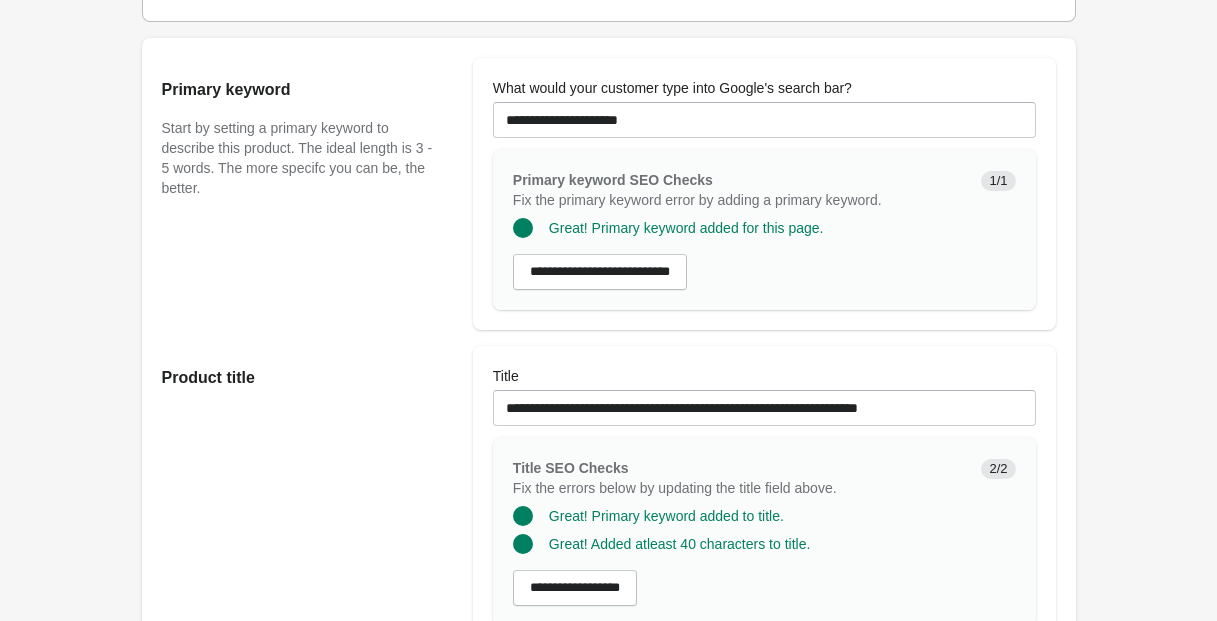 scroll, scrollTop: 321, scrollLeft: 0, axis: vertical 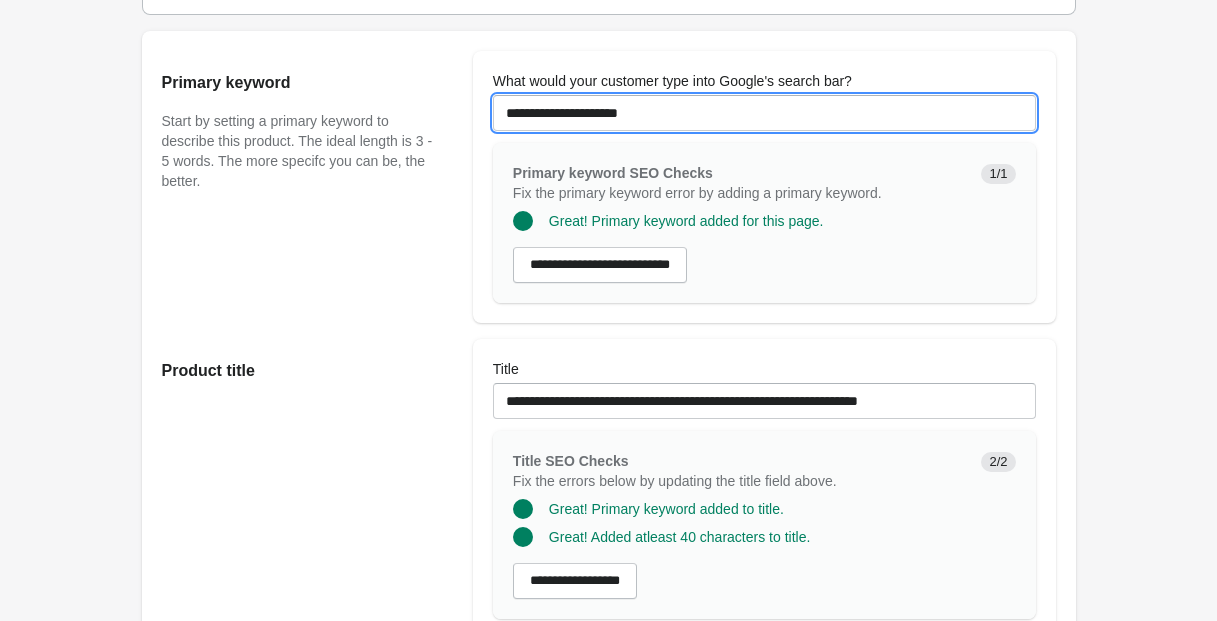 drag, startPoint x: 591, startPoint y: 135, endPoint x: 608, endPoint y: 130, distance: 17.720045 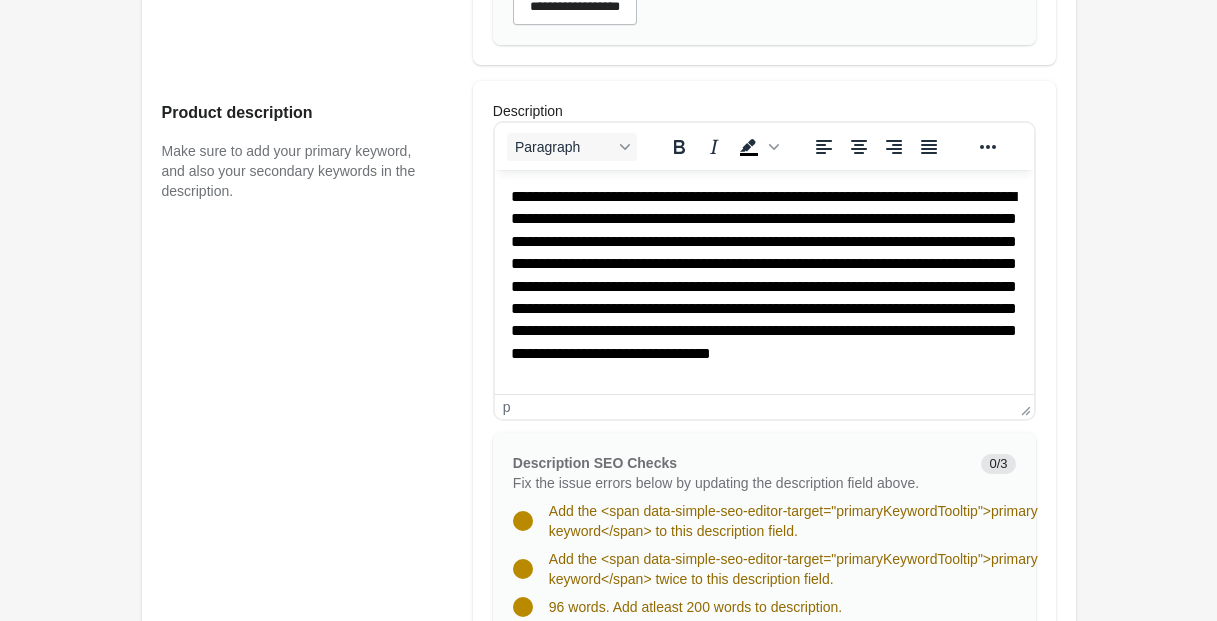 scroll, scrollTop: 904, scrollLeft: 0, axis: vertical 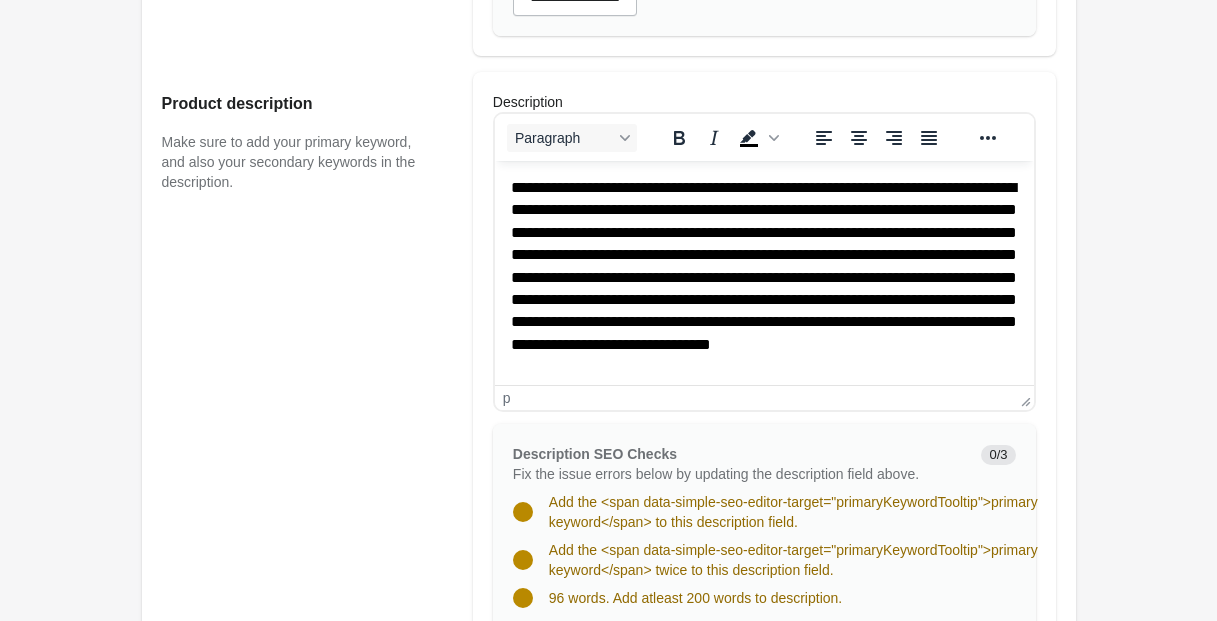 type on "**********" 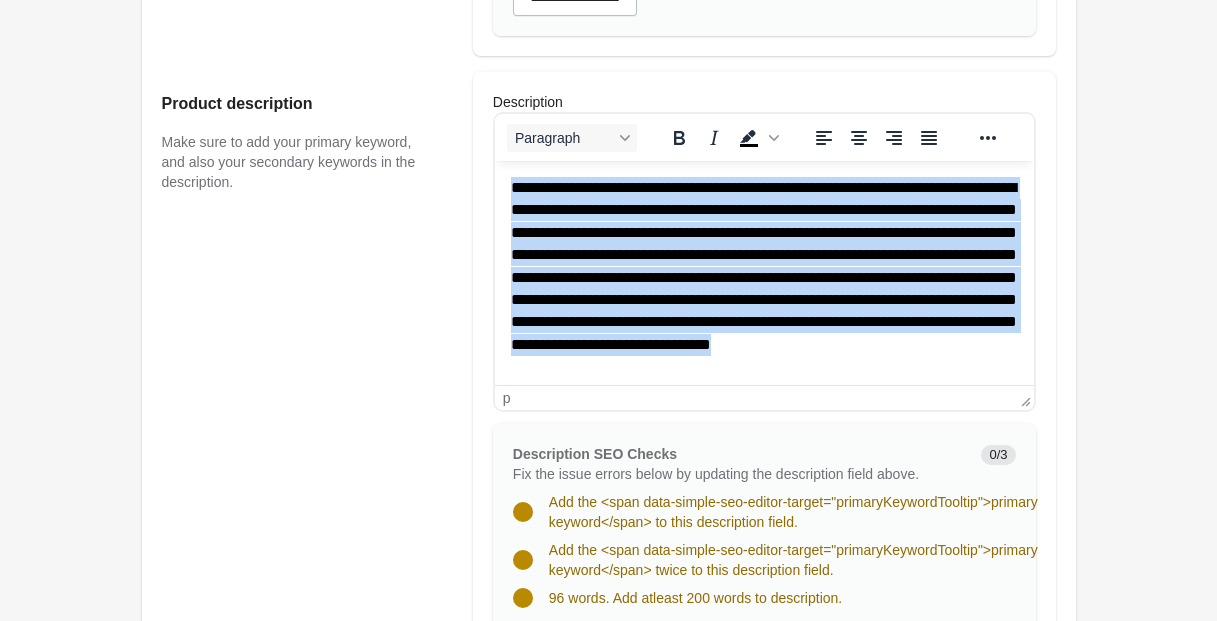scroll, scrollTop: 10, scrollLeft: 0, axis: vertical 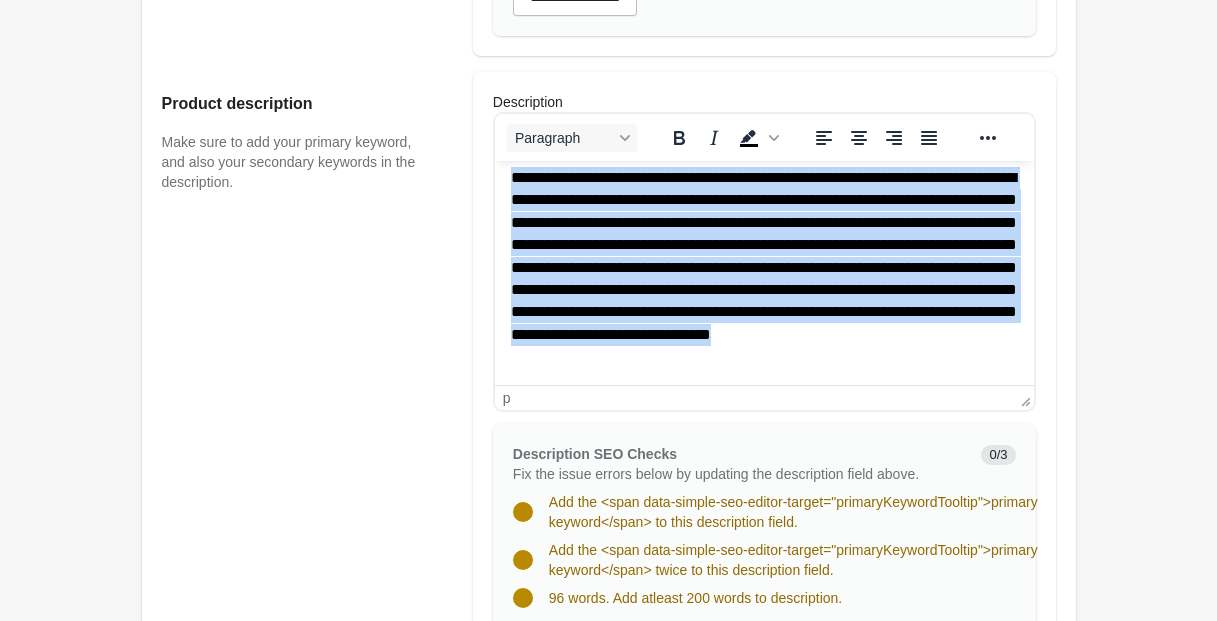 drag, startPoint x: 509, startPoint y: 185, endPoint x: 1010, endPoint y: 403, distance: 546.3744 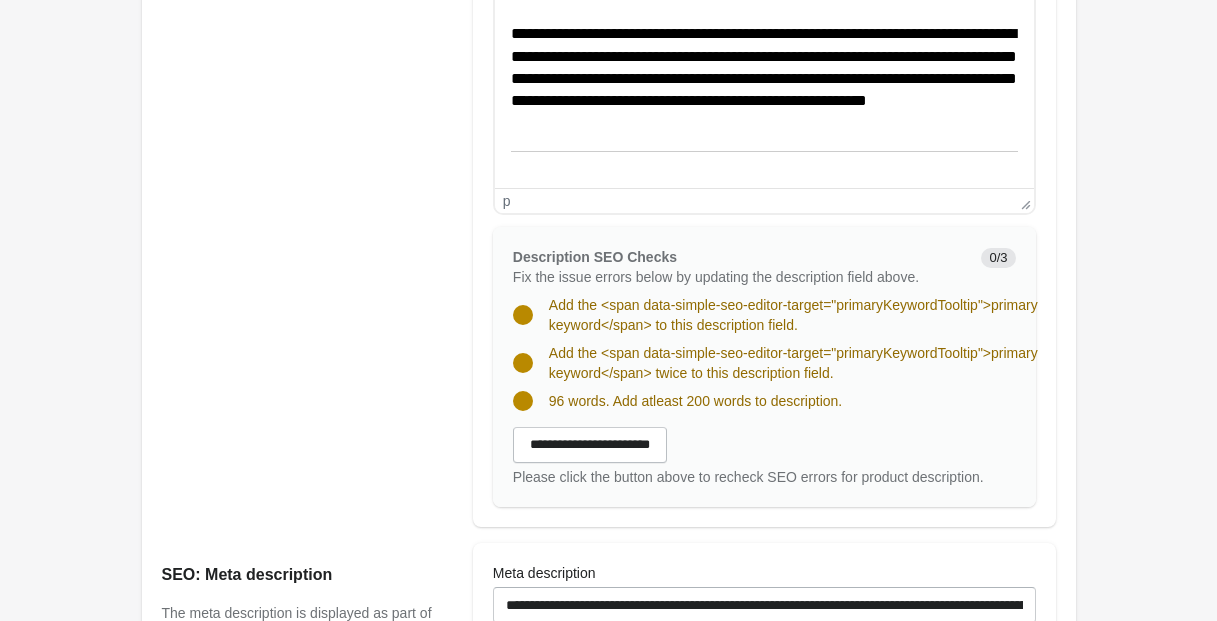 scroll, scrollTop: 1102, scrollLeft: 0, axis: vertical 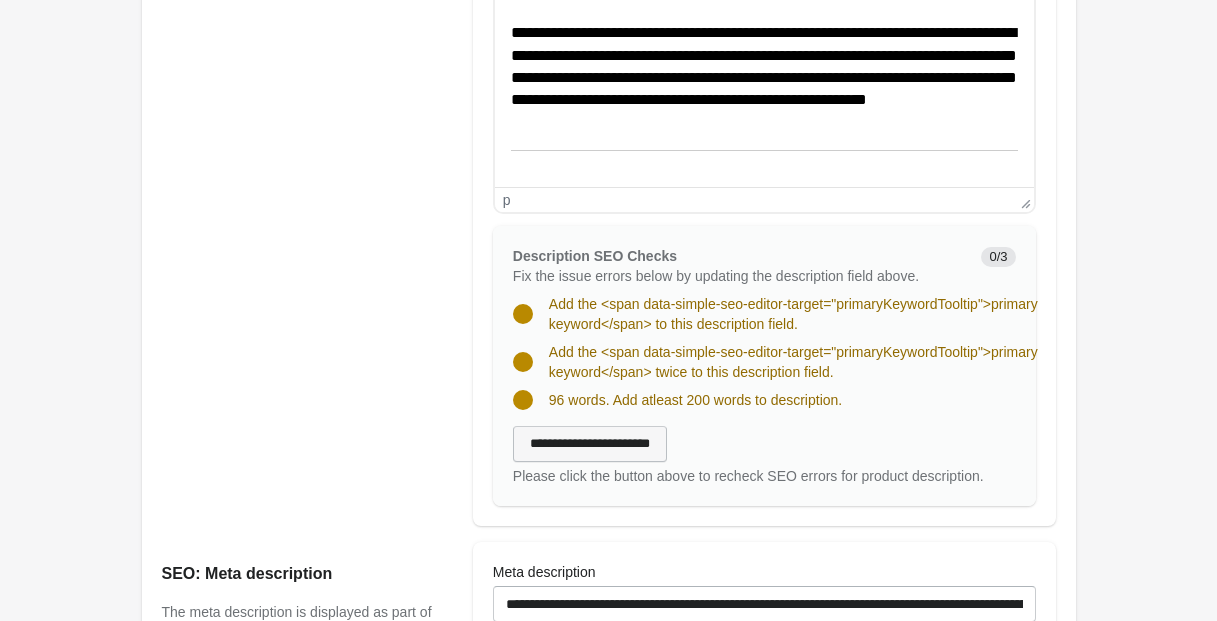 click on "**********" at bounding box center (590, 444) 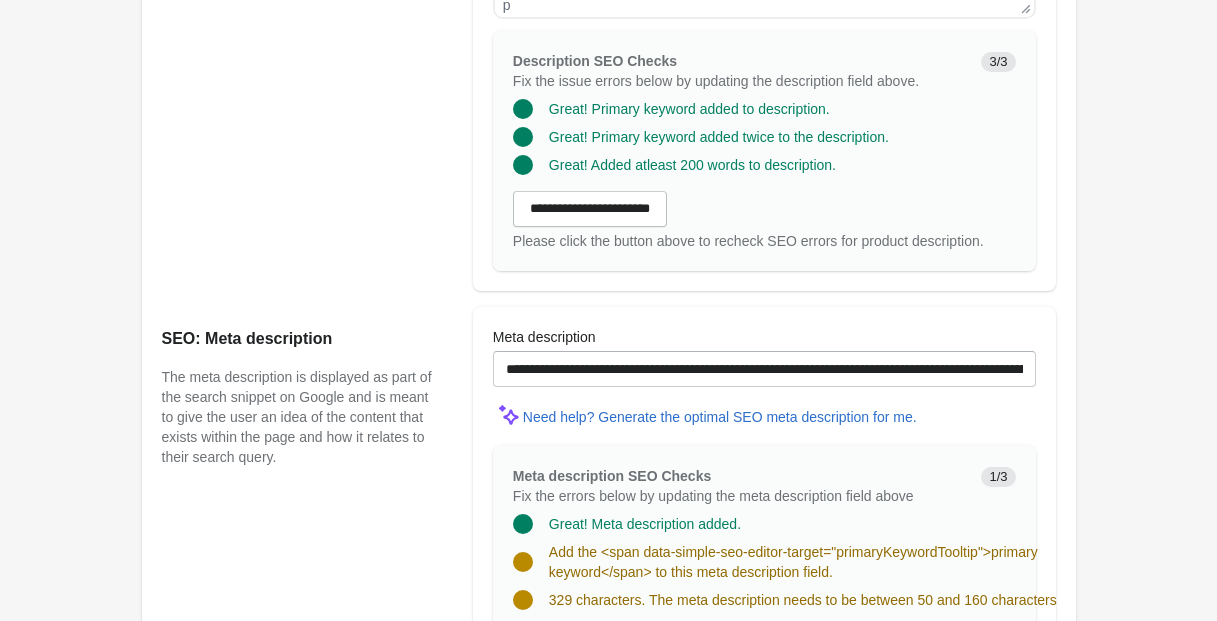 scroll, scrollTop: 1337, scrollLeft: 0, axis: vertical 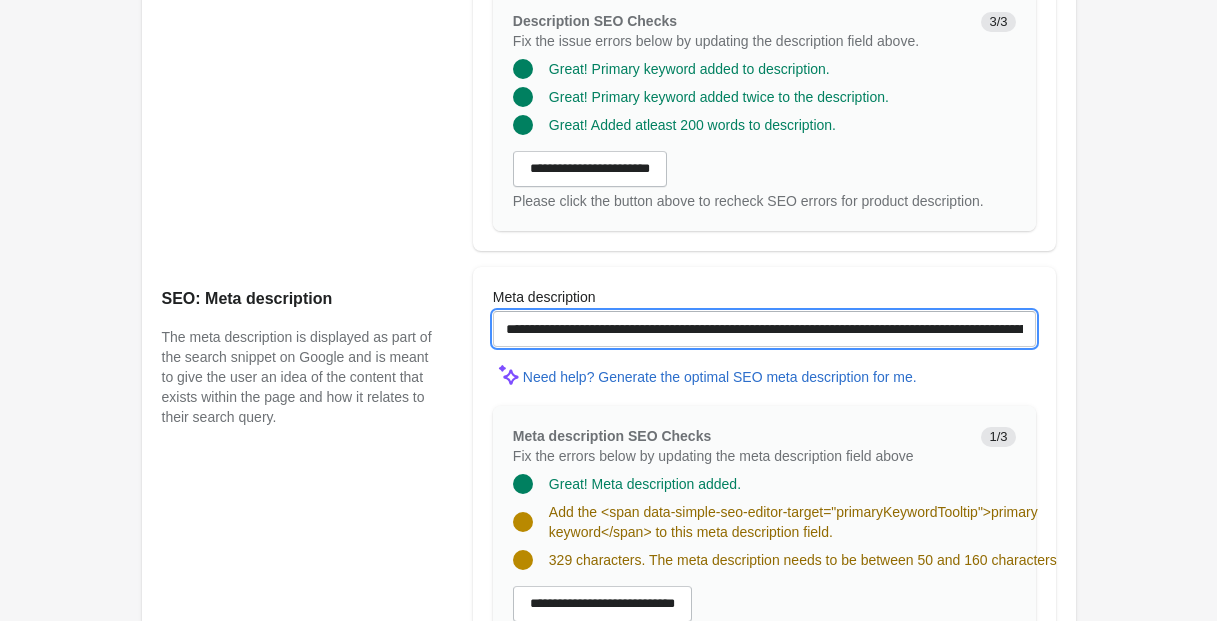 drag, startPoint x: 828, startPoint y: 349, endPoint x: 445, endPoint y: 335, distance: 383.2558 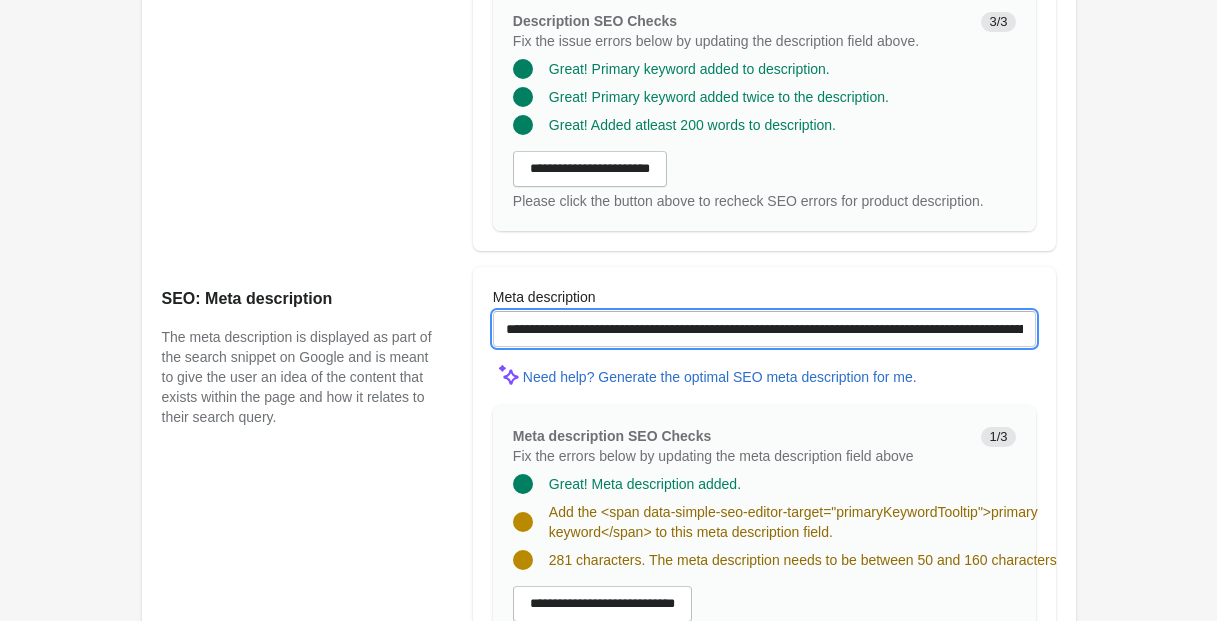 scroll, scrollTop: 1336, scrollLeft: 0, axis: vertical 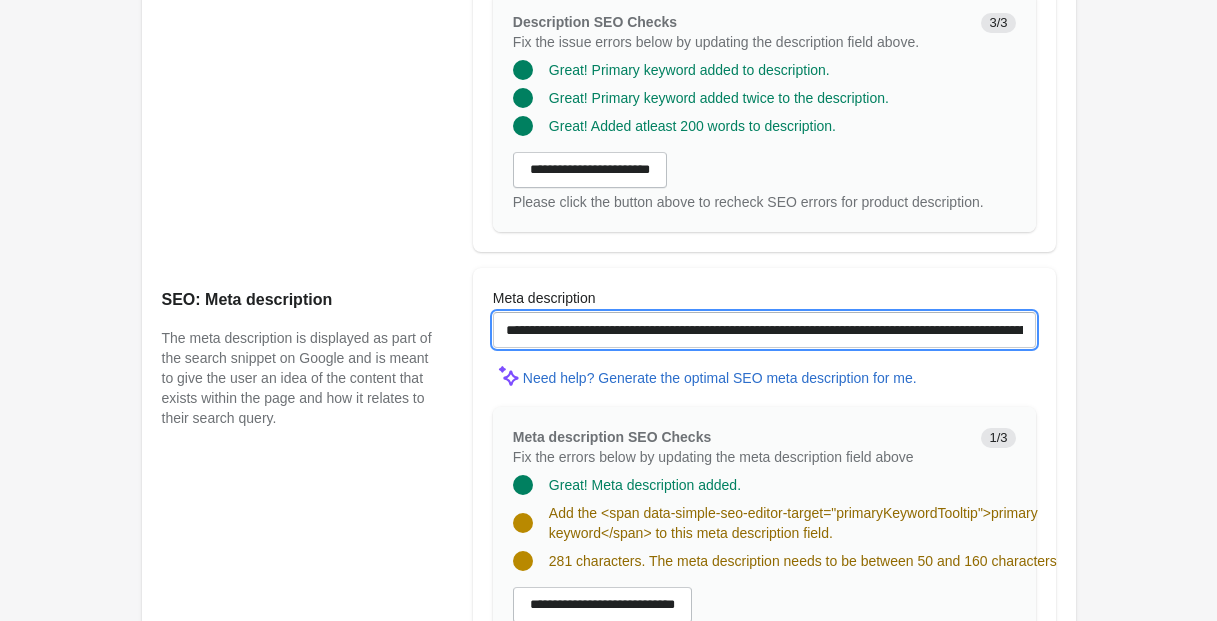 drag, startPoint x: 782, startPoint y: 351, endPoint x: 751, endPoint y: 365, distance: 34.0147 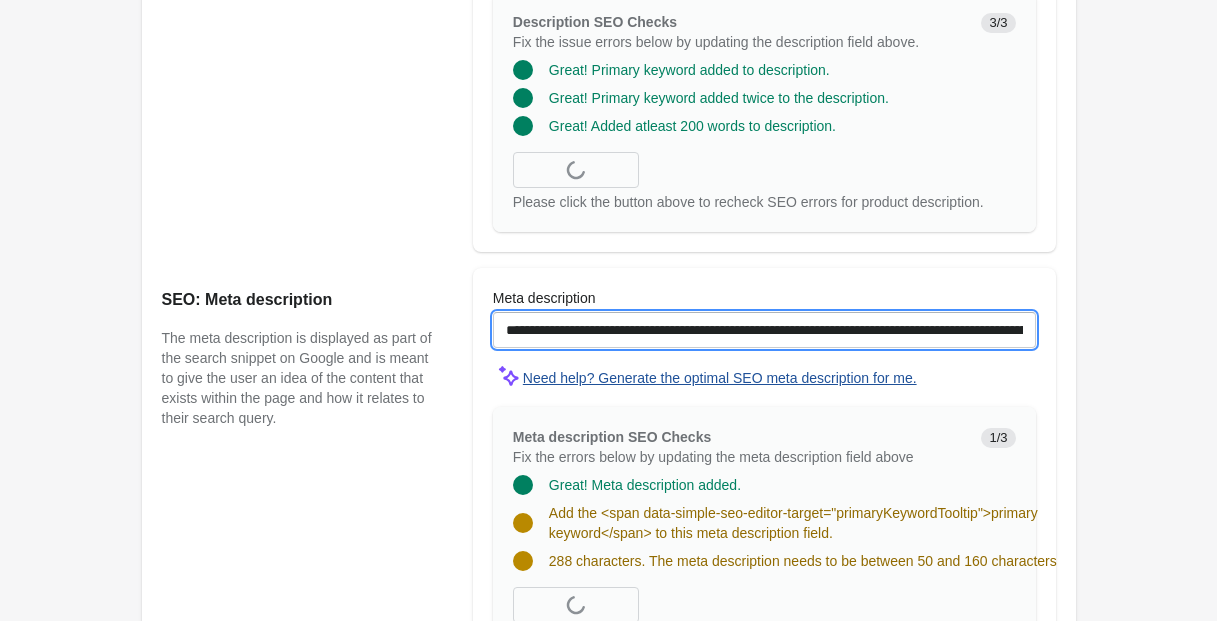 scroll, scrollTop: 1353, scrollLeft: 0, axis: vertical 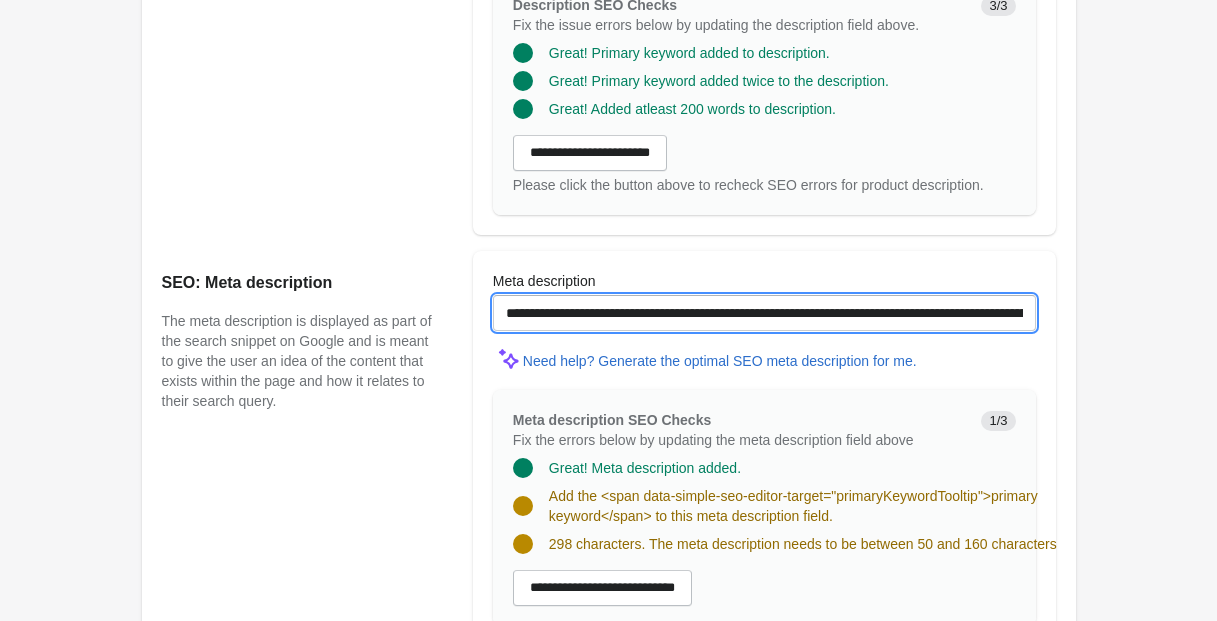 click on "**********" at bounding box center (764, 313) 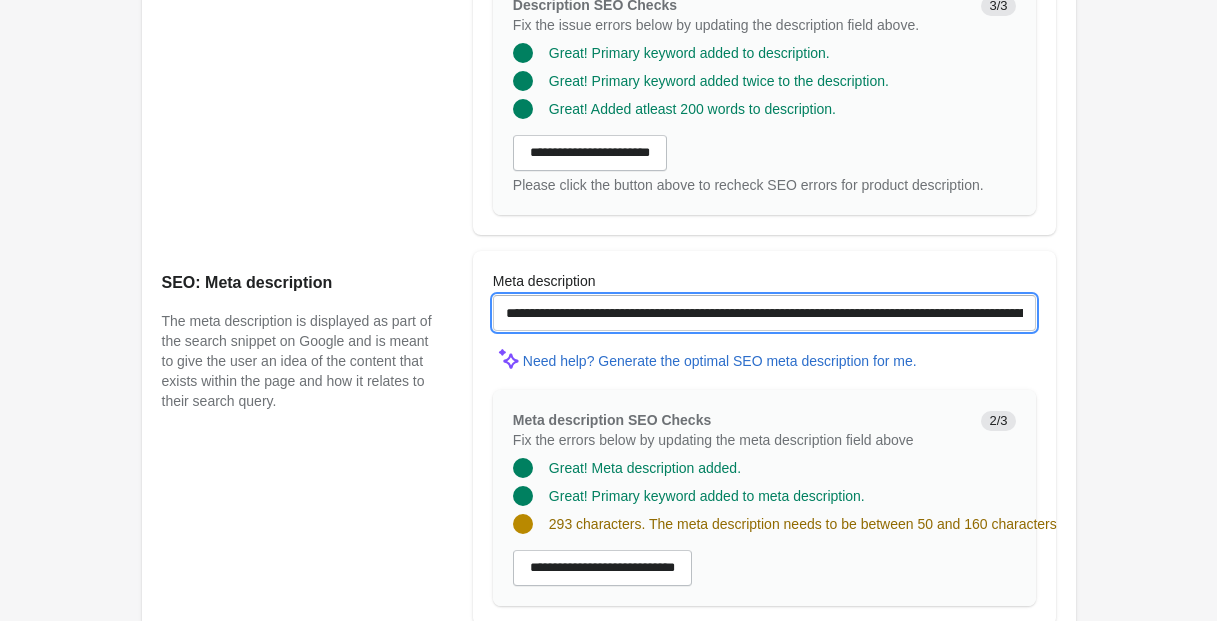 click on "**********" at bounding box center (764, 313) 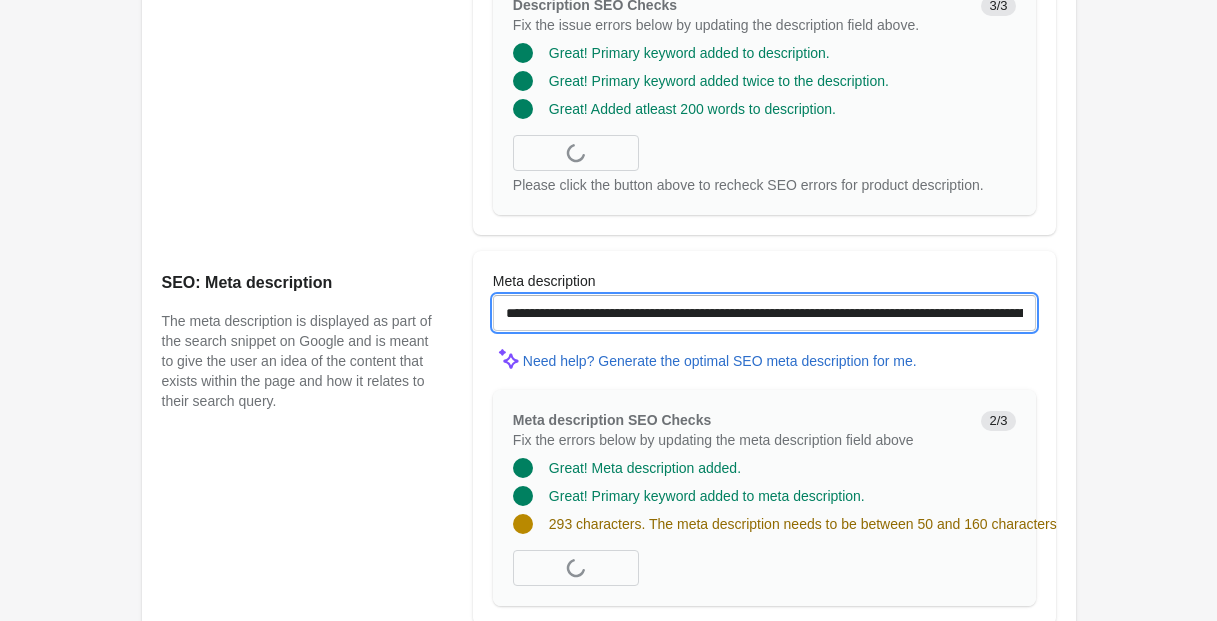 scroll, scrollTop: 1357, scrollLeft: 0, axis: vertical 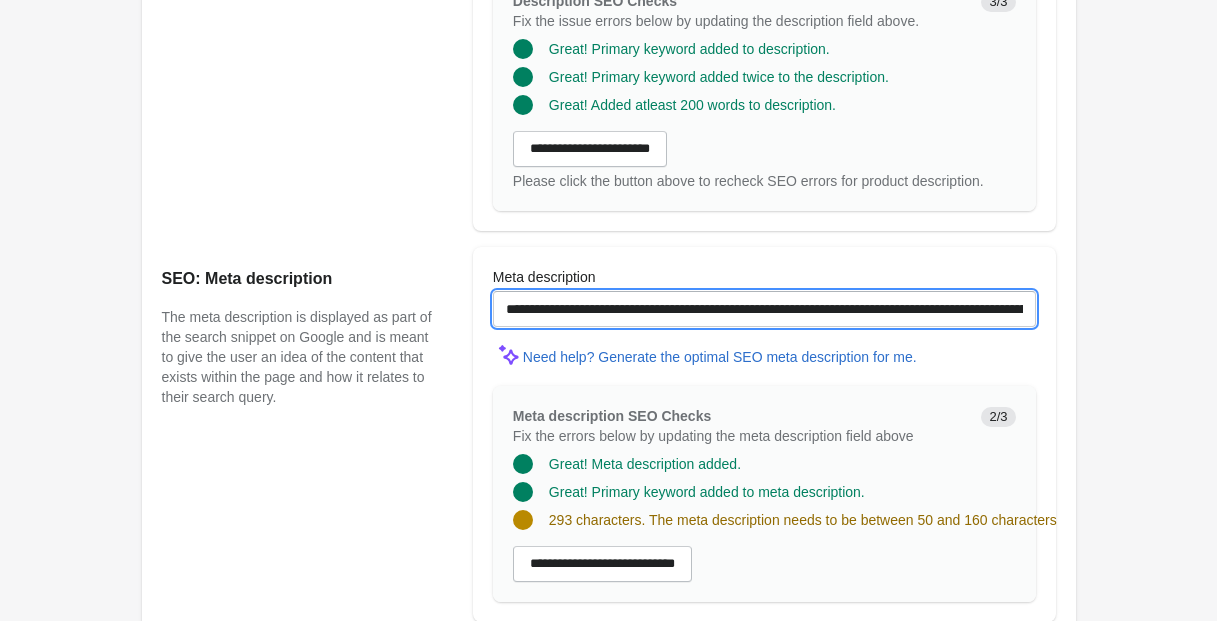 click on "**********" at bounding box center [764, 309] 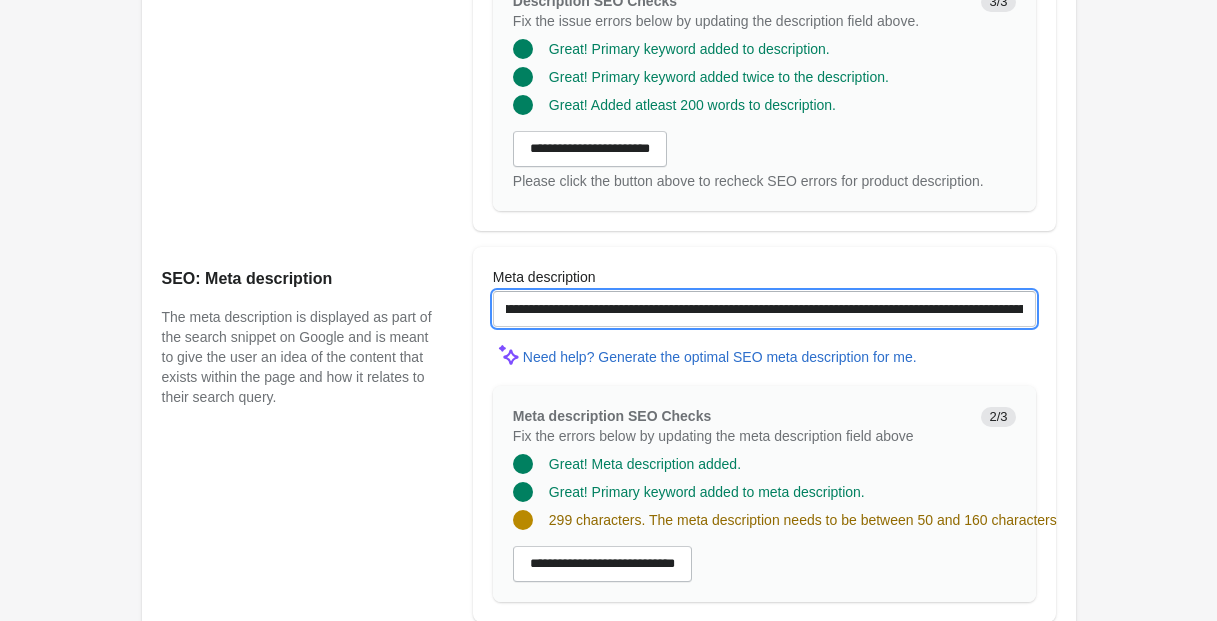scroll, scrollTop: 0, scrollLeft: 416, axis: horizontal 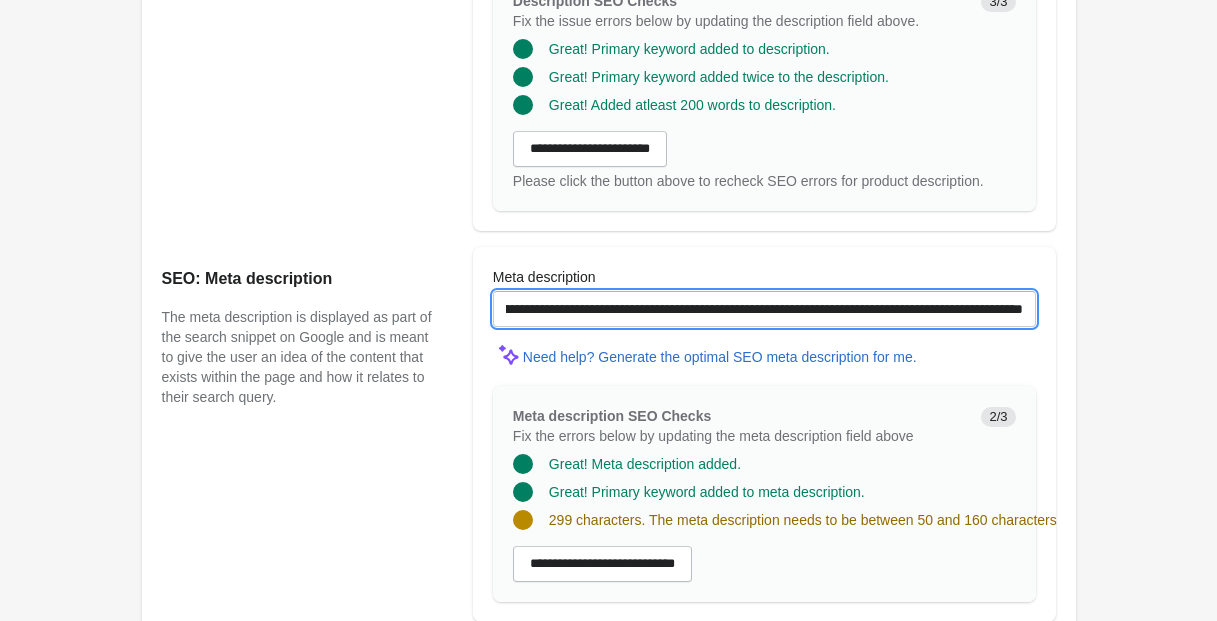 drag, startPoint x: 848, startPoint y: 329, endPoint x: 1042, endPoint y: 328, distance: 194.00258 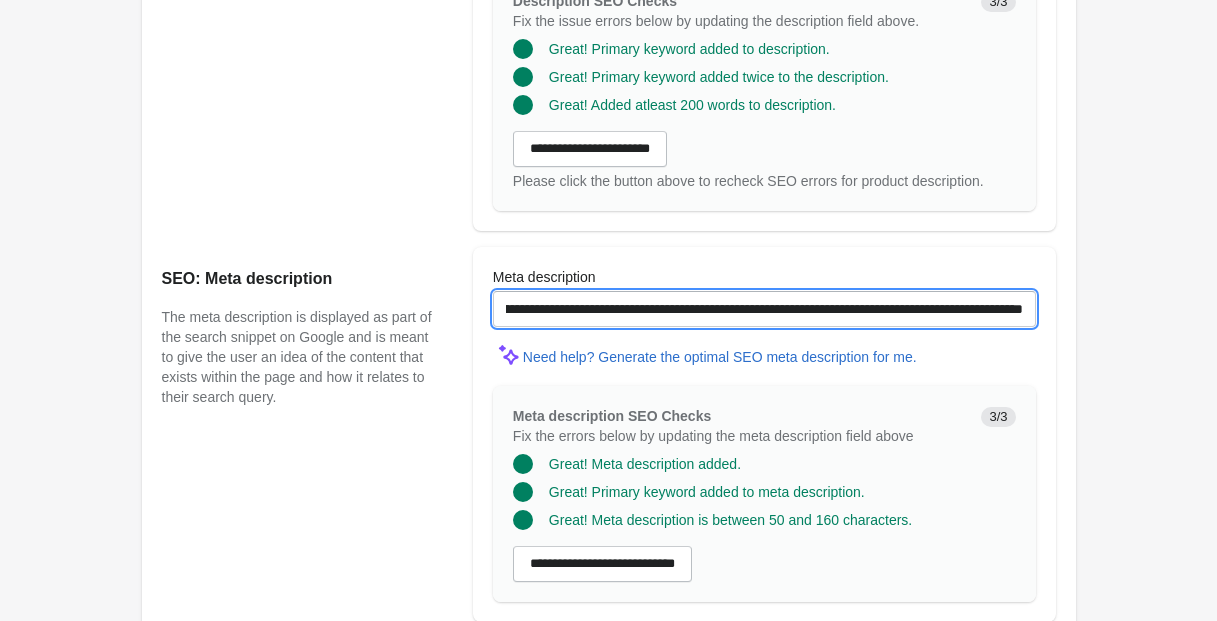 scroll, scrollTop: 0, scrollLeft: 244, axis: horizontal 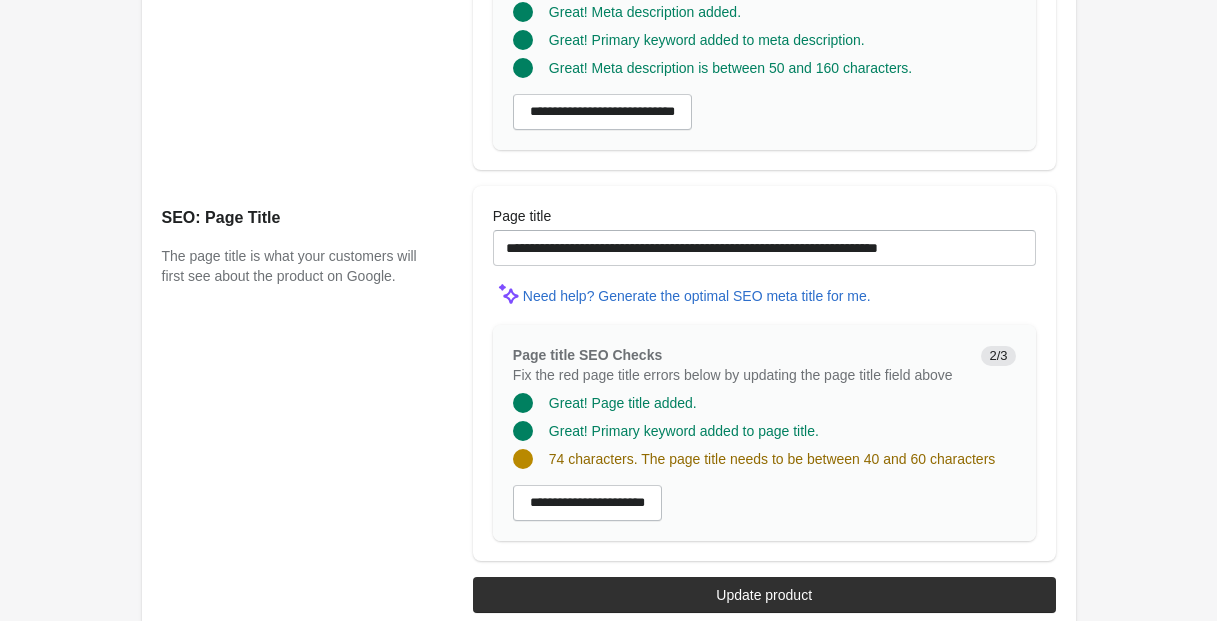 type on "**********" 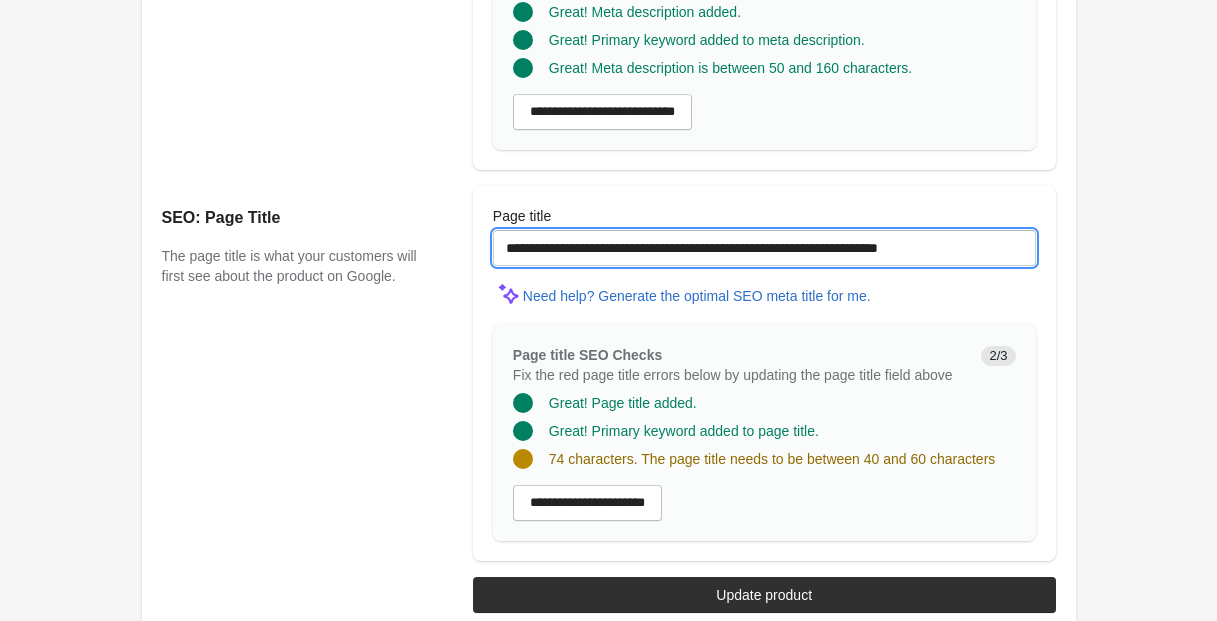 scroll, scrollTop: 0, scrollLeft: 0, axis: both 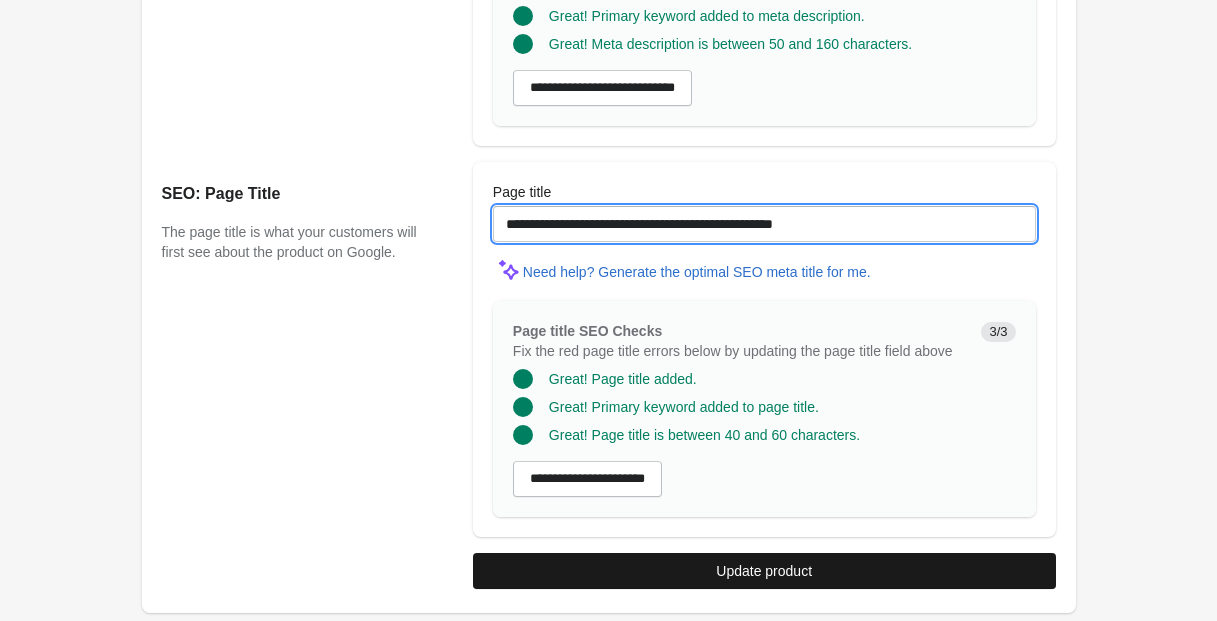type on "**********" 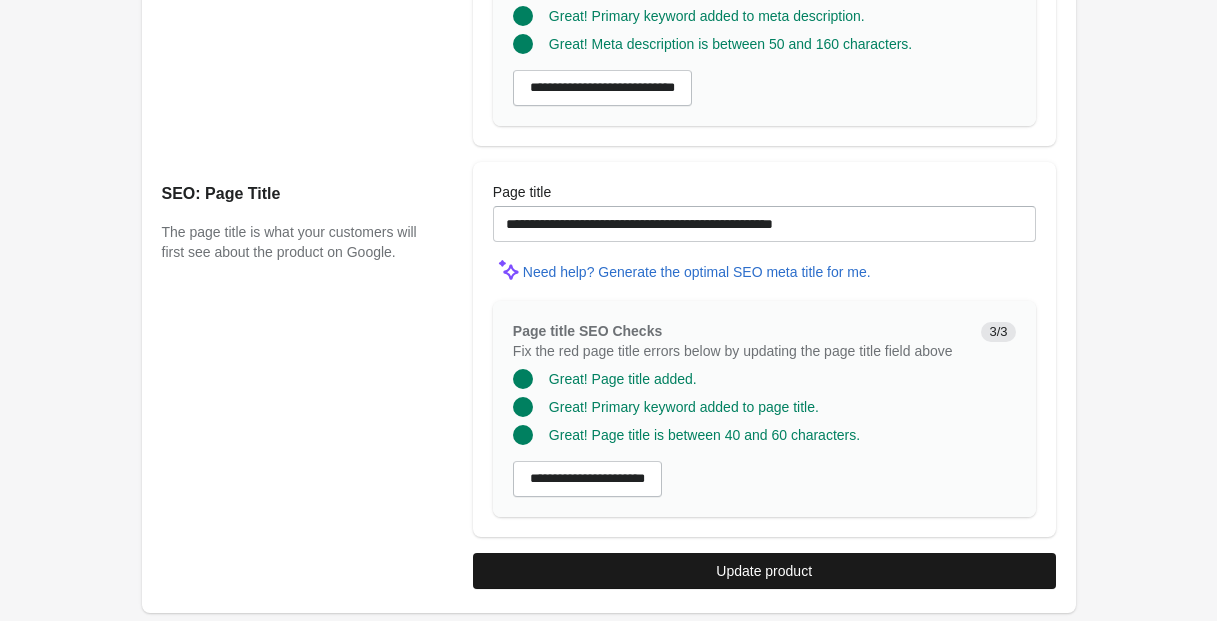 click on "Update product" at bounding box center (764, 571) 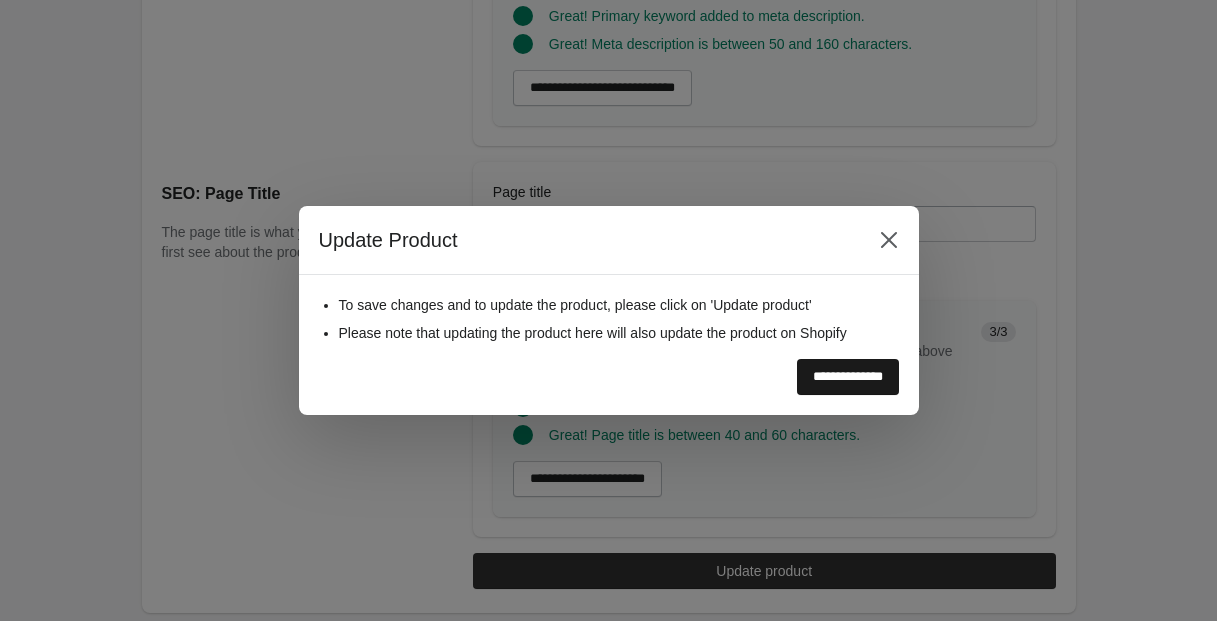 click on "**********" at bounding box center (848, 377) 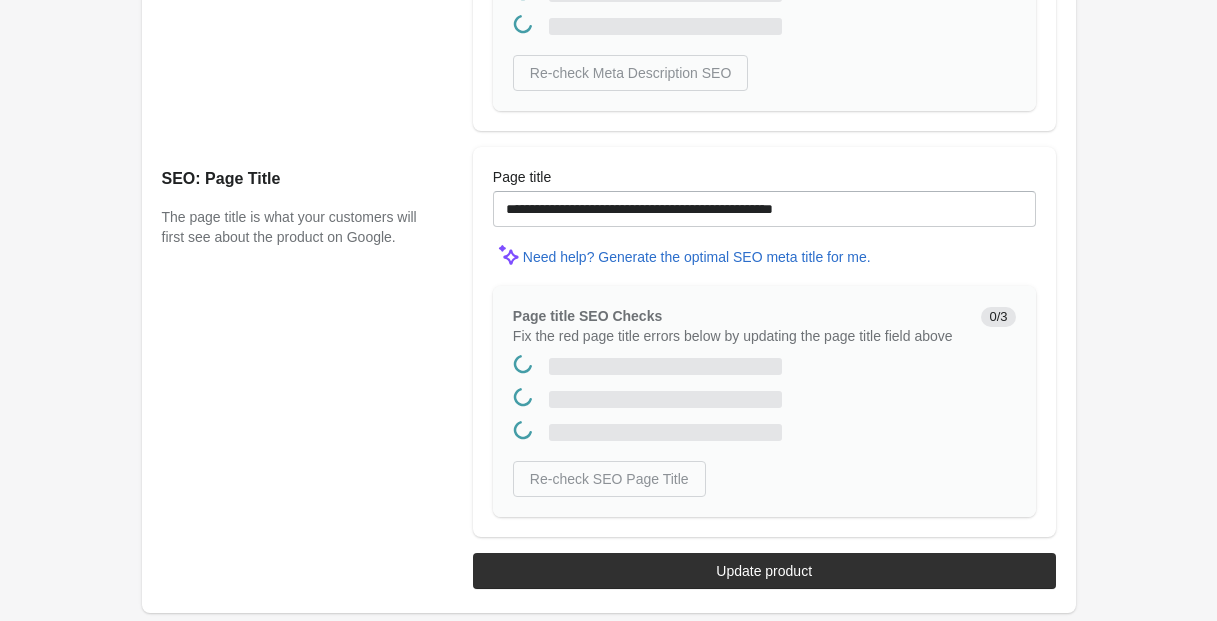 scroll, scrollTop: 0, scrollLeft: 0, axis: both 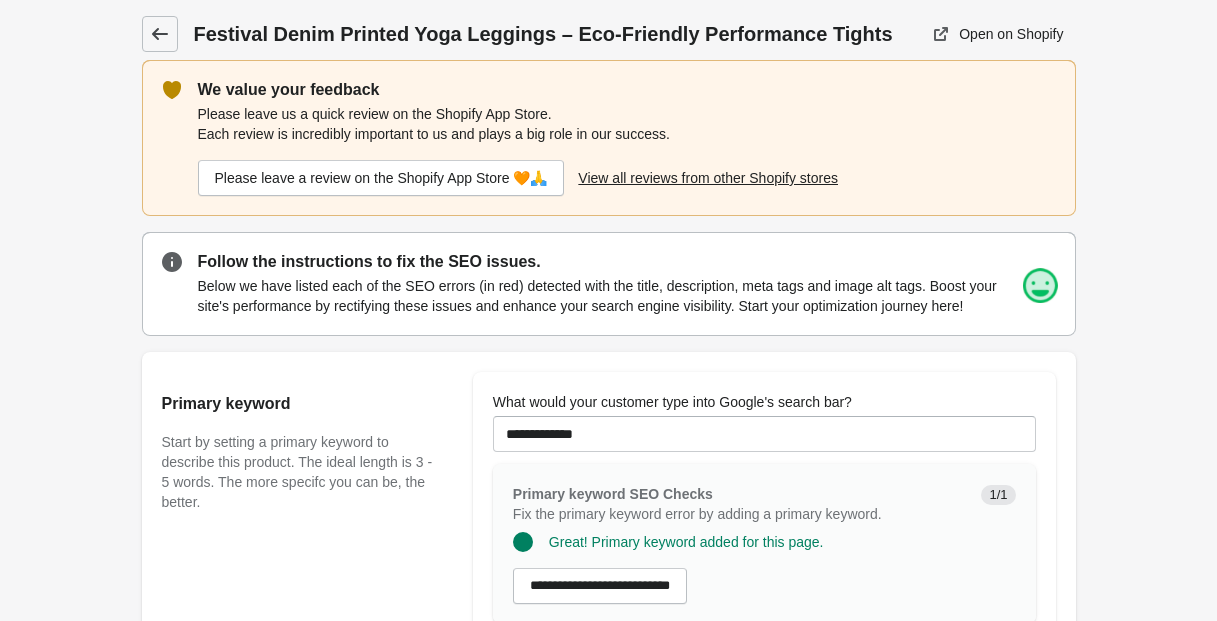 click 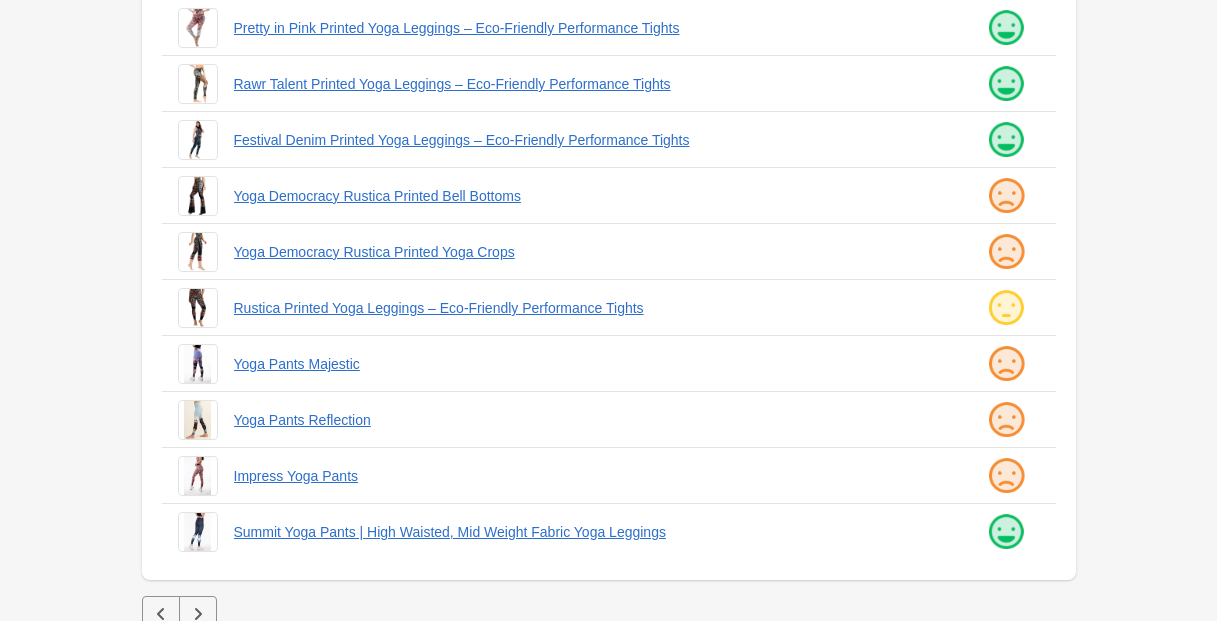 scroll, scrollTop: 529, scrollLeft: 0, axis: vertical 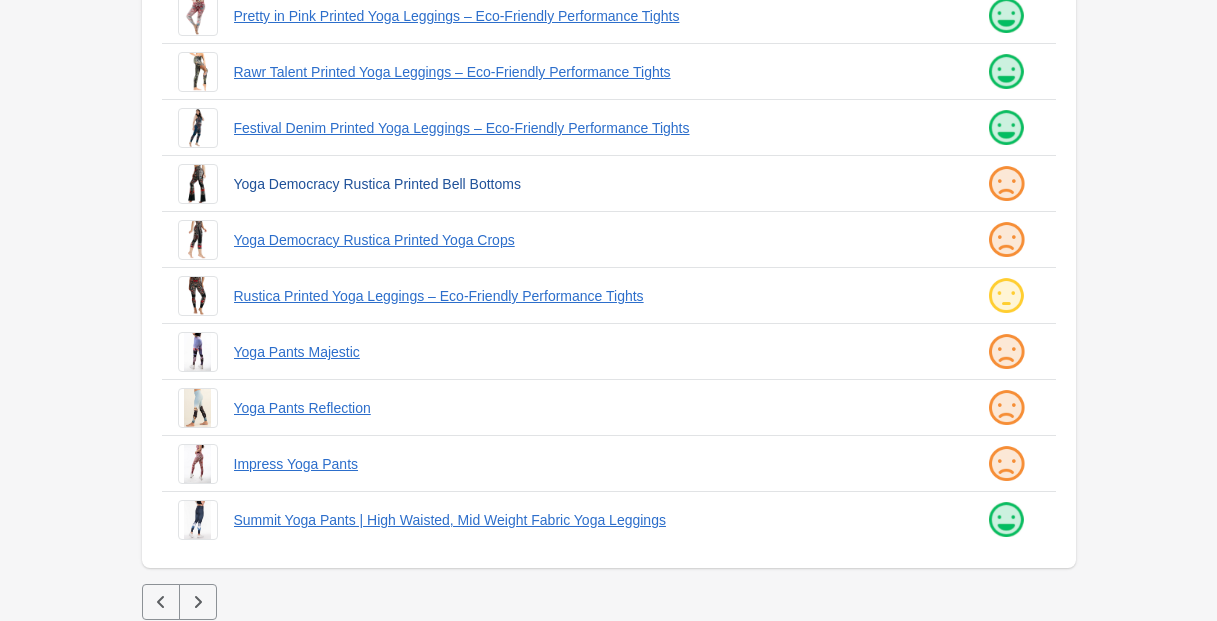 drag, startPoint x: 225, startPoint y: 180, endPoint x: 578, endPoint y: 182, distance: 353.00568 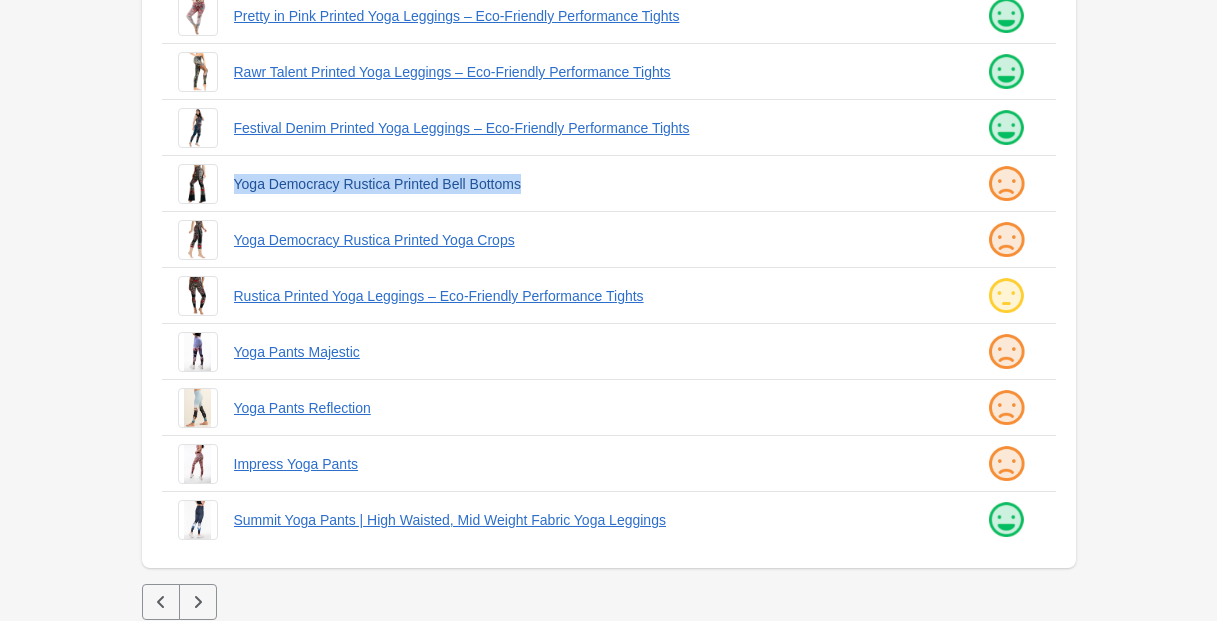 drag, startPoint x: 228, startPoint y: 180, endPoint x: 572, endPoint y: 187, distance: 344.07123 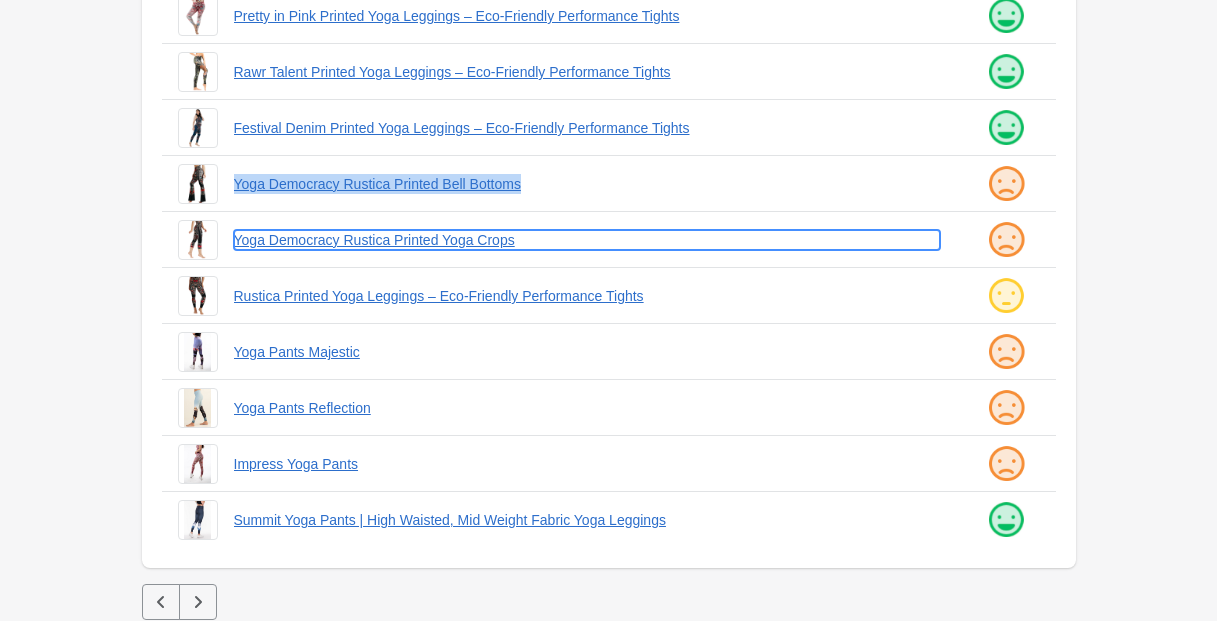 drag, startPoint x: 549, startPoint y: 237, endPoint x: 517, endPoint y: 250, distance: 34.539833 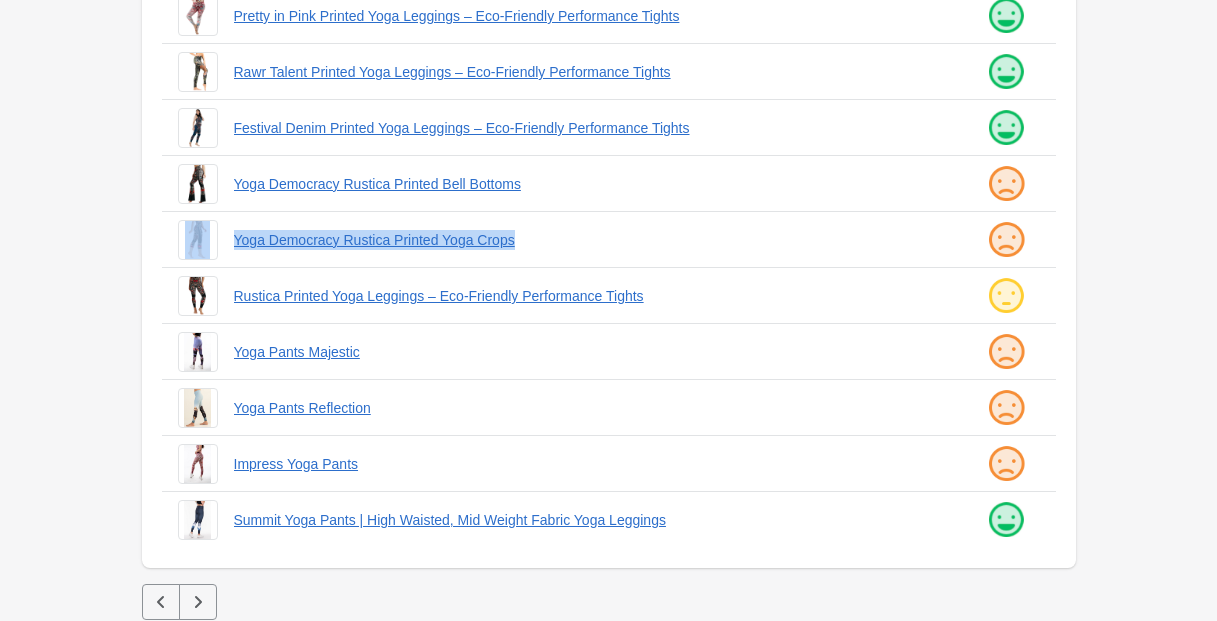 scroll, scrollTop: 0, scrollLeft: 0, axis: both 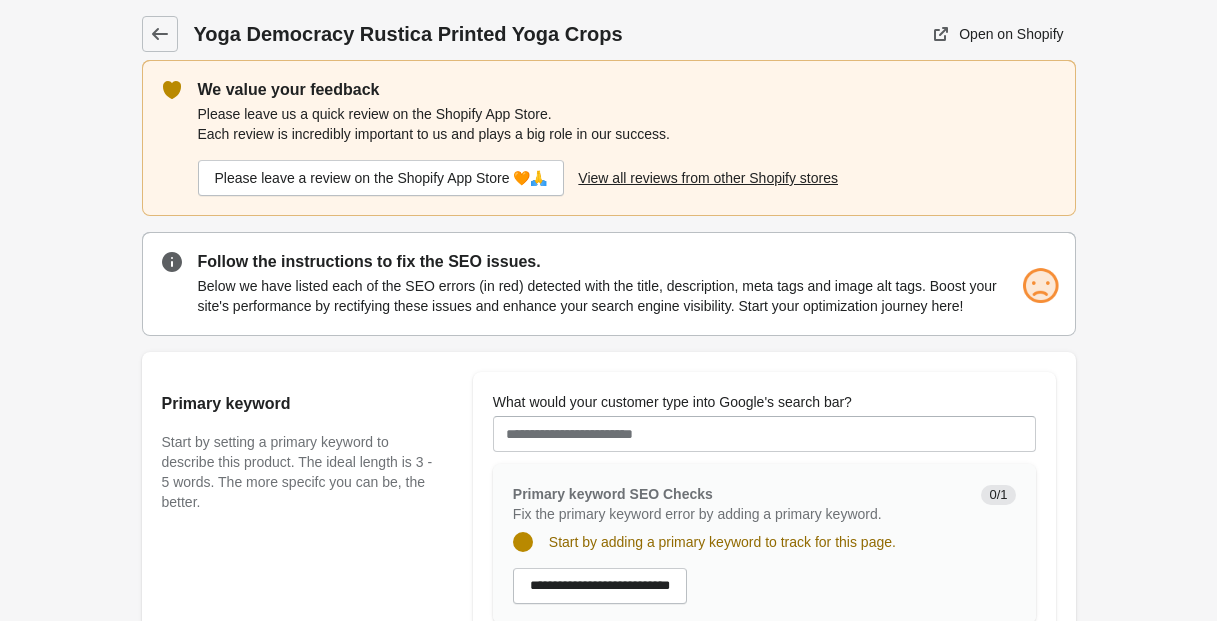 click on "Yoga Democracy Rustica Printed Yoga Crops
Open on Shopify
Open on Shopify" at bounding box center (609, 26) 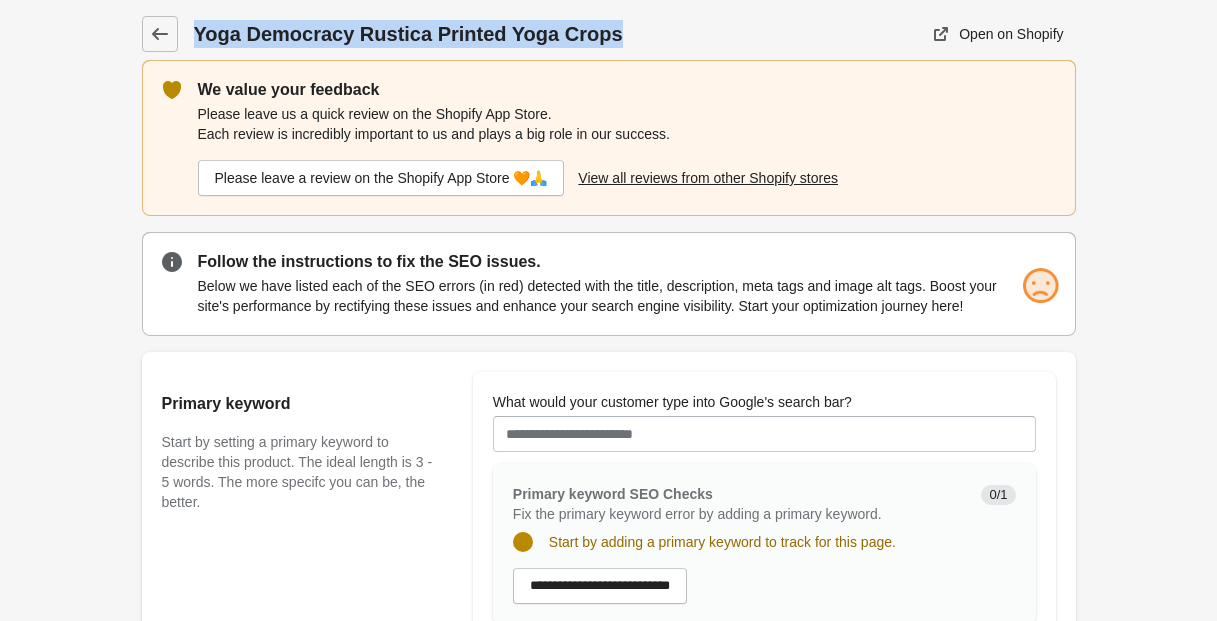 drag, startPoint x: 189, startPoint y: 27, endPoint x: 650, endPoint y: 44, distance: 461.31335 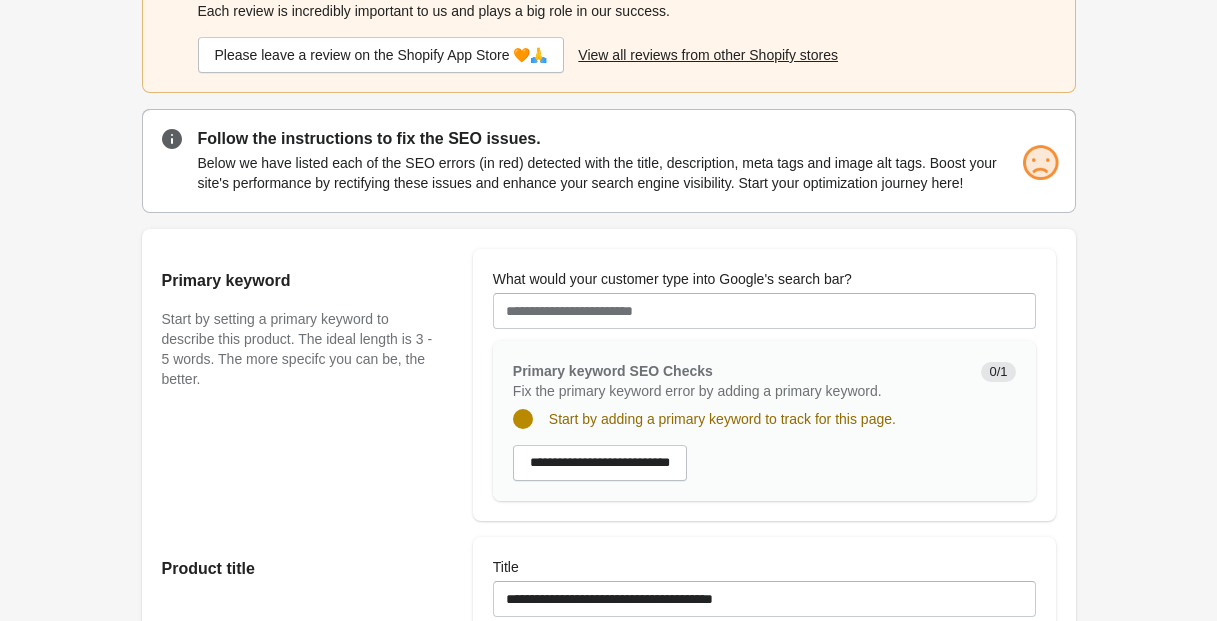 scroll, scrollTop: 182, scrollLeft: 0, axis: vertical 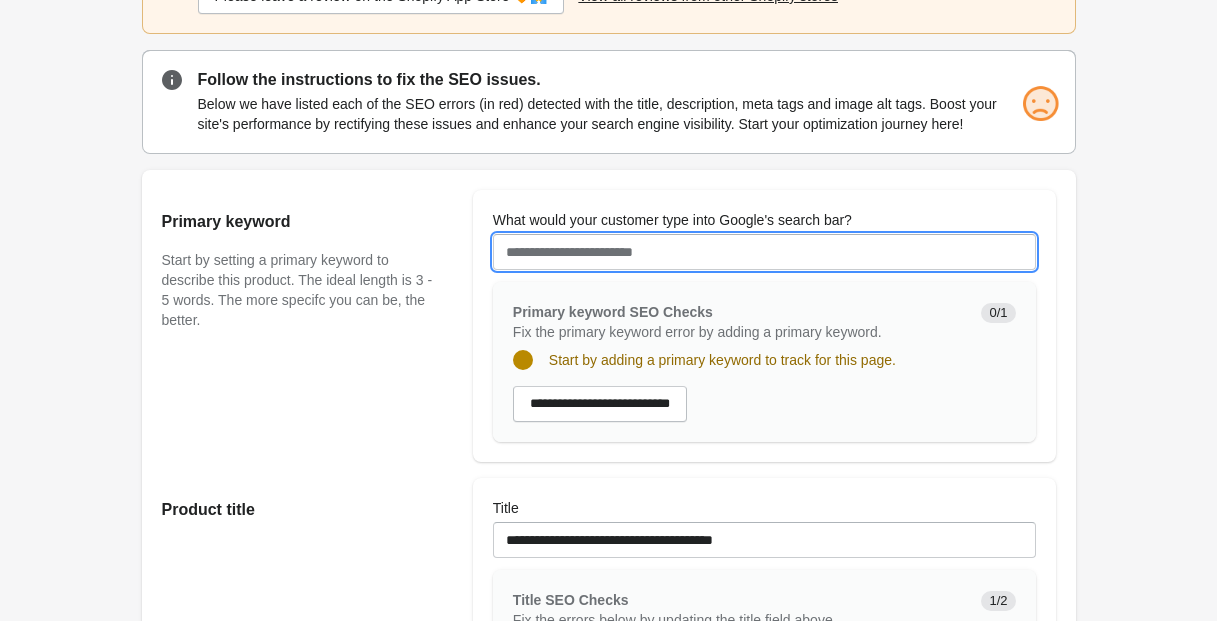 click on "What would your customer type into Google's search bar?" at bounding box center (764, 252) 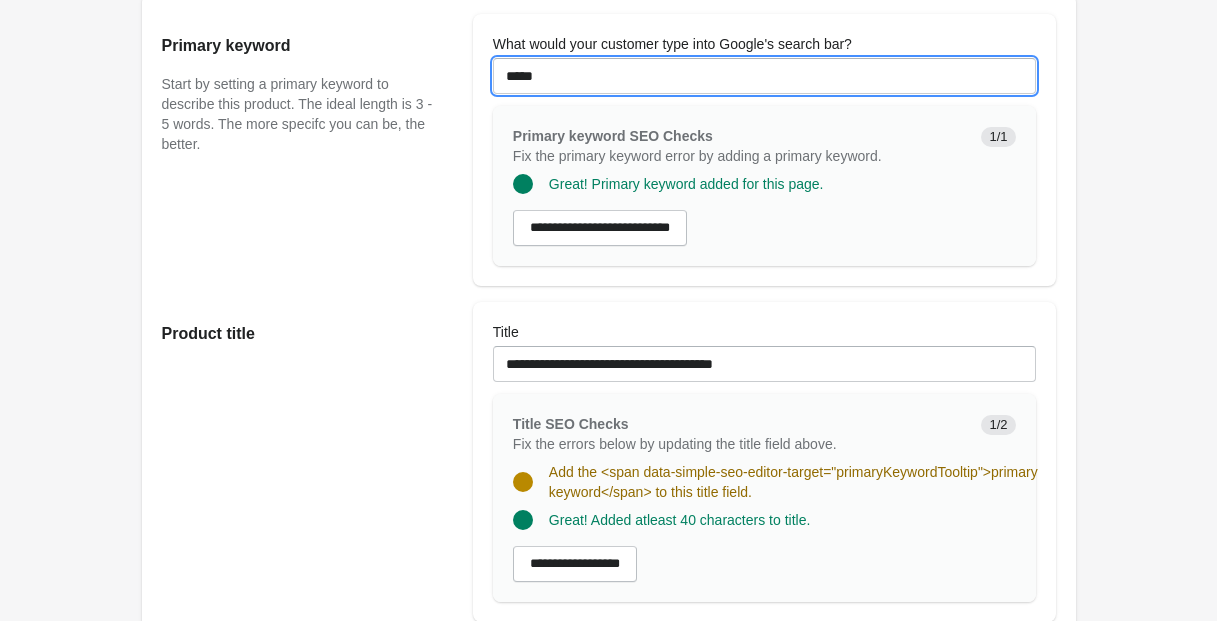 scroll, scrollTop: 390, scrollLeft: 0, axis: vertical 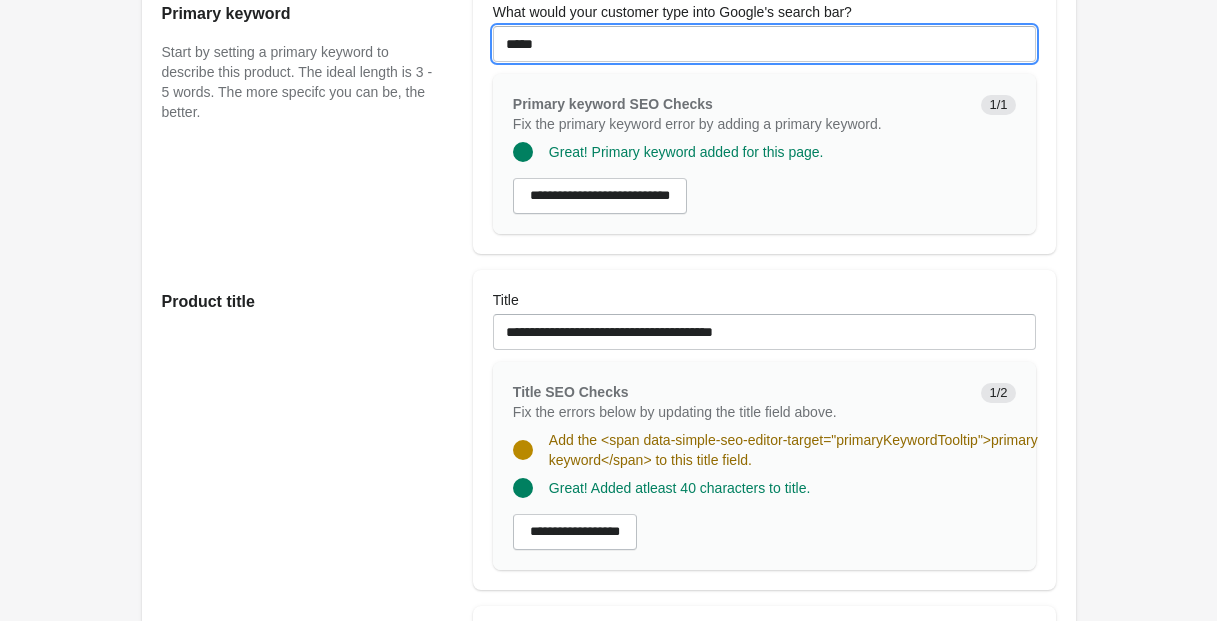 type on "*****" 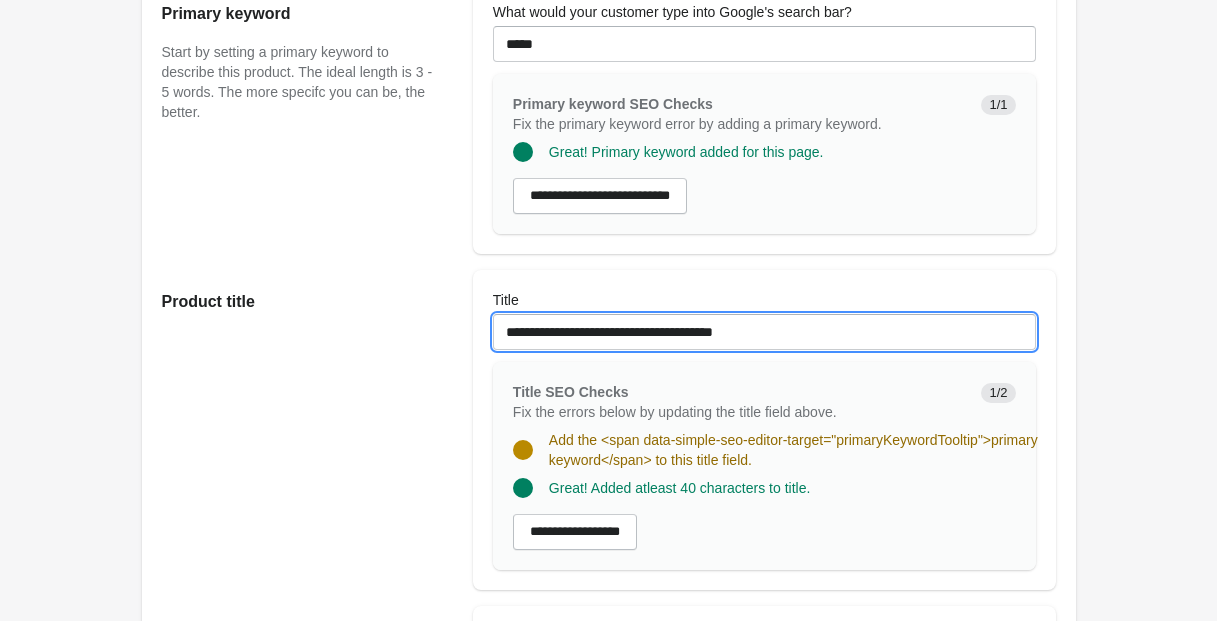 click on "**********" at bounding box center (764, 332) 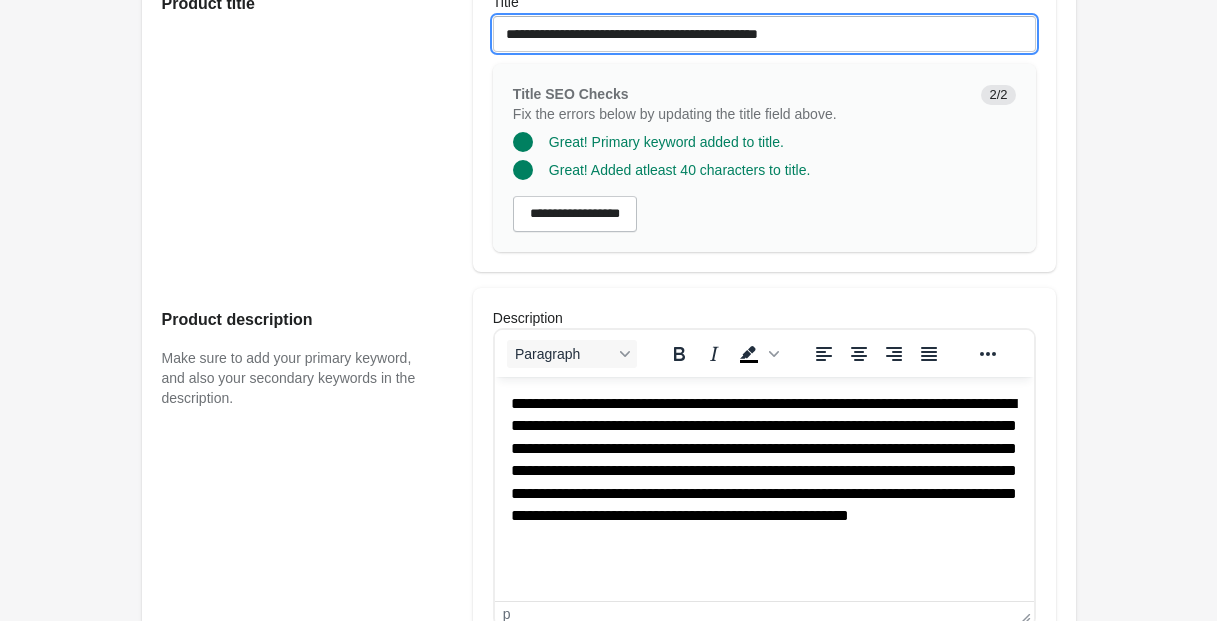 scroll, scrollTop: 714, scrollLeft: 0, axis: vertical 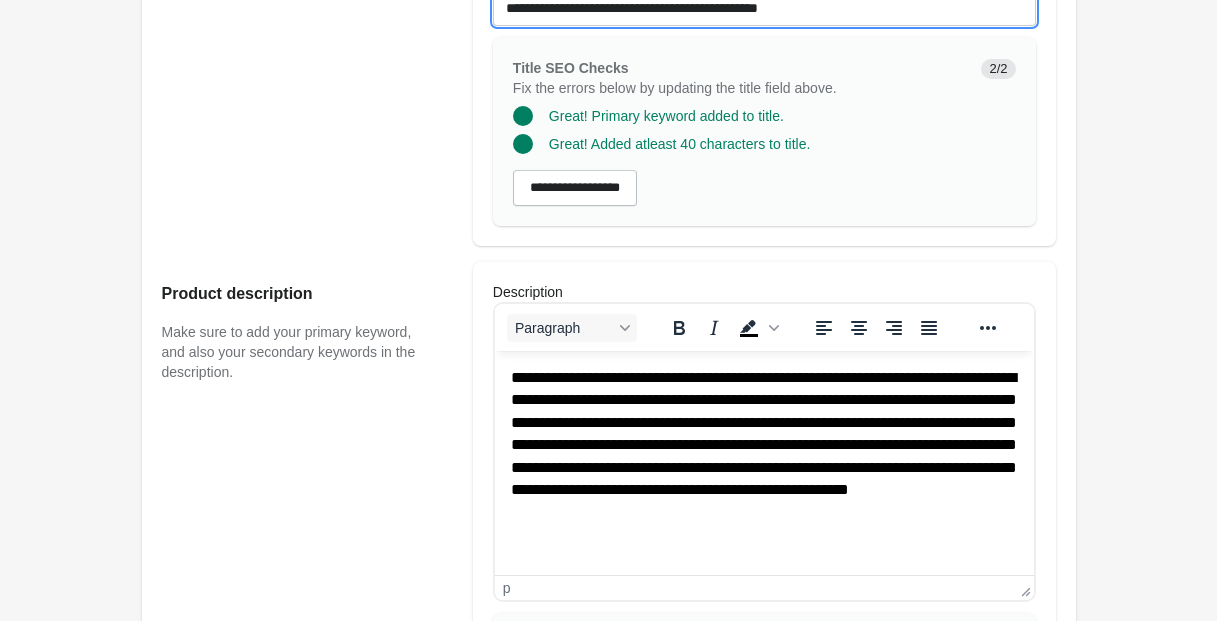 type on "**********" 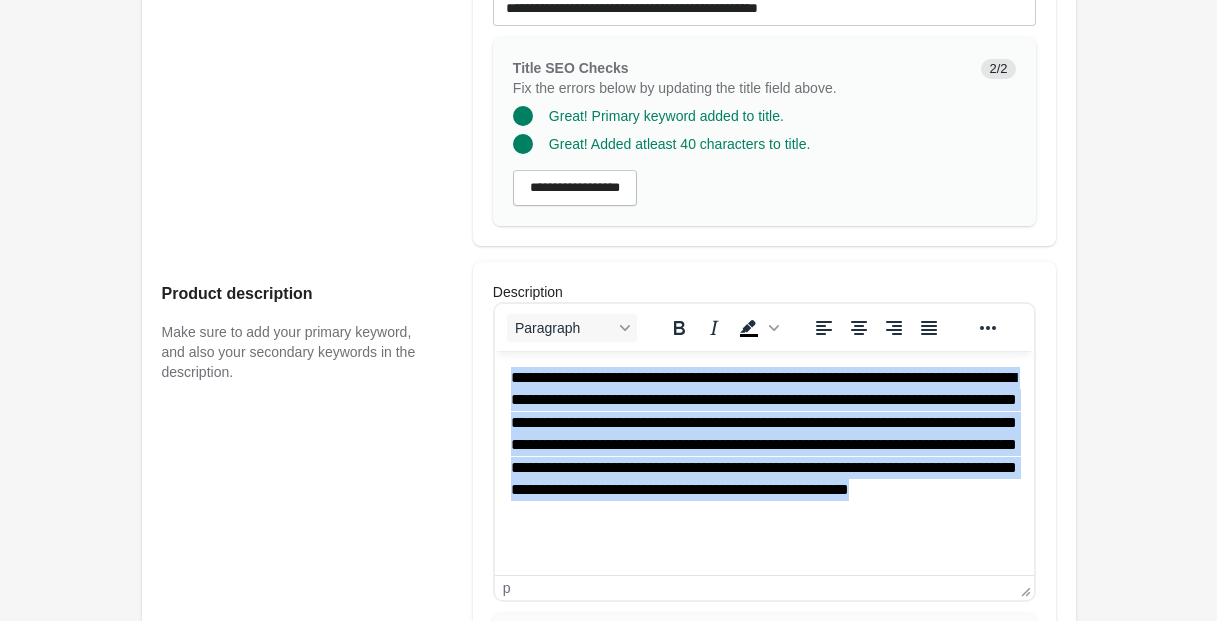 drag, startPoint x: 510, startPoint y: 379, endPoint x: 1010, endPoint y: 500, distance: 514.4327 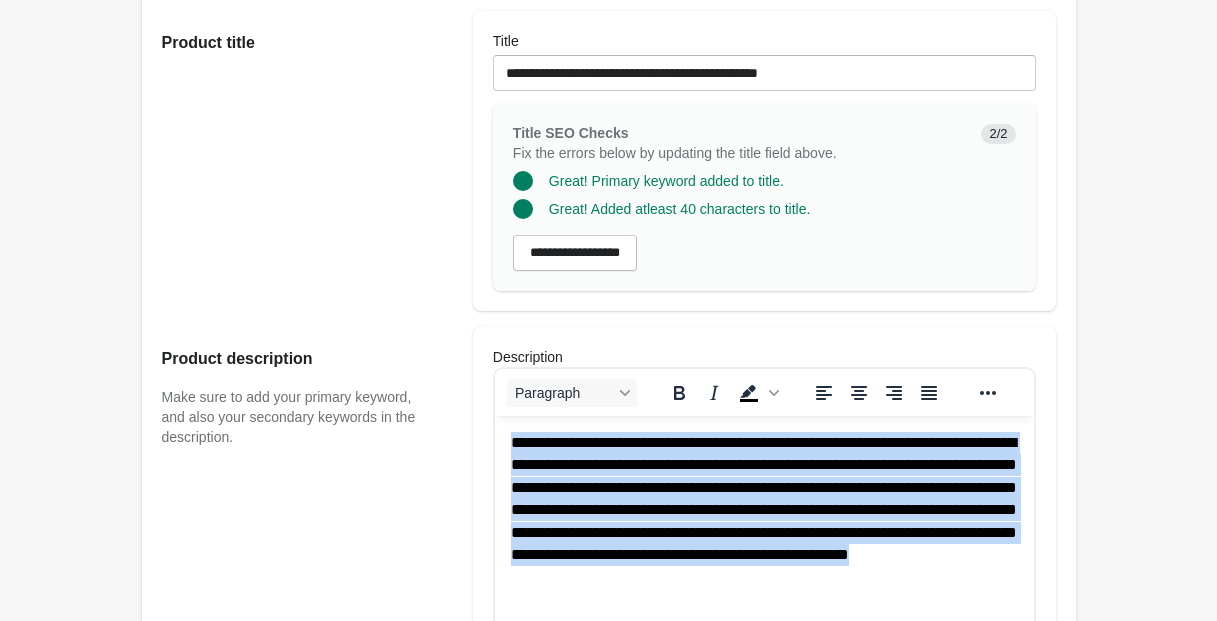 scroll, scrollTop: 591, scrollLeft: 0, axis: vertical 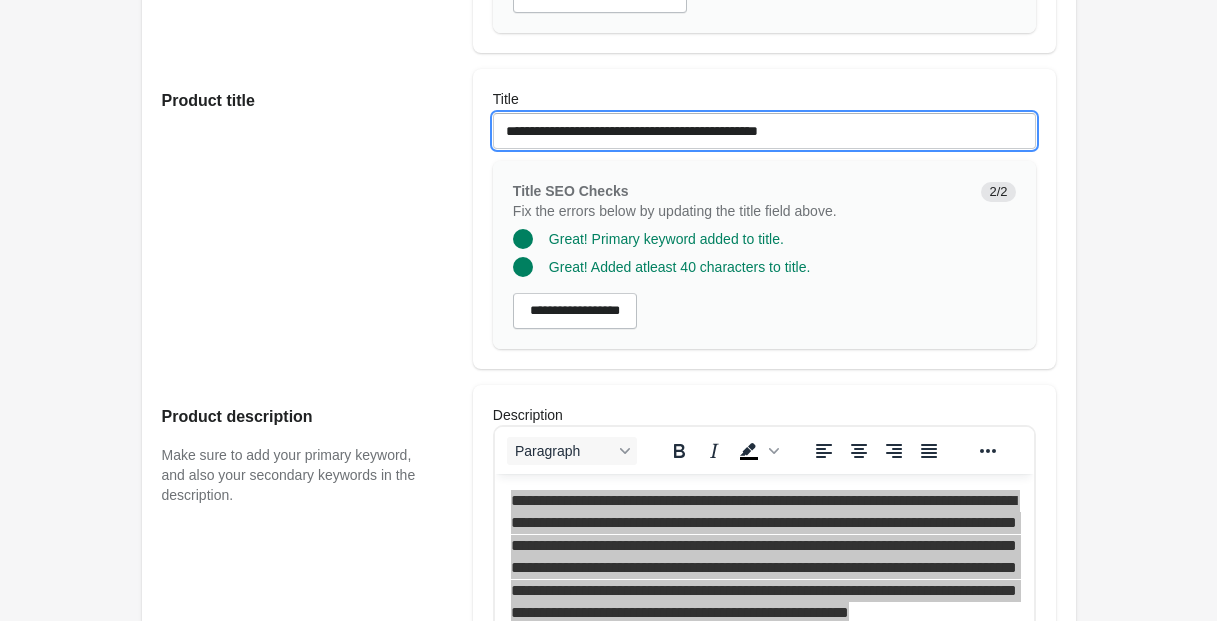 drag, startPoint x: 876, startPoint y: 156, endPoint x: 454, endPoint y: 151, distance: 422.02963 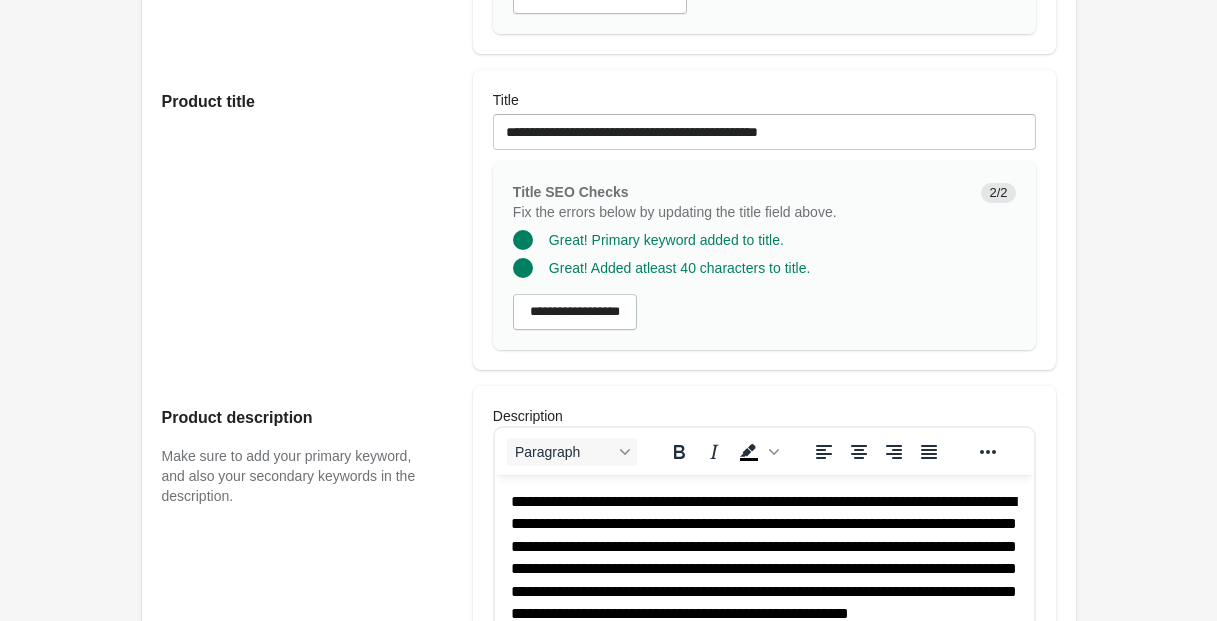click on "**********" at bounding box center [763, 569] 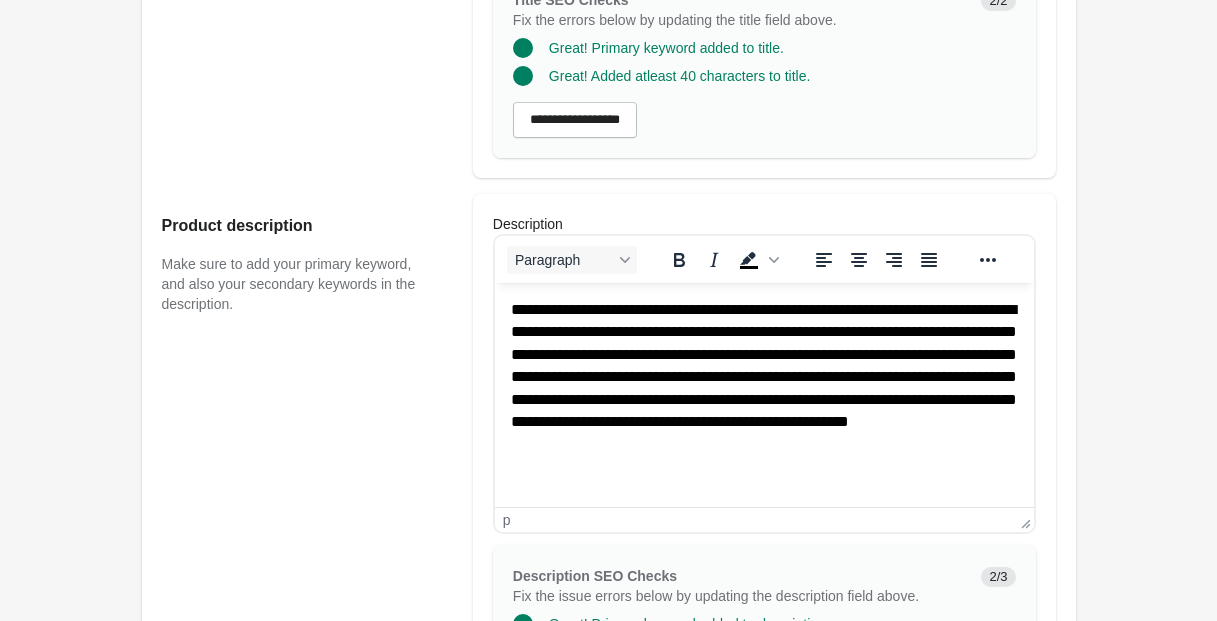 scroll, scrollTop: 799, scrollLeft: 0, axis: vertical 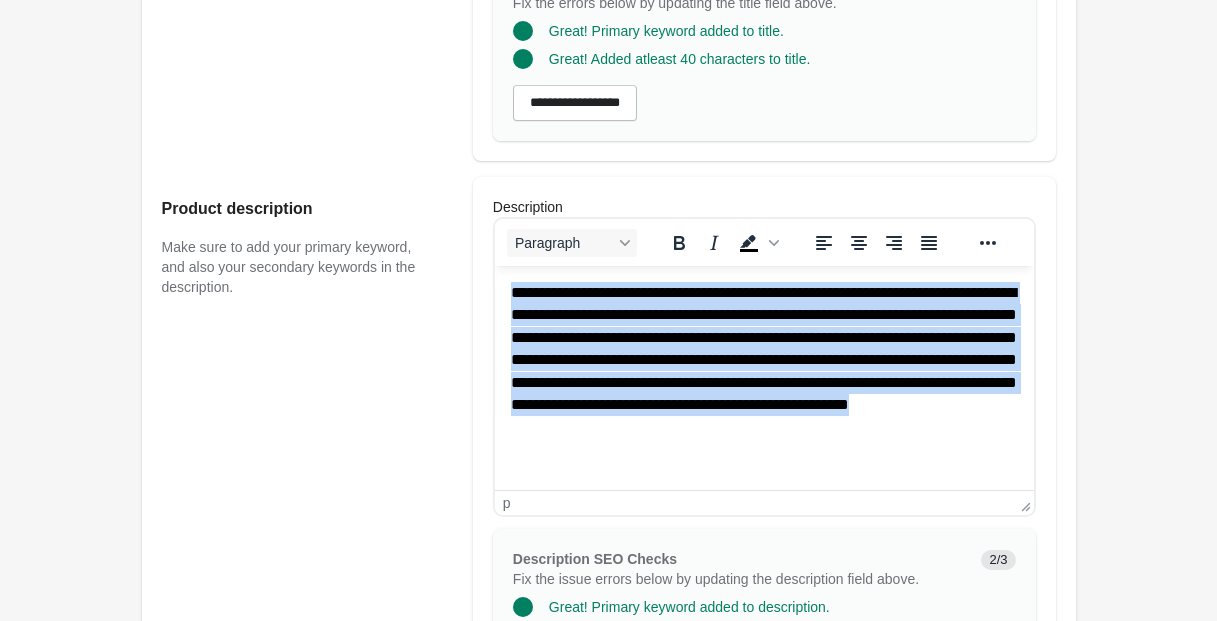 drag, startPoint x: 510, startPoint y: 292, endPoint x: 979, endPoint y: 455, distance: 496.51788 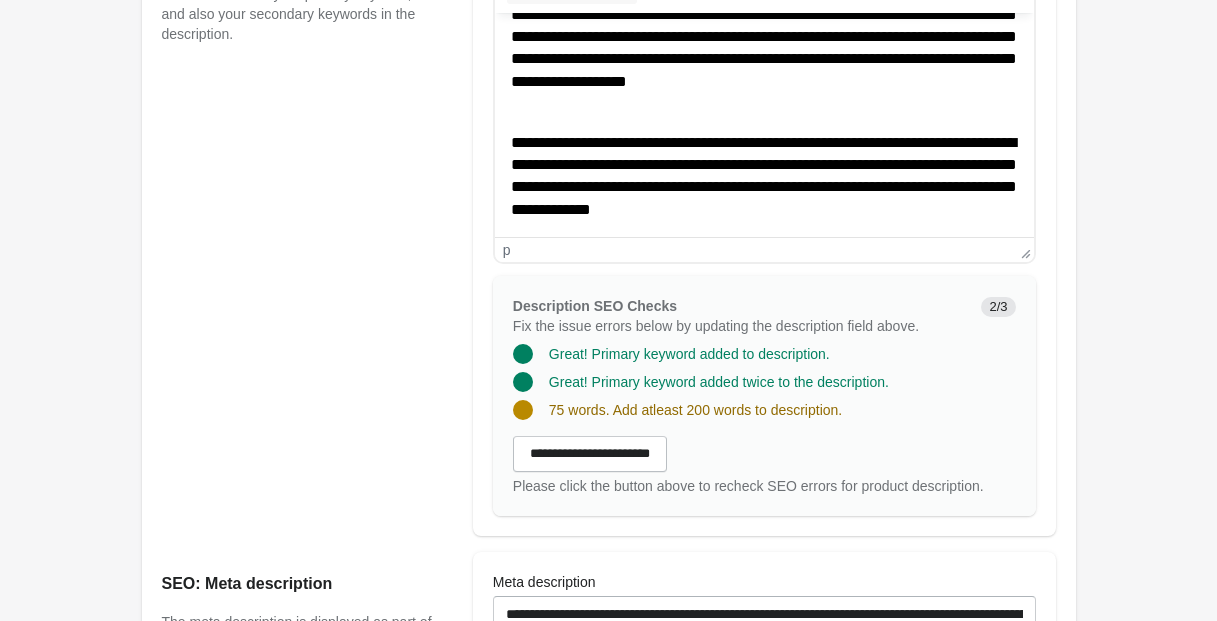 scroll, scrollTop: 1103, scrollLeft: 0, axis: vertical 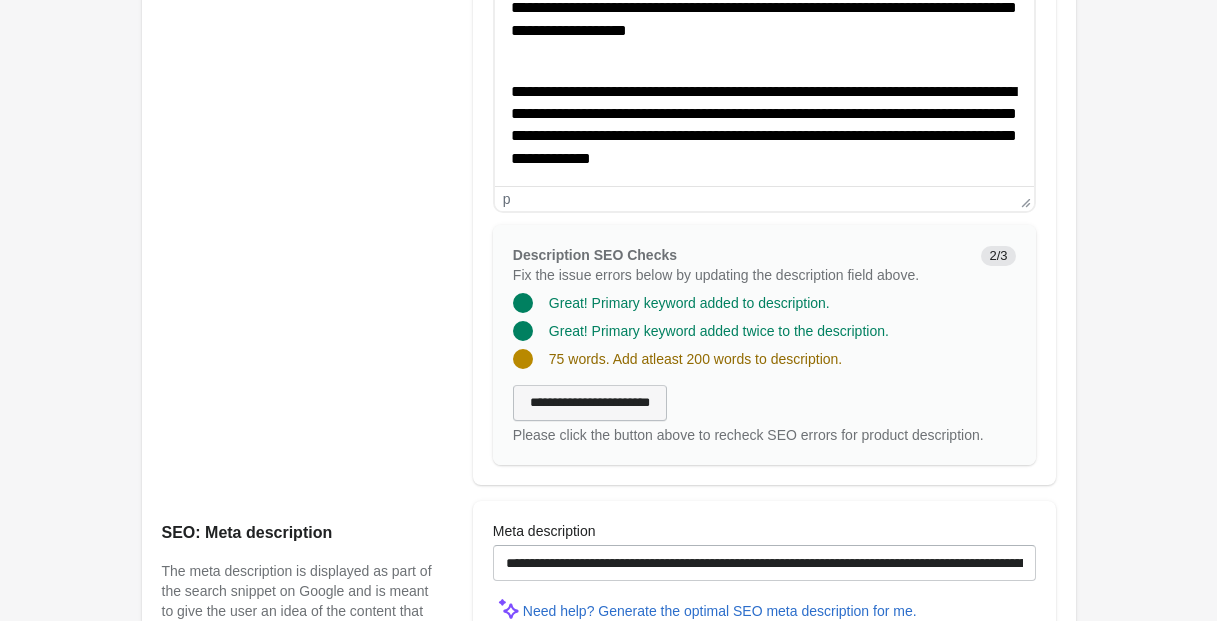 click on "**********" at bounding box center (590, 403) 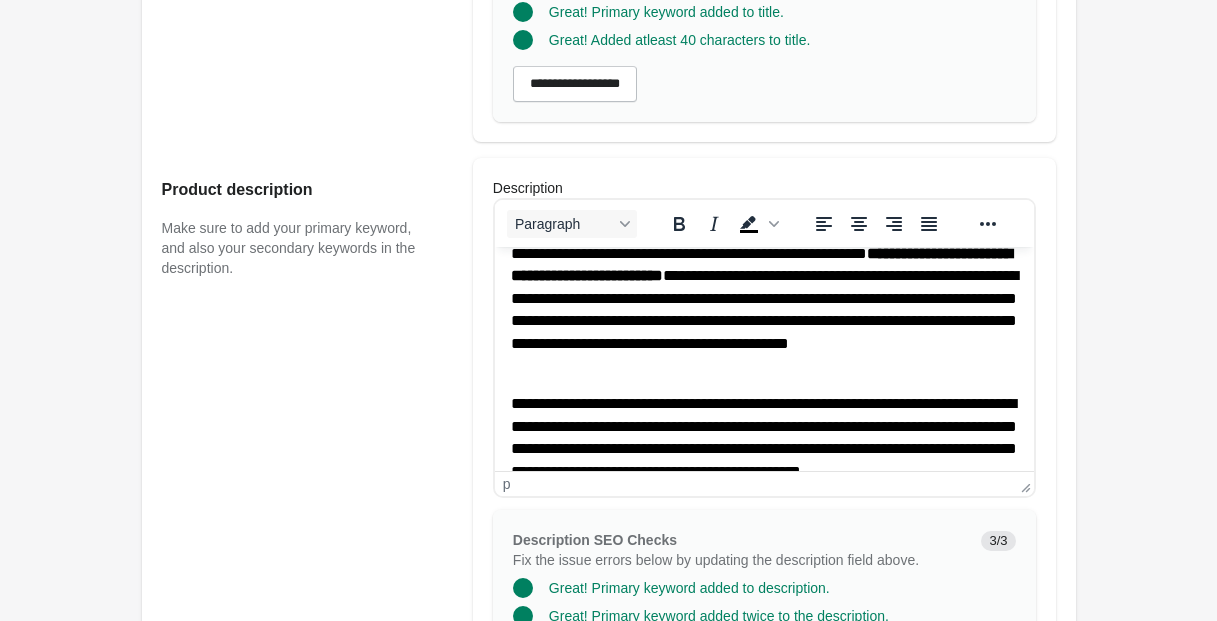 scroll, scrollTop: 0, scrollLeft: 0, axis: both 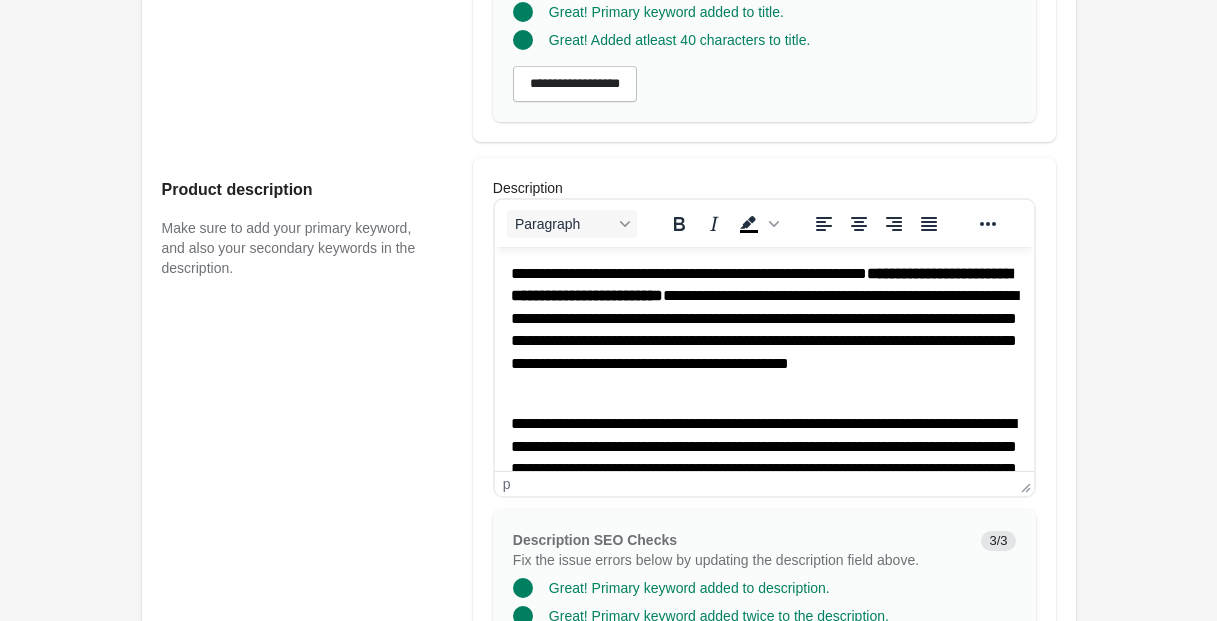 click on "*****" 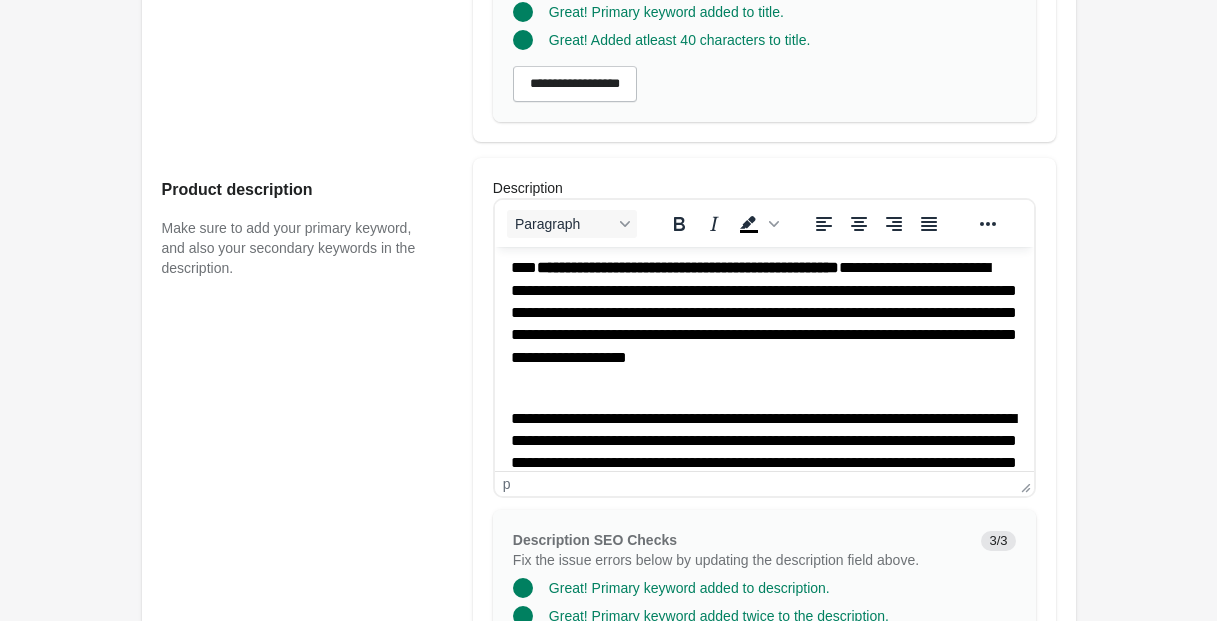 scroll, scrollTop: 286, scrollLeft: 0, axis: vertical 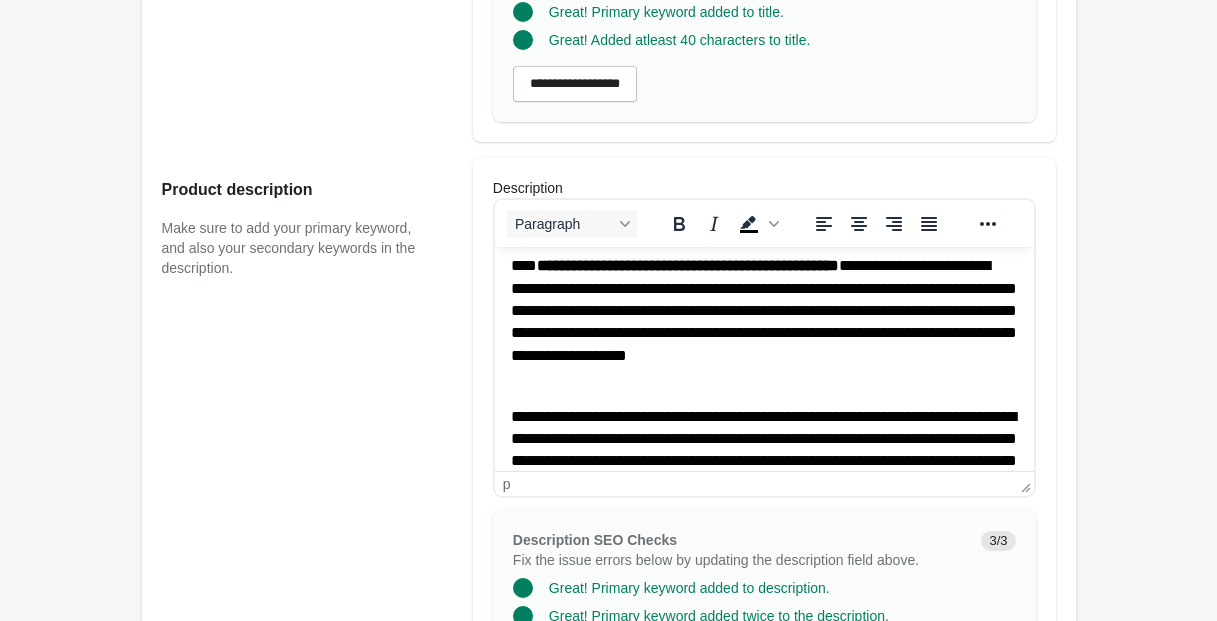click on "**********" at bounding box center (763, 322) 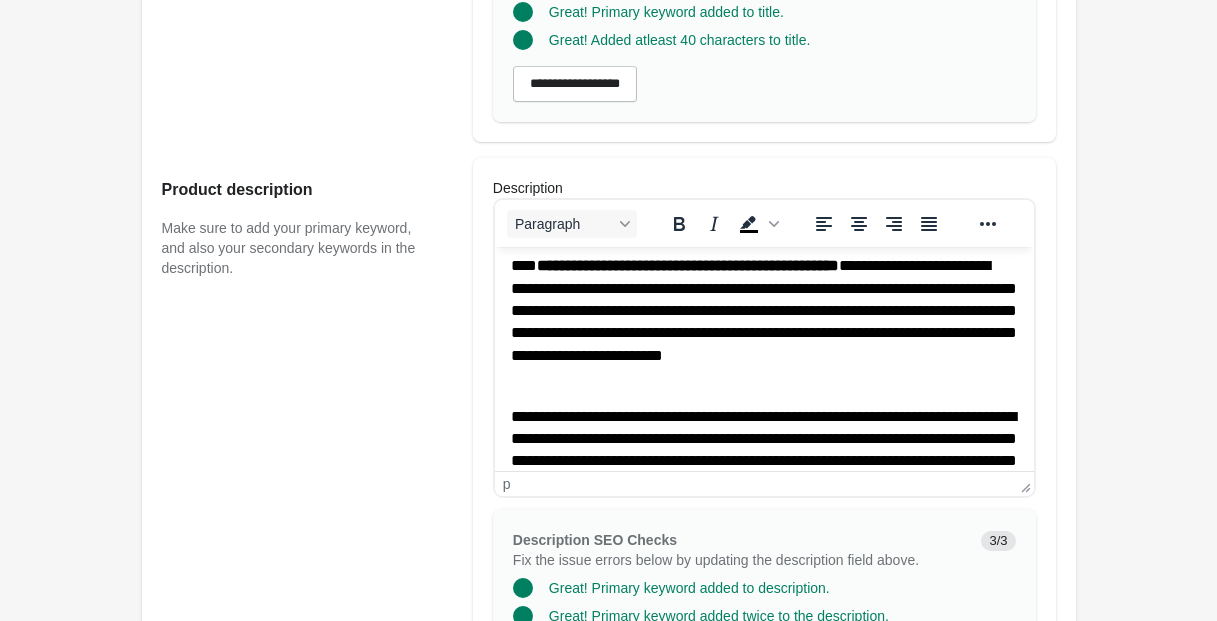 scroll, scrollTop: 326, scrollLeft: 0, axis: vertical 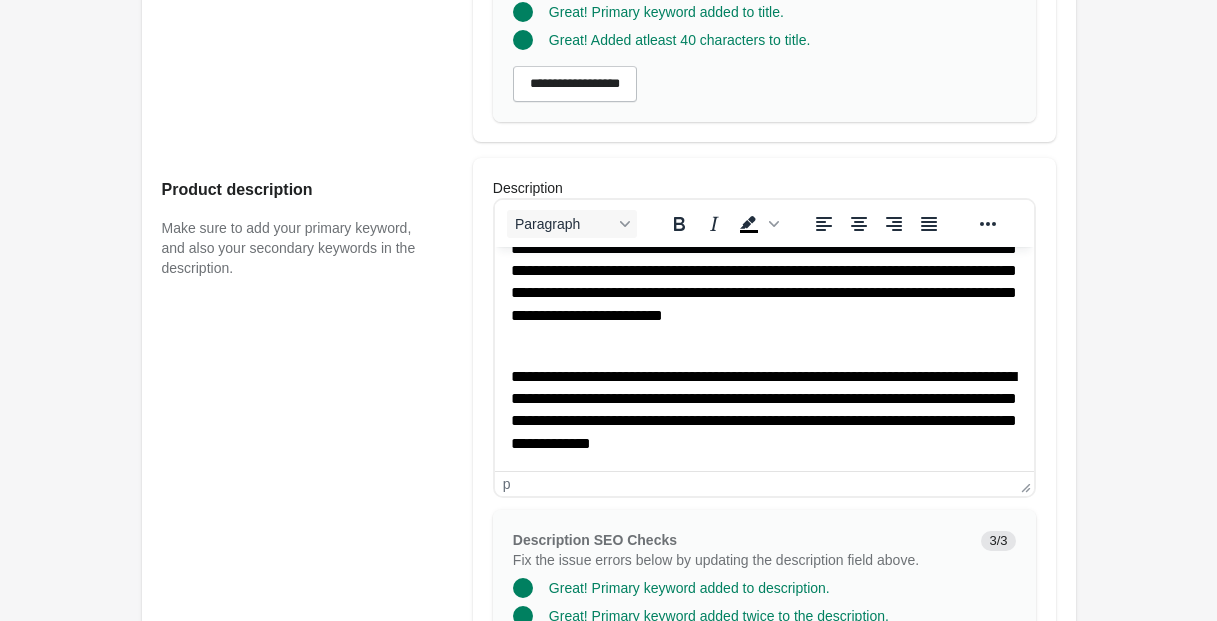 click on "*******" 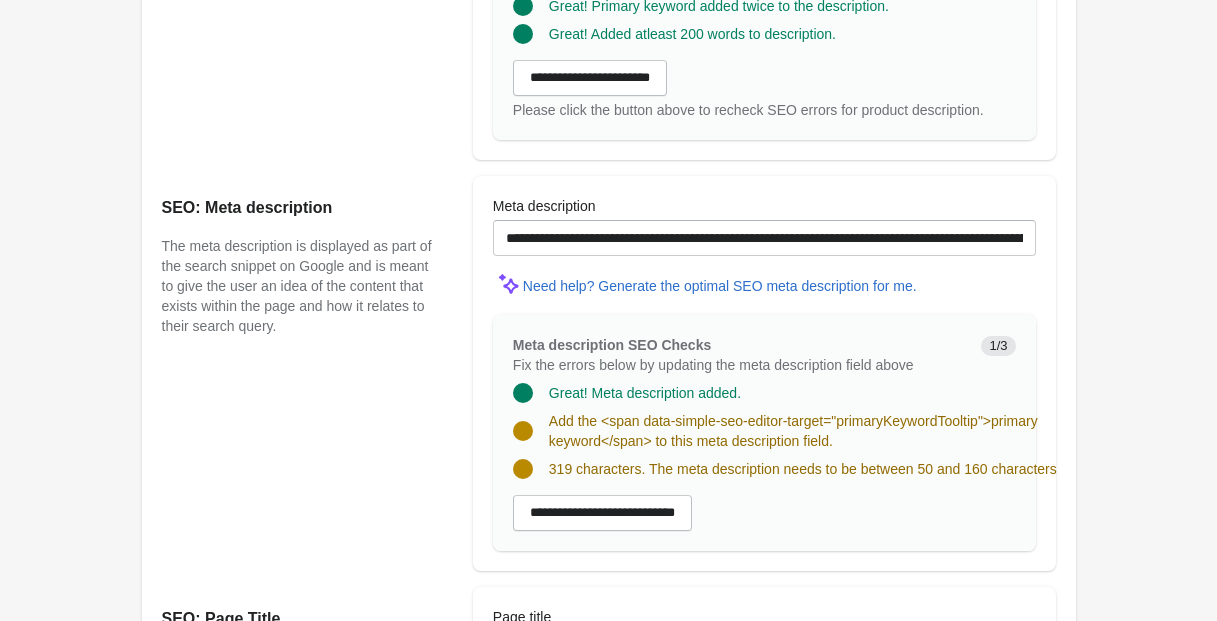 scroll, scrollTop: 1440, scrollLeft: 0, axis: vertical 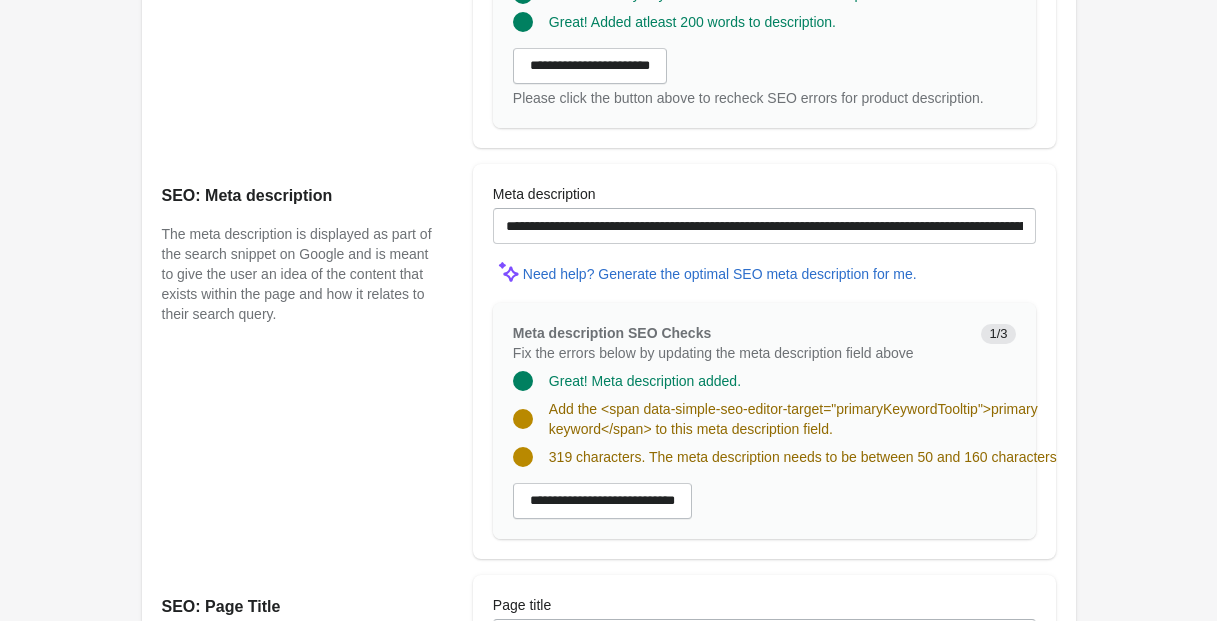 drag, startPoint x: 745, startPoint y: 243, endPoint x: 491, endPoint y: 243, distance: 254 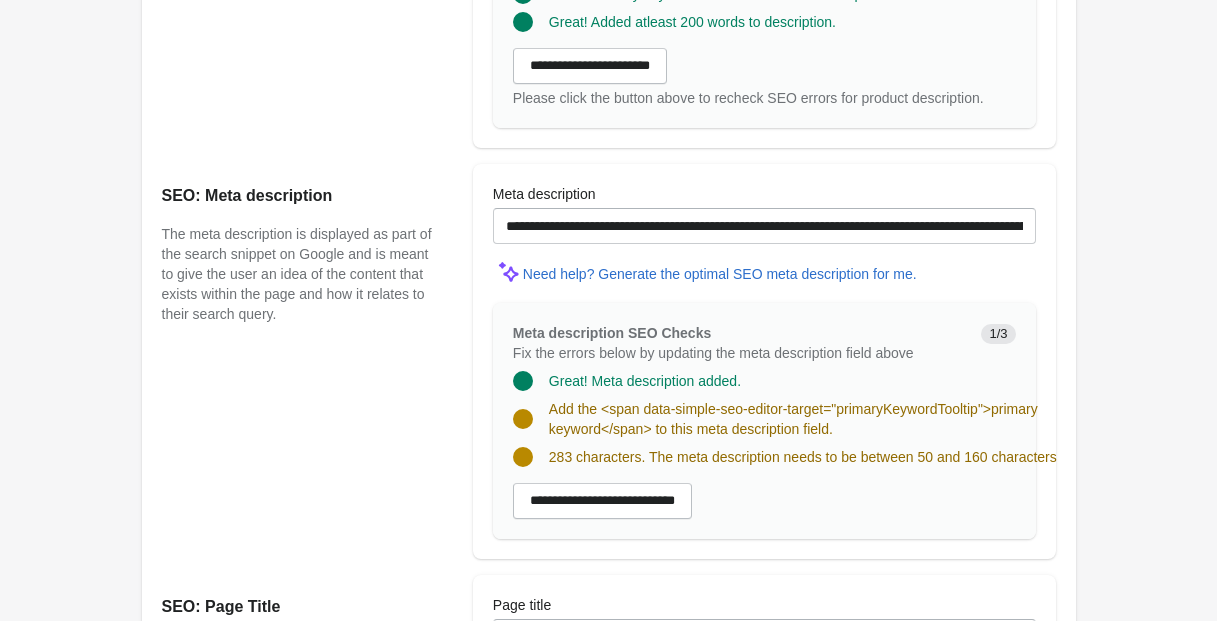 click on "**********" at bounding box center [764, 226] 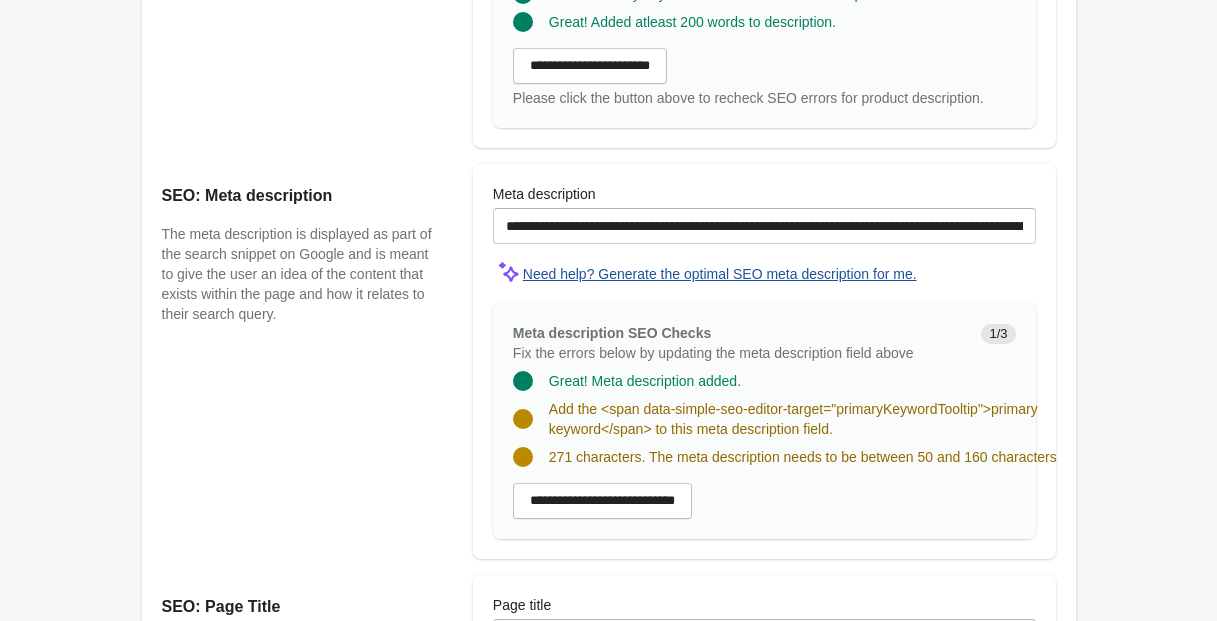 drag, startPoint x: 673, startPoint y: 246, endPoint x: 555, endPoint y: 281, distance: 123.081276 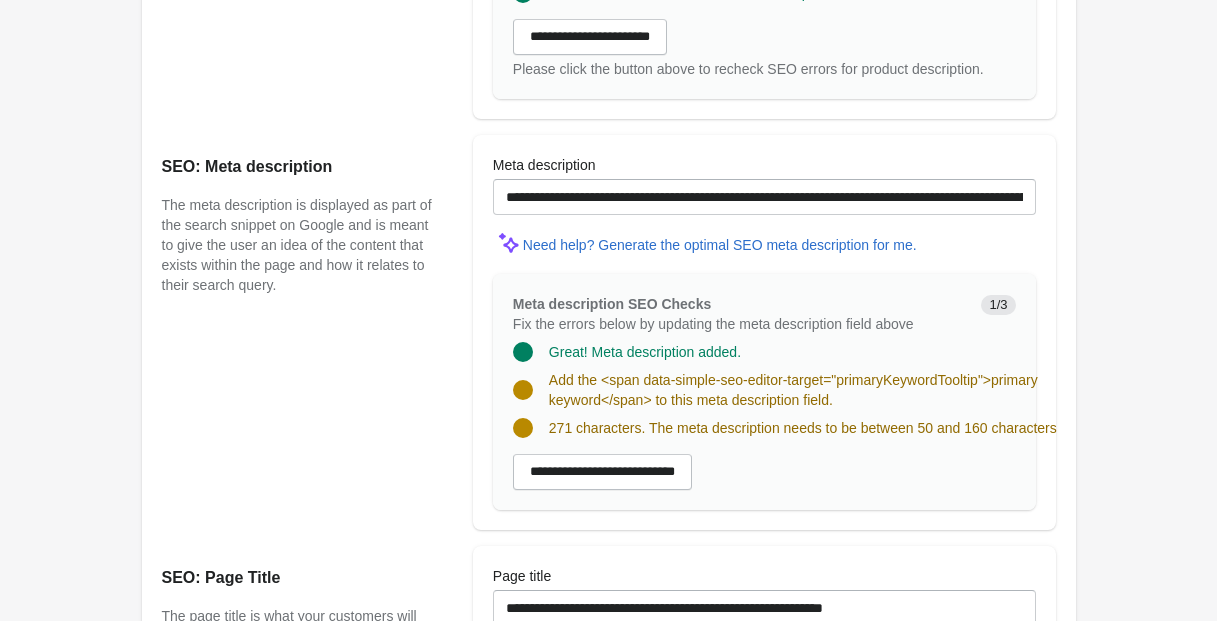 scroll, scrollTop: 1475, scrollLeft: 0, axis: vertical 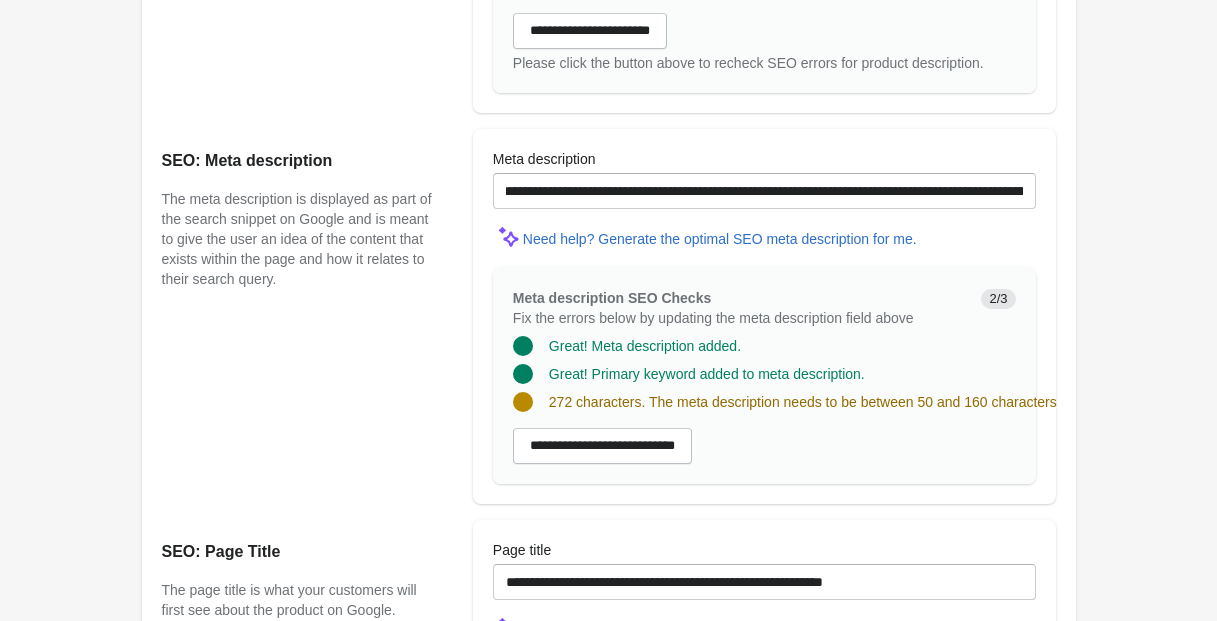 click on "**********" at bounding box center [764, 191] 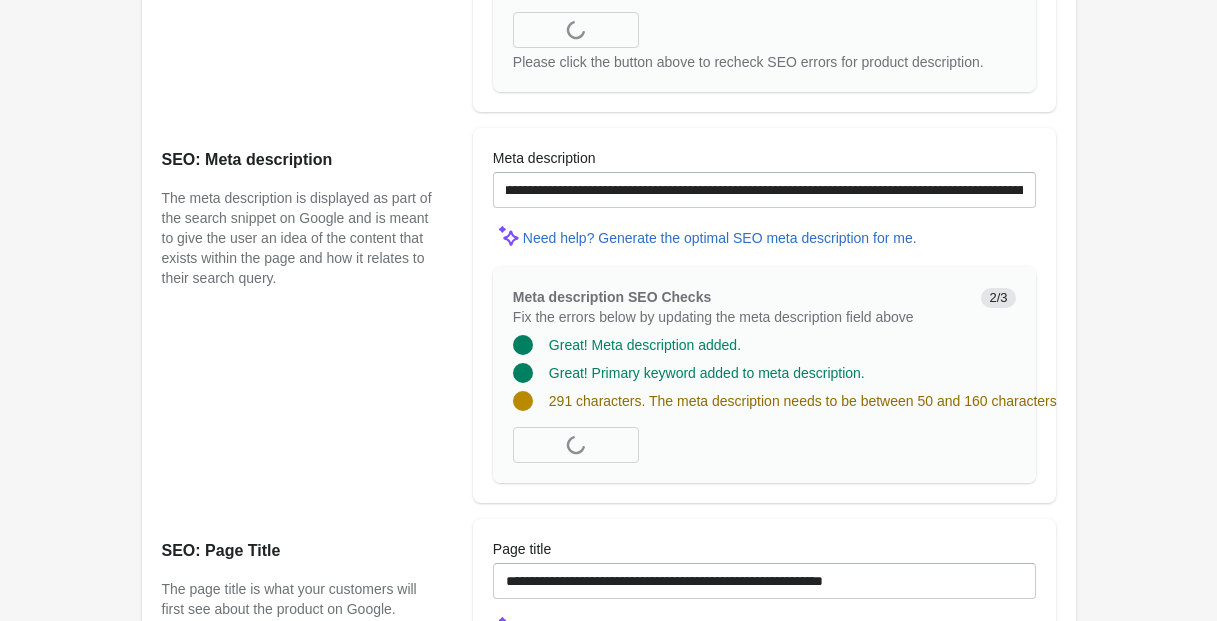 scroll, scrollTop: 1475, scrollLeft: 0, axis: vertical 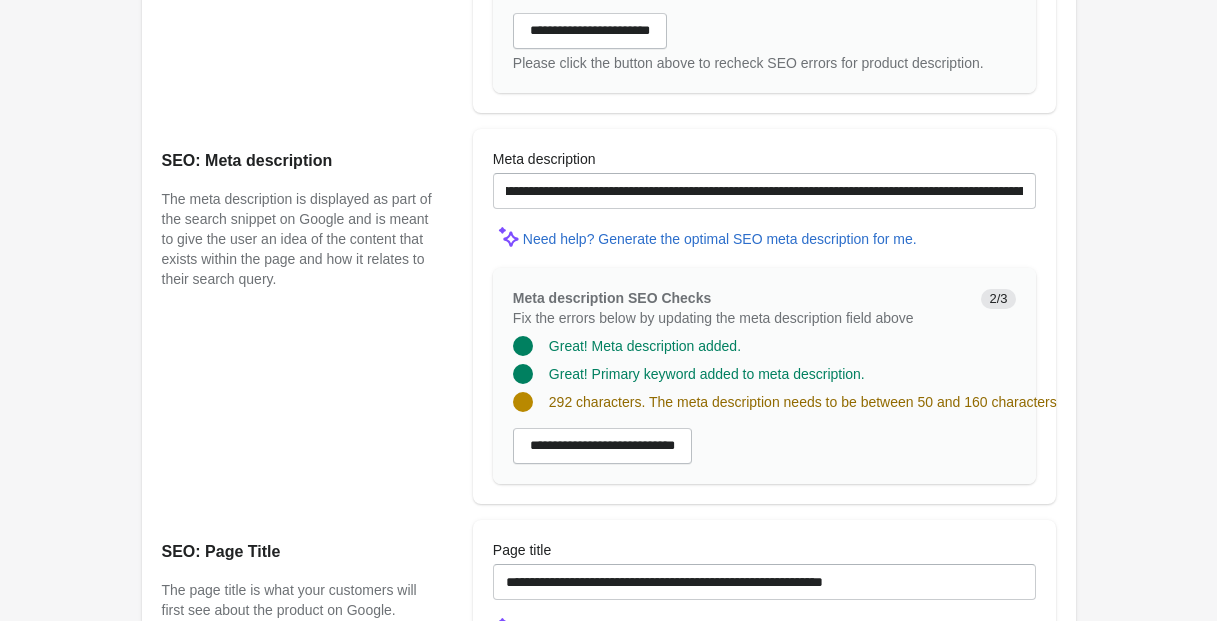 drag, startPoint x: 909, startPoint y: 210, endPoint x: 999, endPoint y: 222, distance: 90.79648 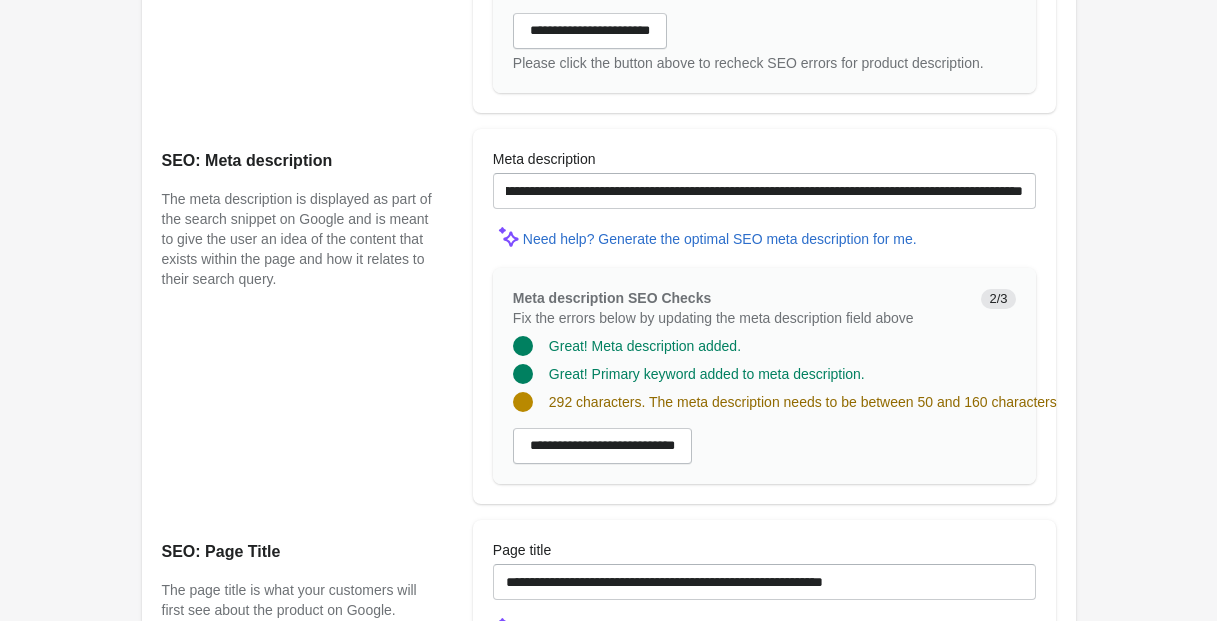 scroll, scrollTop: 0, scrollLeft: 1417, axis: horizontal 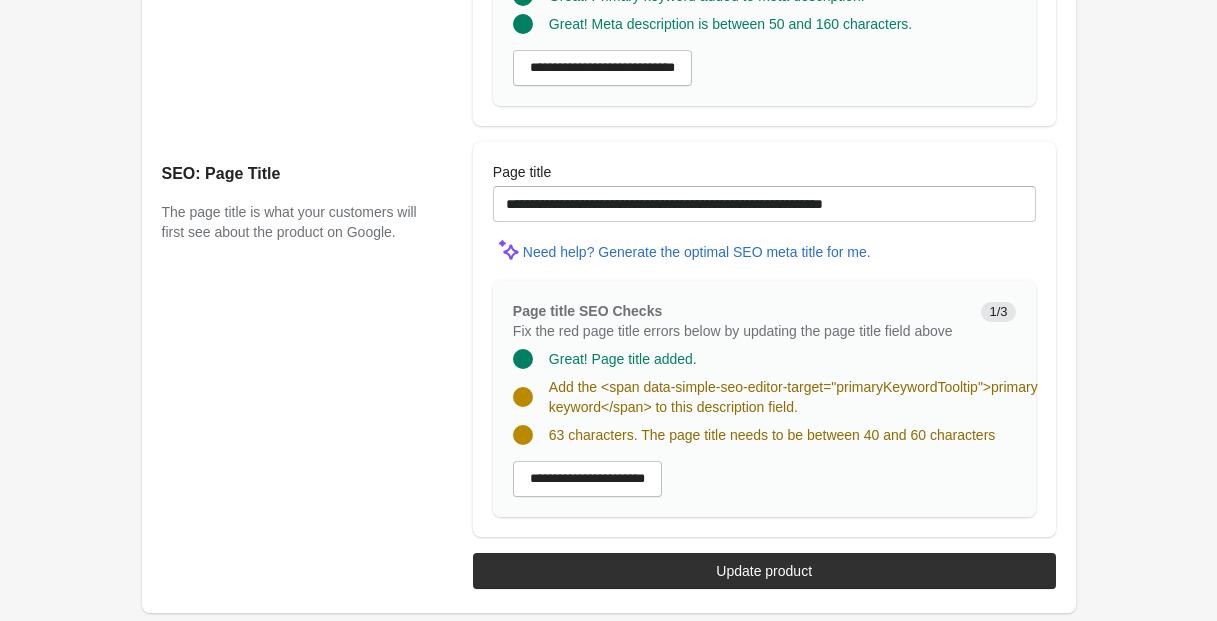 type on "**********" 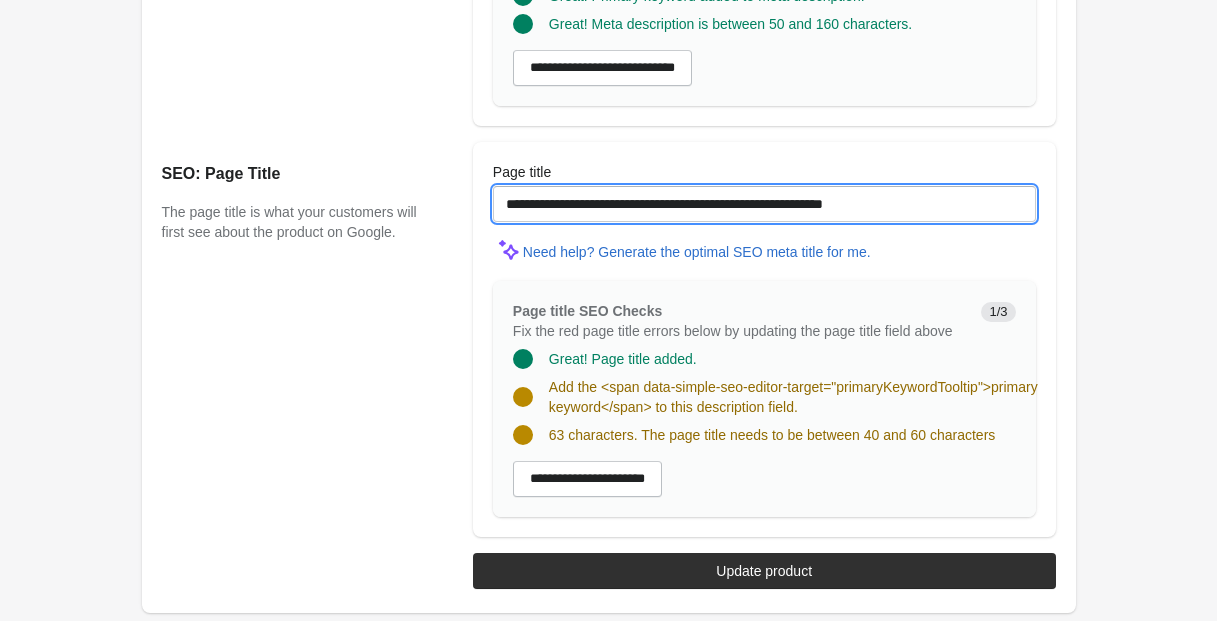 scroll, scrollTop: 0, scrollLeft: 0, axis: both 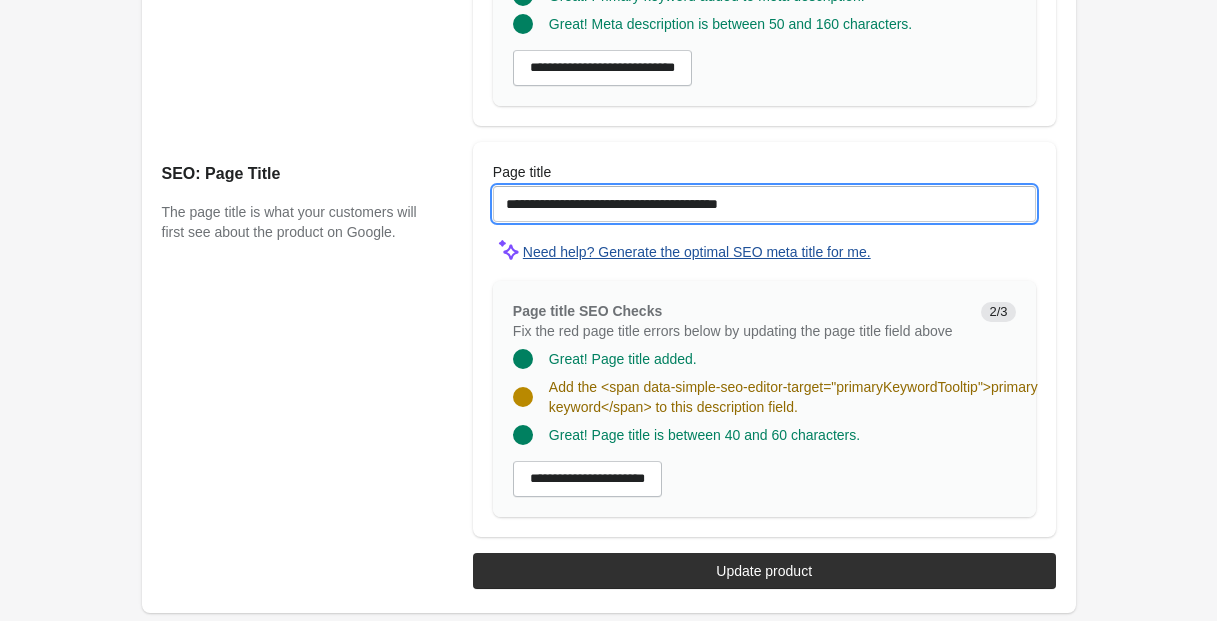 drag, startPoint x: 677, startPoint y: 148, endPoint x: 602, endPoint y: 200, distance: 91.26335 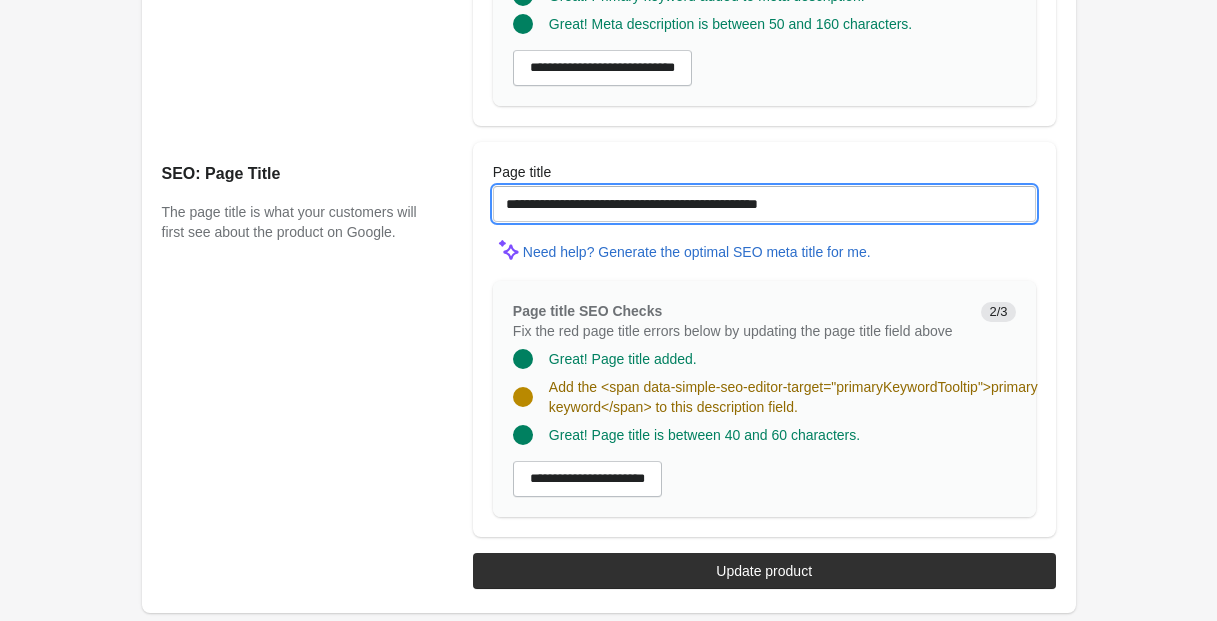 click on "**********" at bounding box center (764, 204) 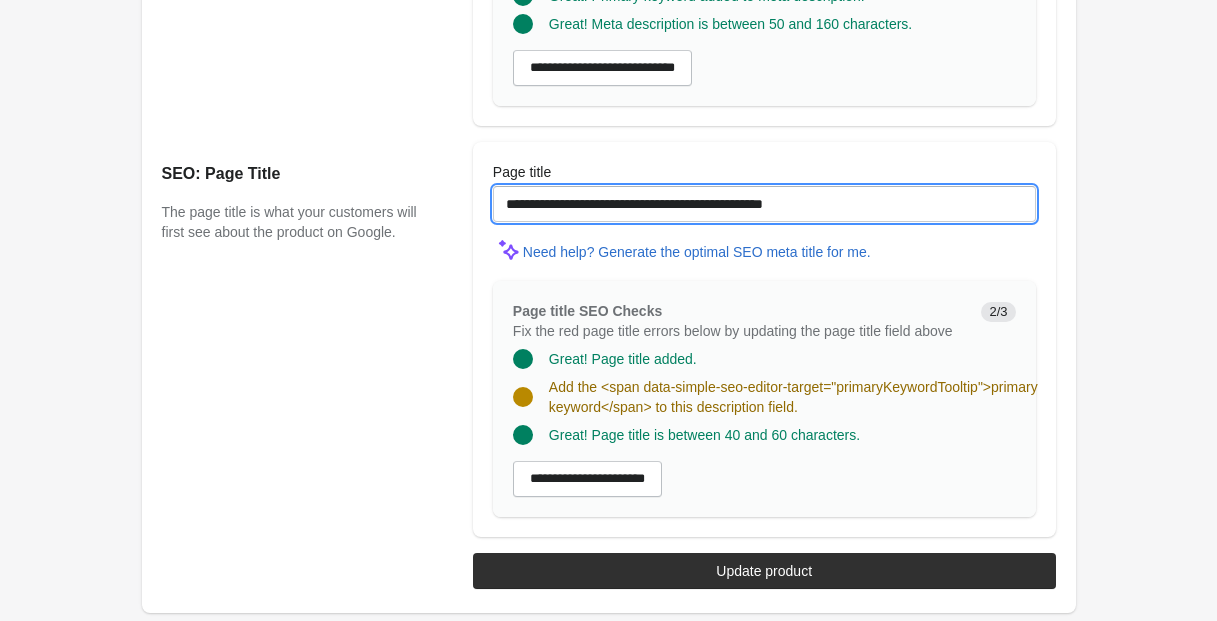 scroll, scrollTop: 1907, scrollLeft: 0, axis: vertical 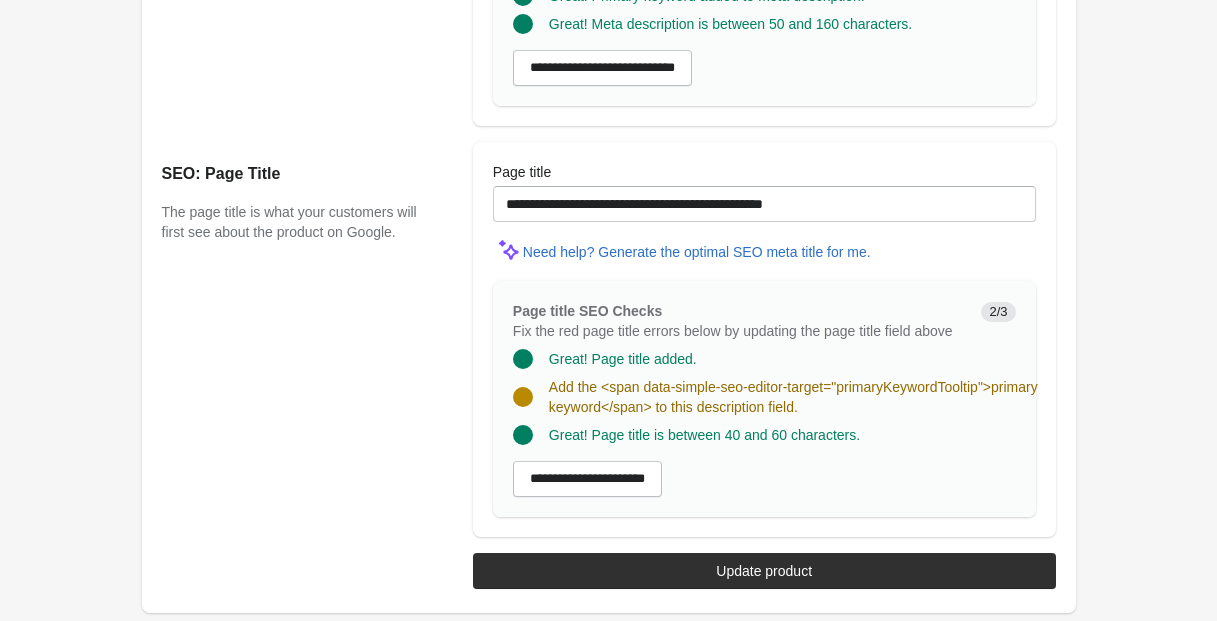 click at bounding box center [764, 275] 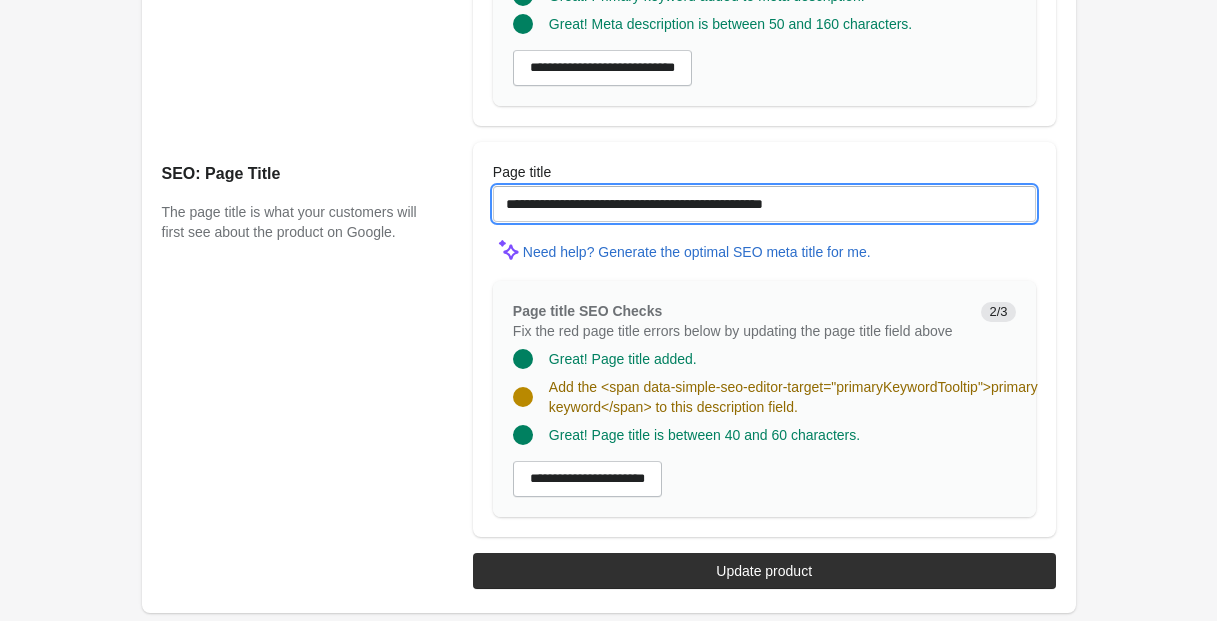 click on "**********" at bounding box center (764, 204) 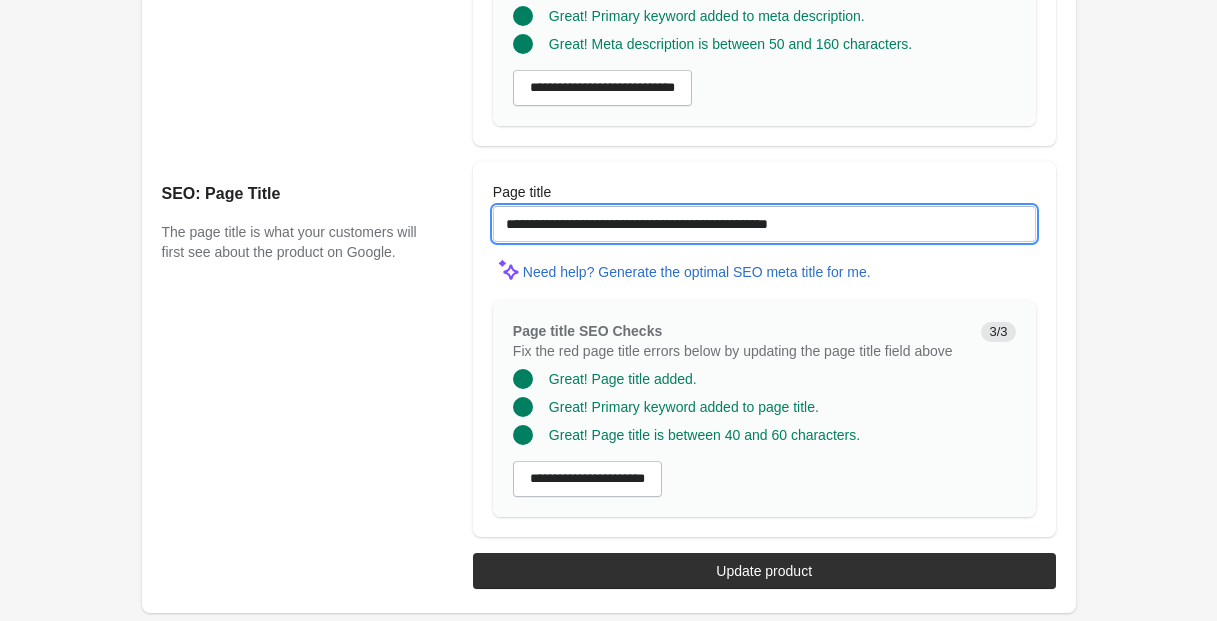 scroll, scrollTop: 1889, scrollLeft: 0, axis: vertical 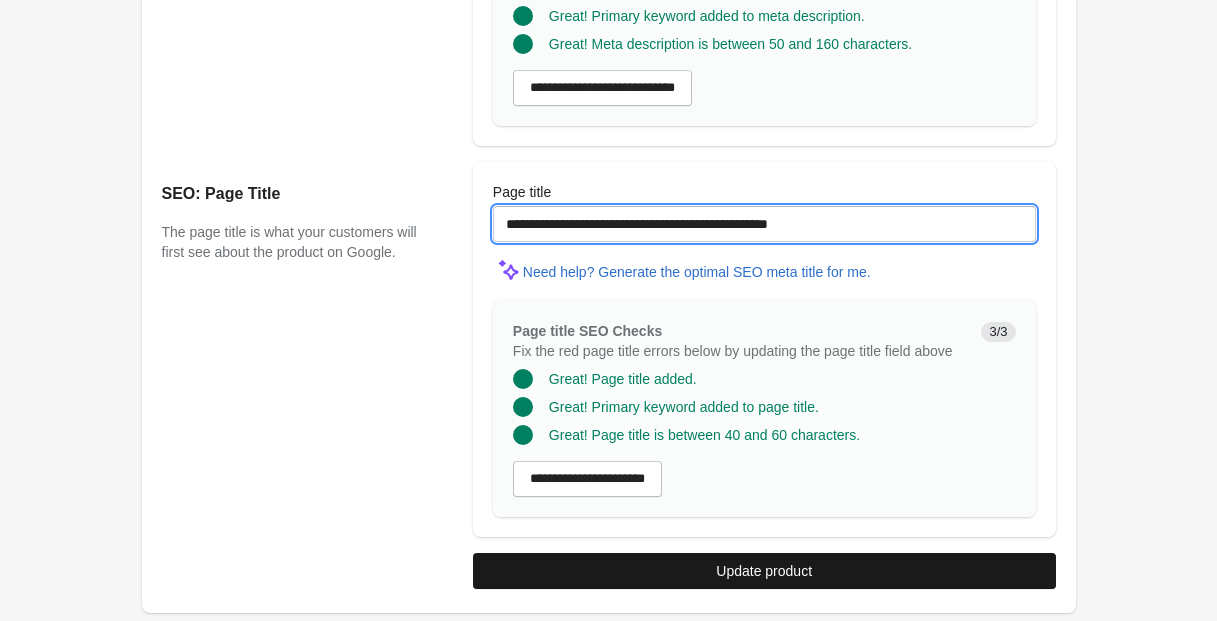 type on "**********" 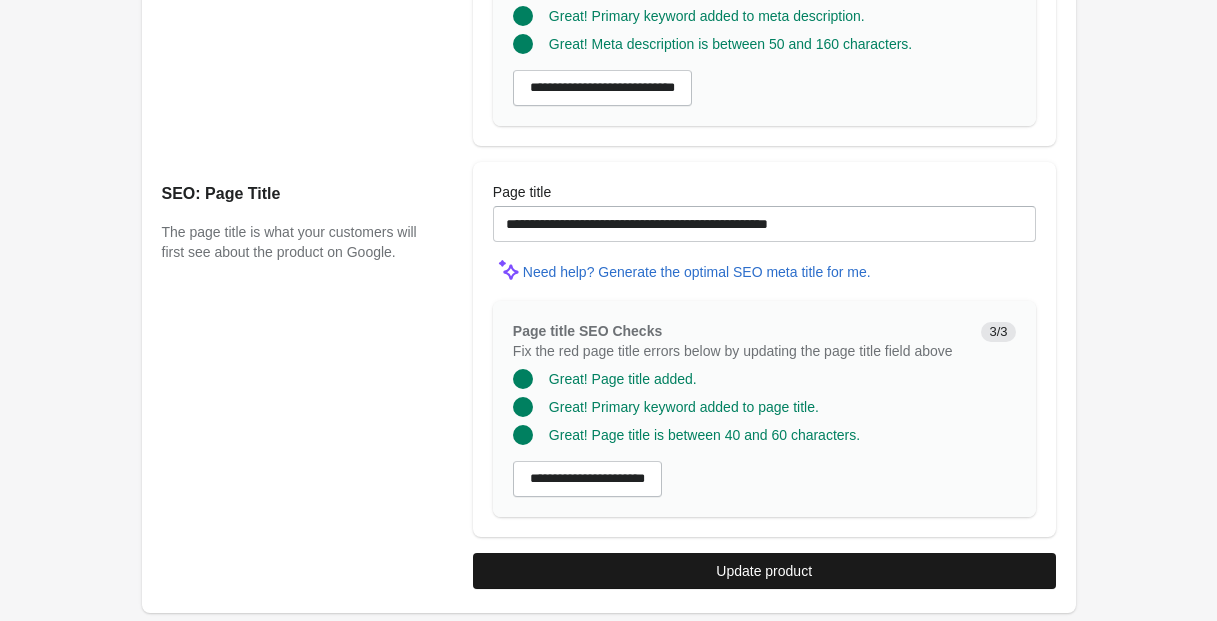 click on "Update product" at bounding box center [764, 571] 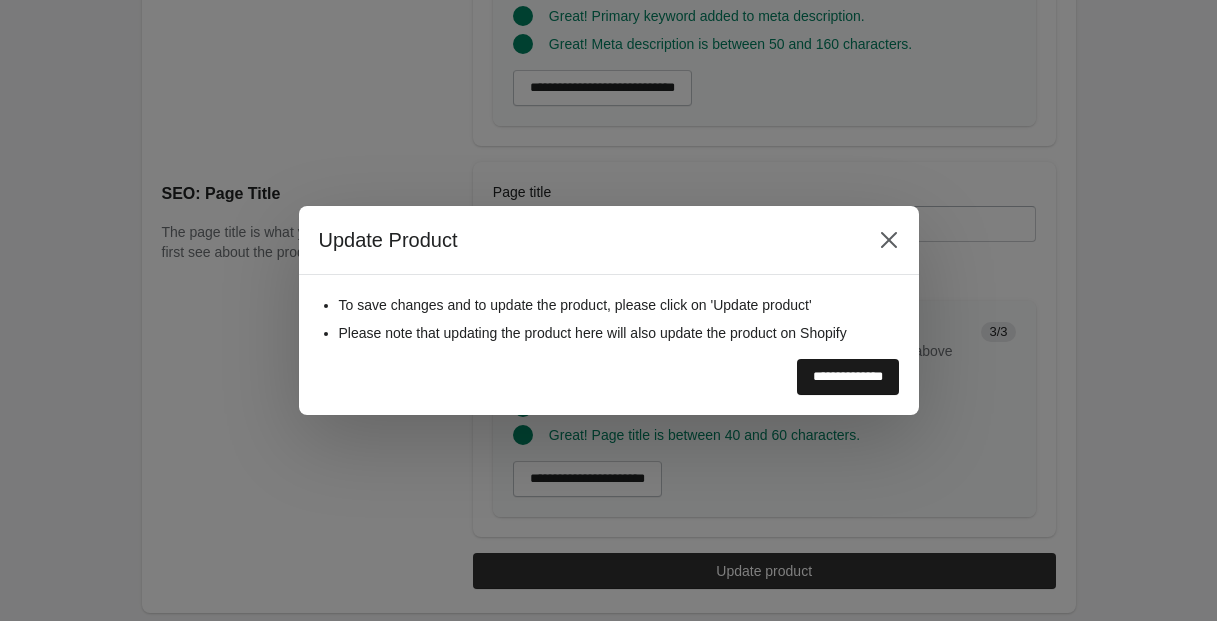 click on "**********" at bounding box center (848, 377) 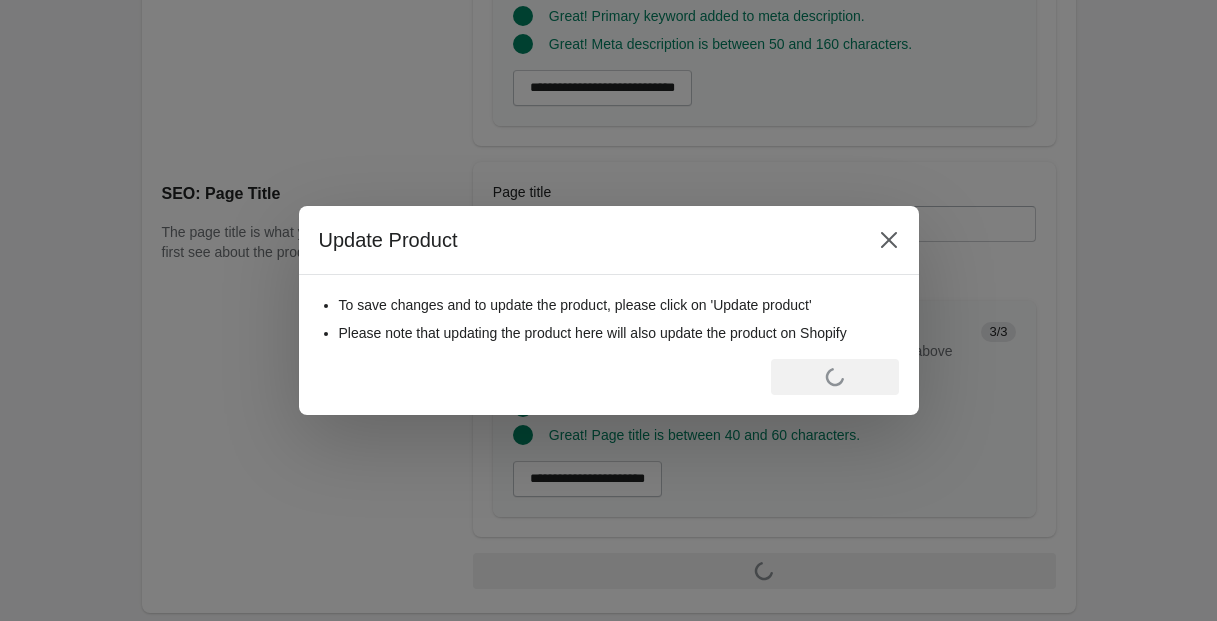 scroll, scrollTop: 0, scrollLeft: 0, axis: both 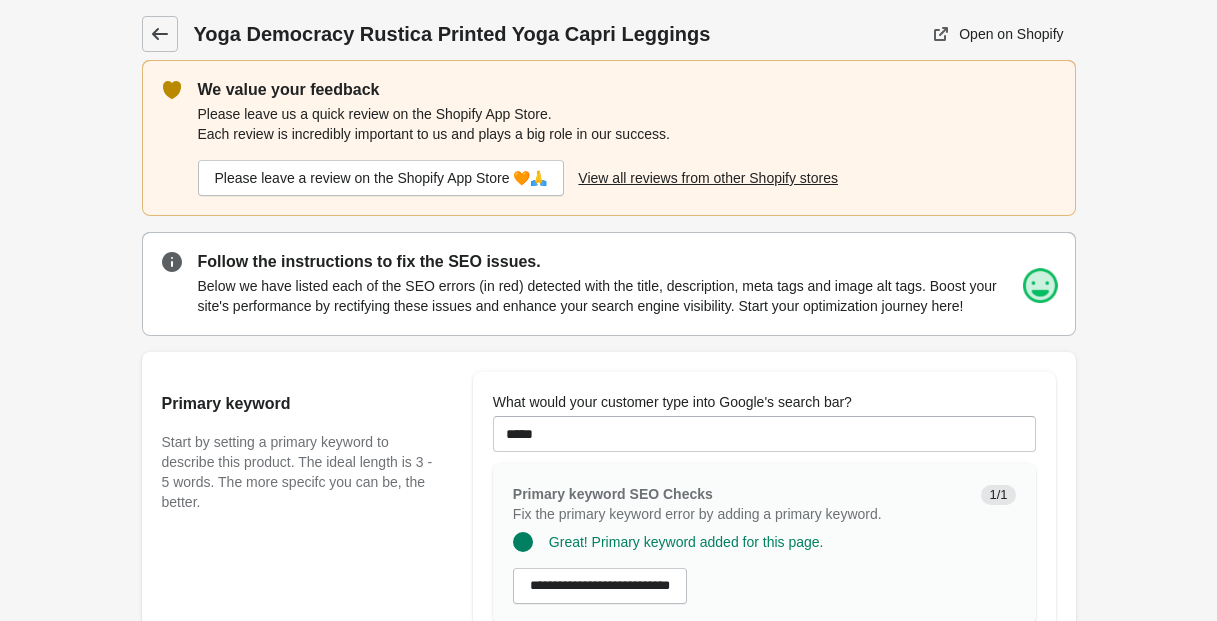 click 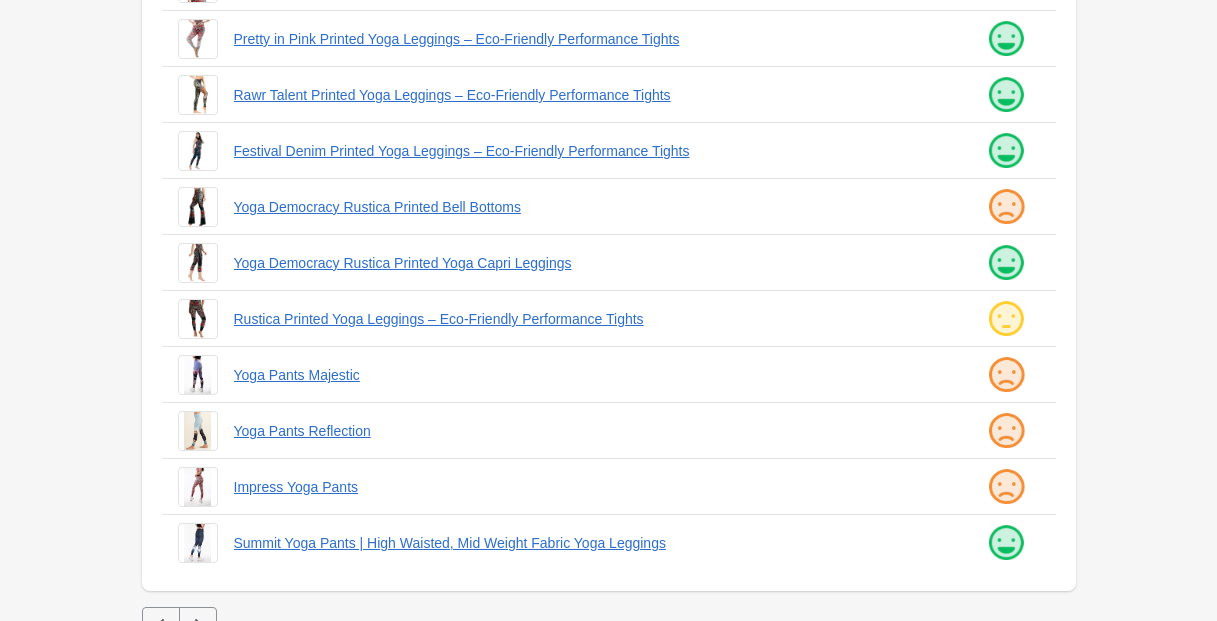 scroll, scrollTop: 536, scrollLeft: 0, axis: vertical 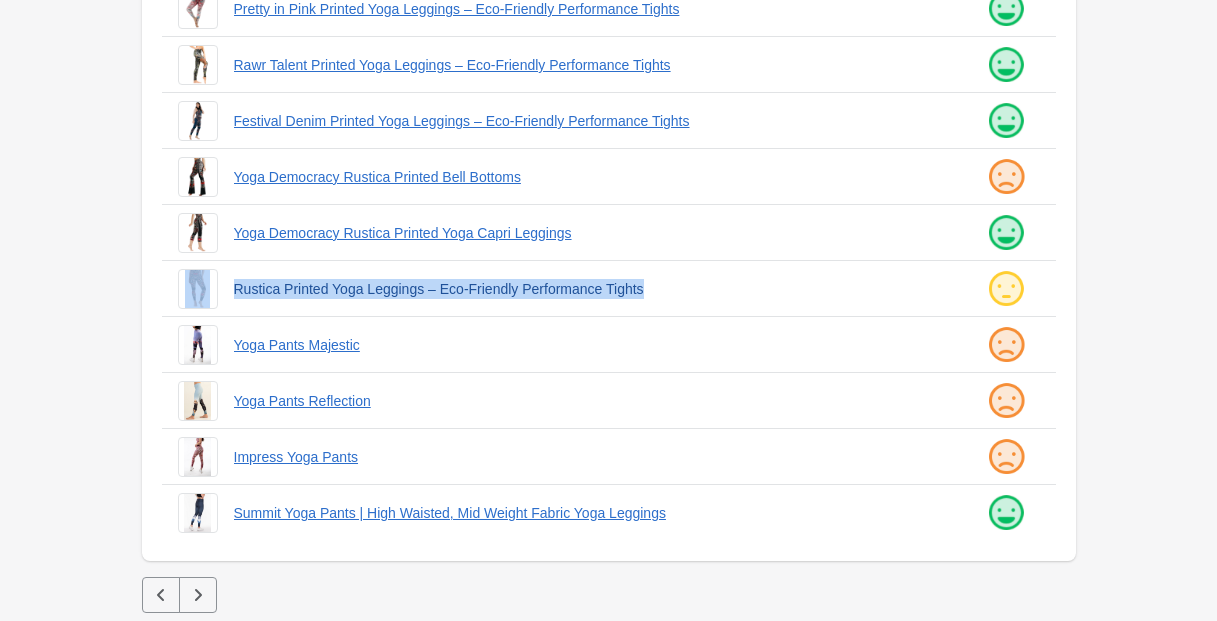 drag, startPoint x: 224, startPoint y: 285, endPoint x: 743, endPoint y: 281, distance: 519.01544 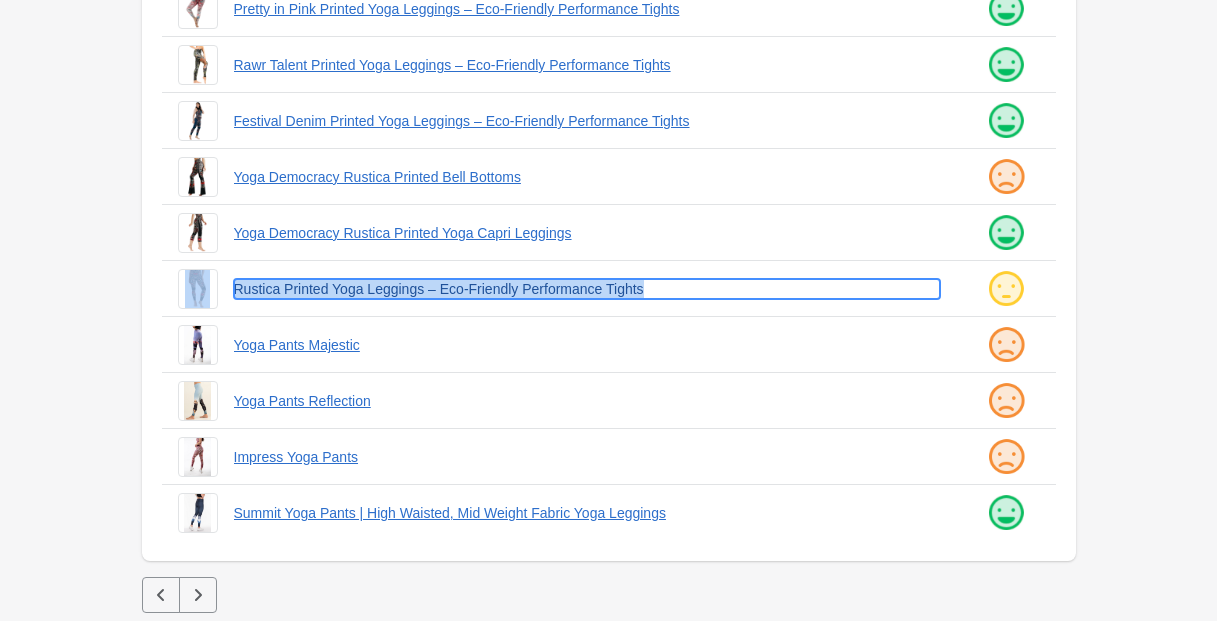 click on "Rustica Printed Yoga Leggings – Eco-Friendly Performance Tights" at bounding box center [587, 289] 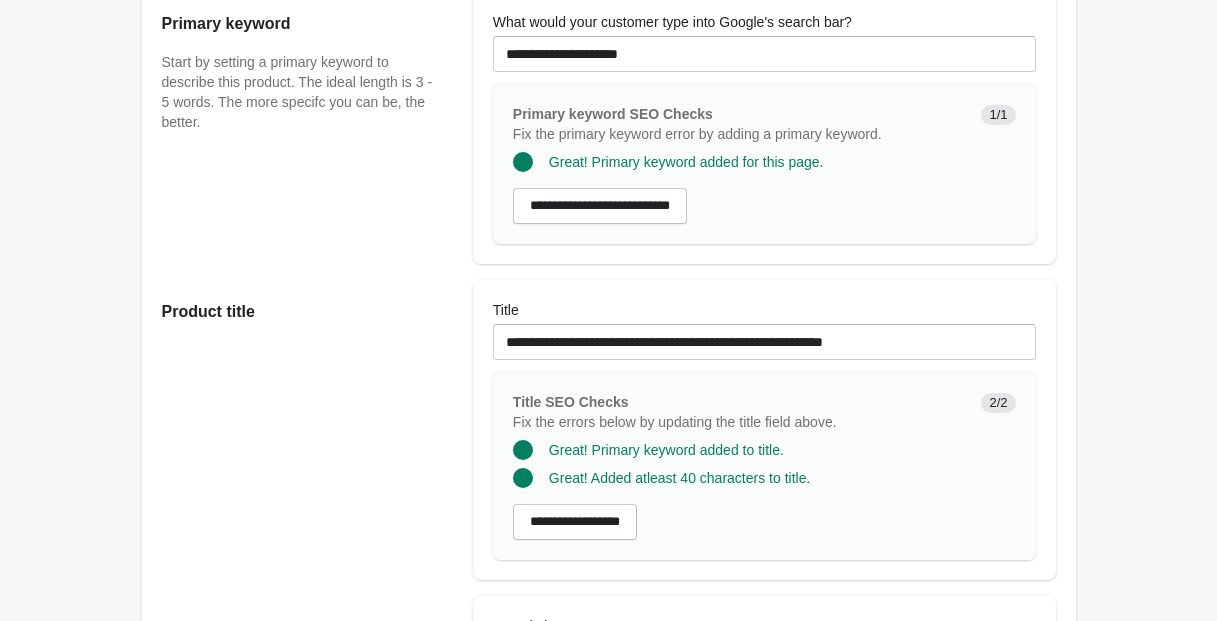 scroll, scrollTop: 399, scrollLeft: 0, axis: vertical 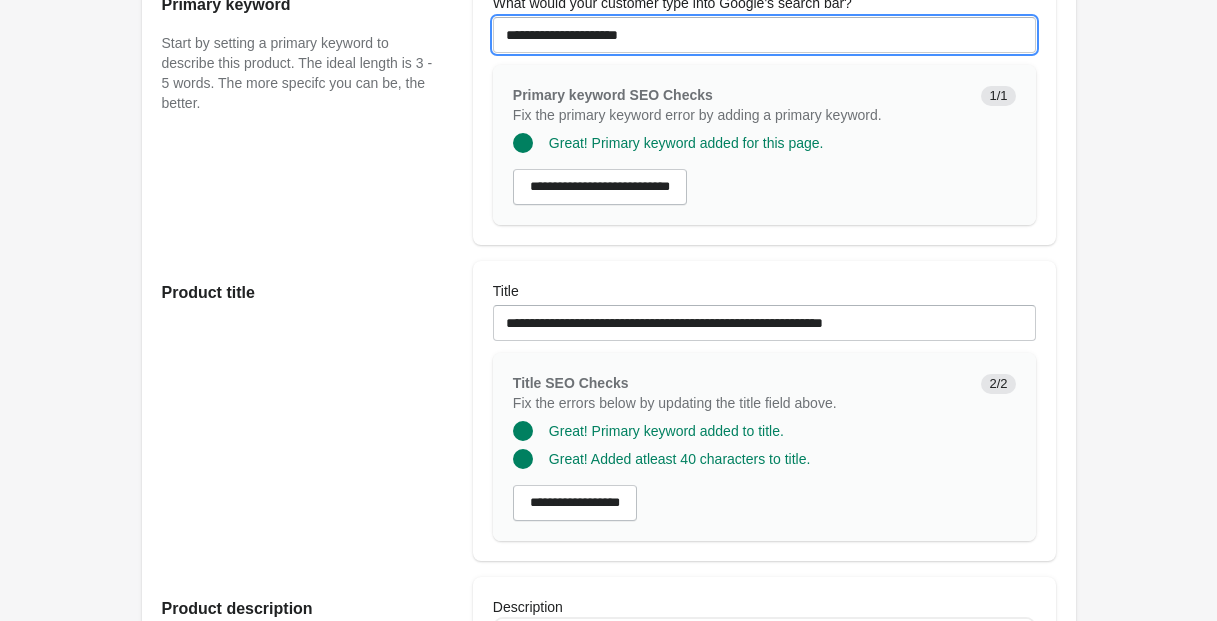 drag, startPoint x: 657, startPoint y: 56, endPoint x: 463, endPoint y: 52, distance: 194.04123 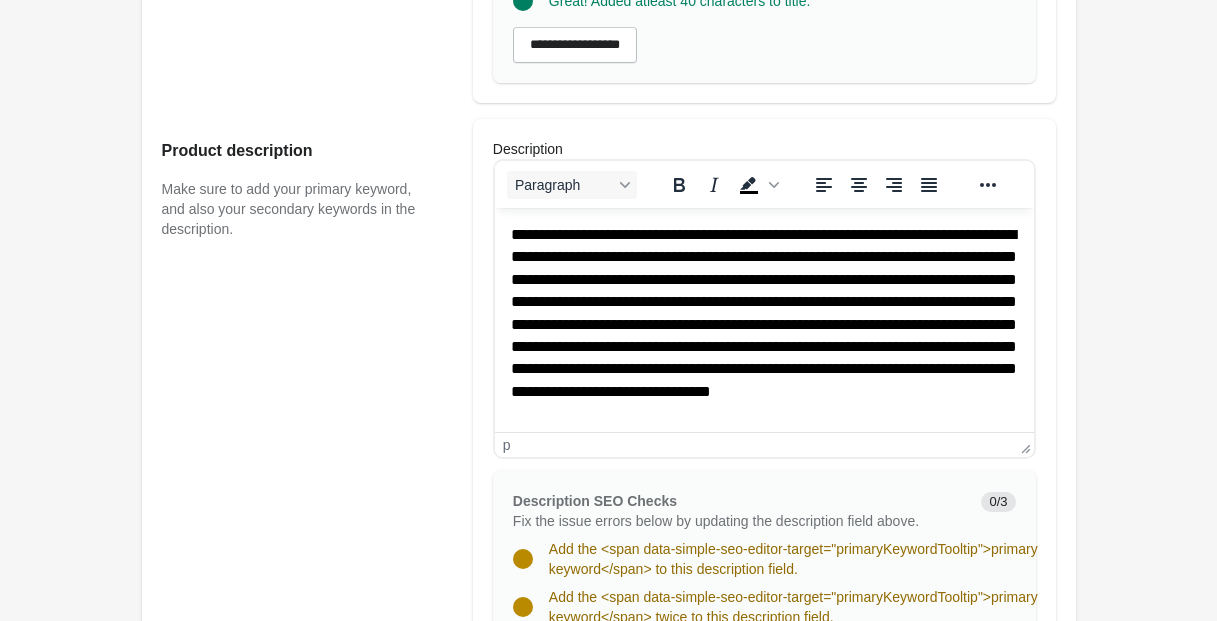 scroll, scrollTop: 894, scrollLeft: 0, axis: vertical 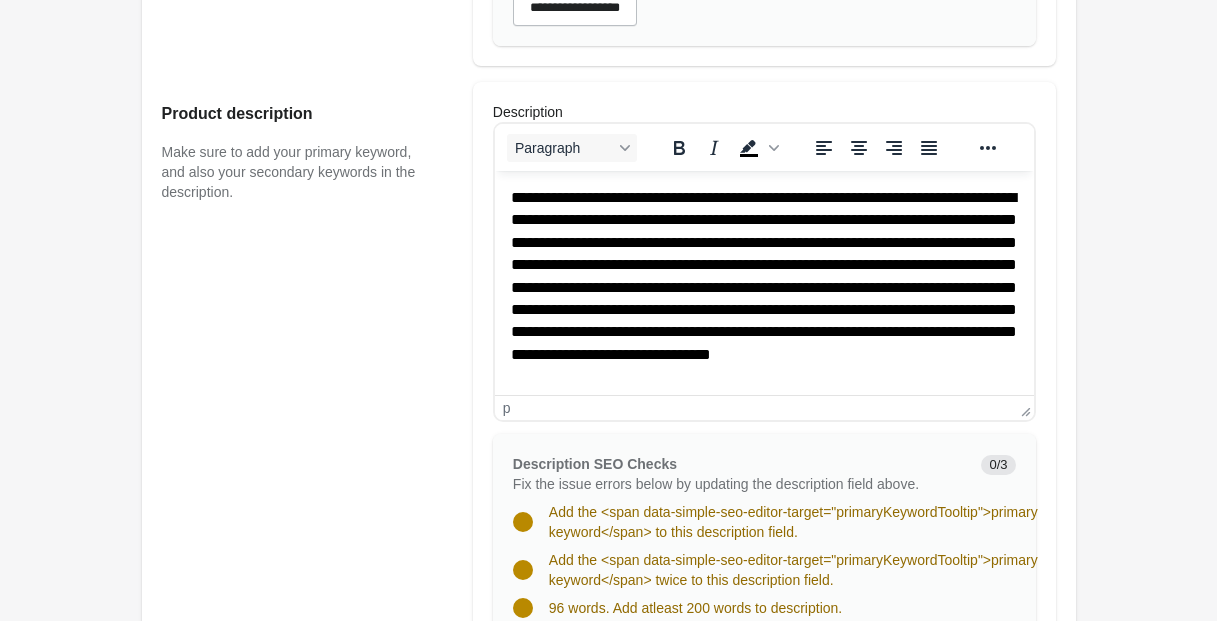 type on "**********" 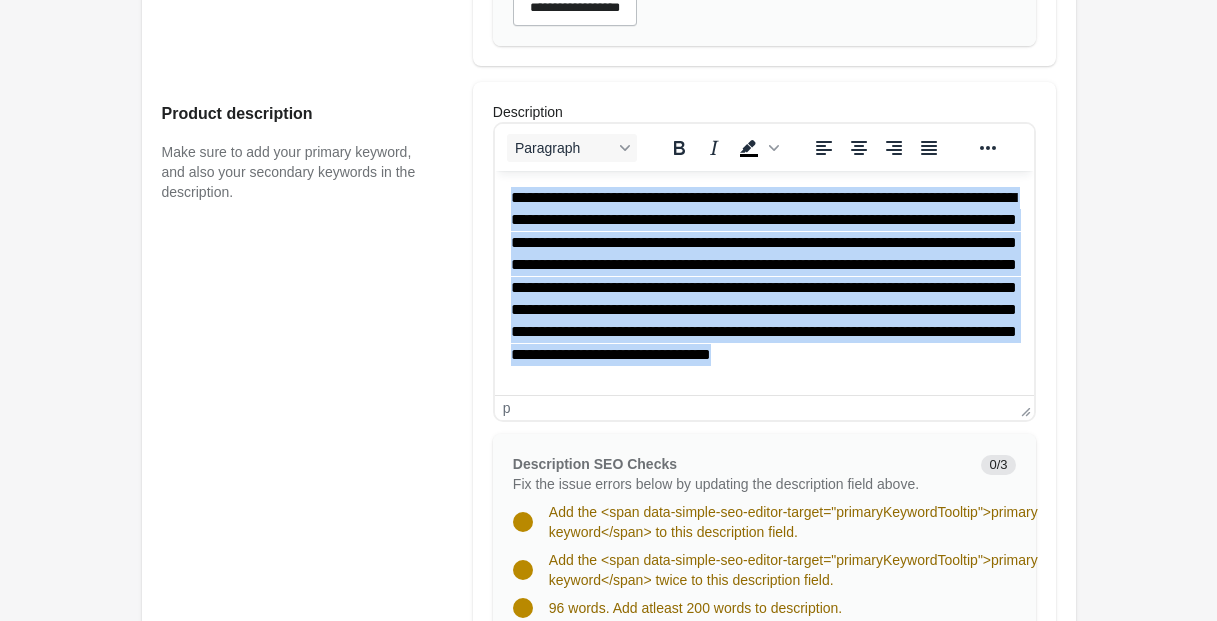 scroll, scrollTop: 10, scrollLeft: 0, axis: vertical 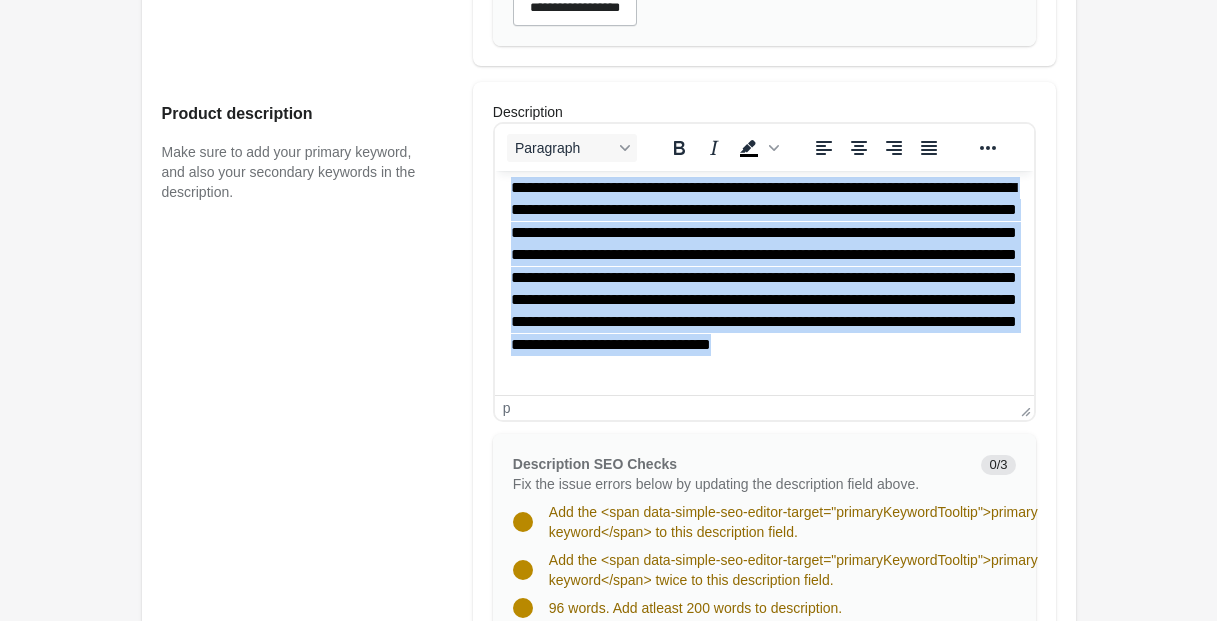 drag, startPoint x: 509, startPoint y: 199, endPoint x: 924, endPoint y: 369, distance: 448.46964 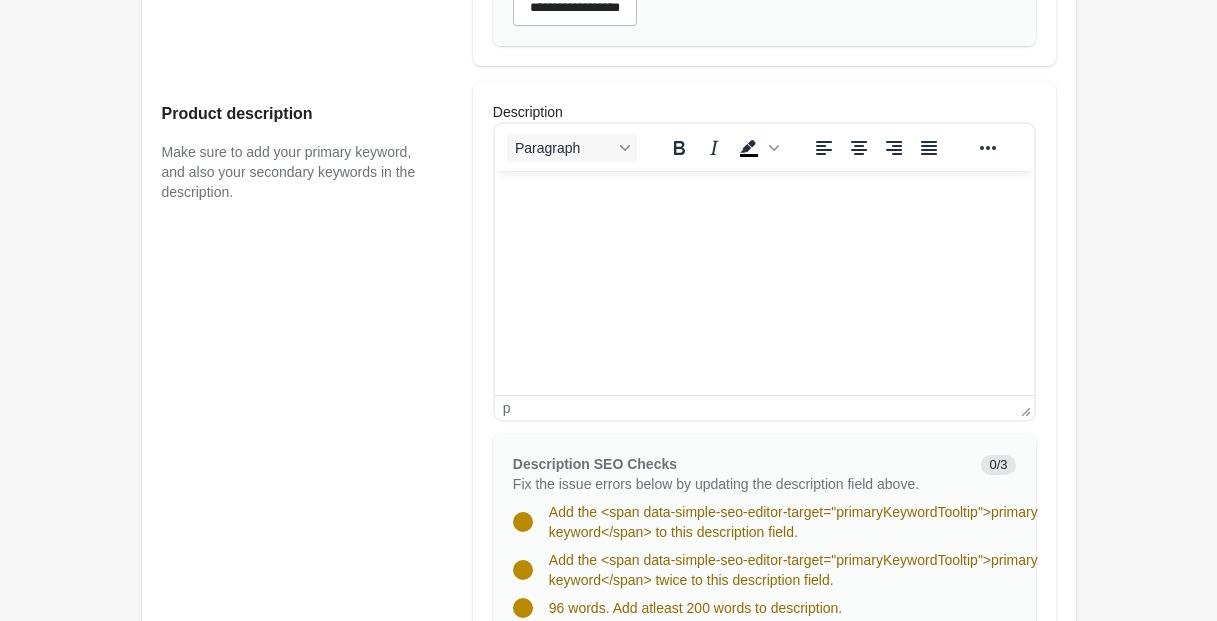 scroll, scrollTop: 0, scrollLeft: 0, axis: both 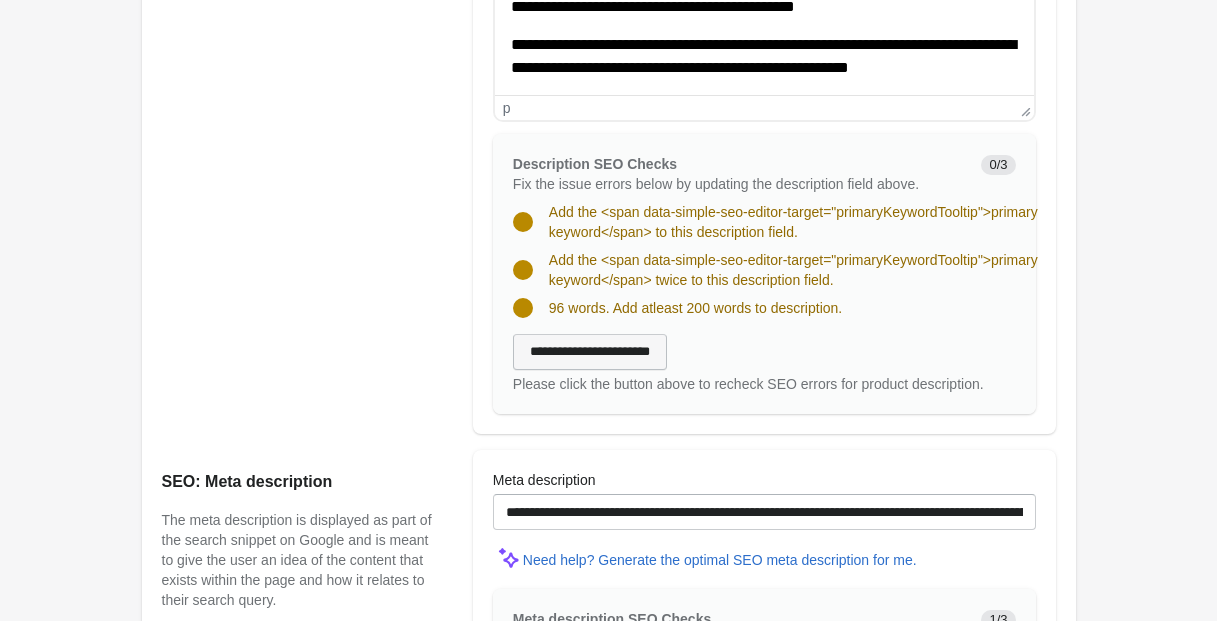 click on "**********" at bounding box center [590, 352] 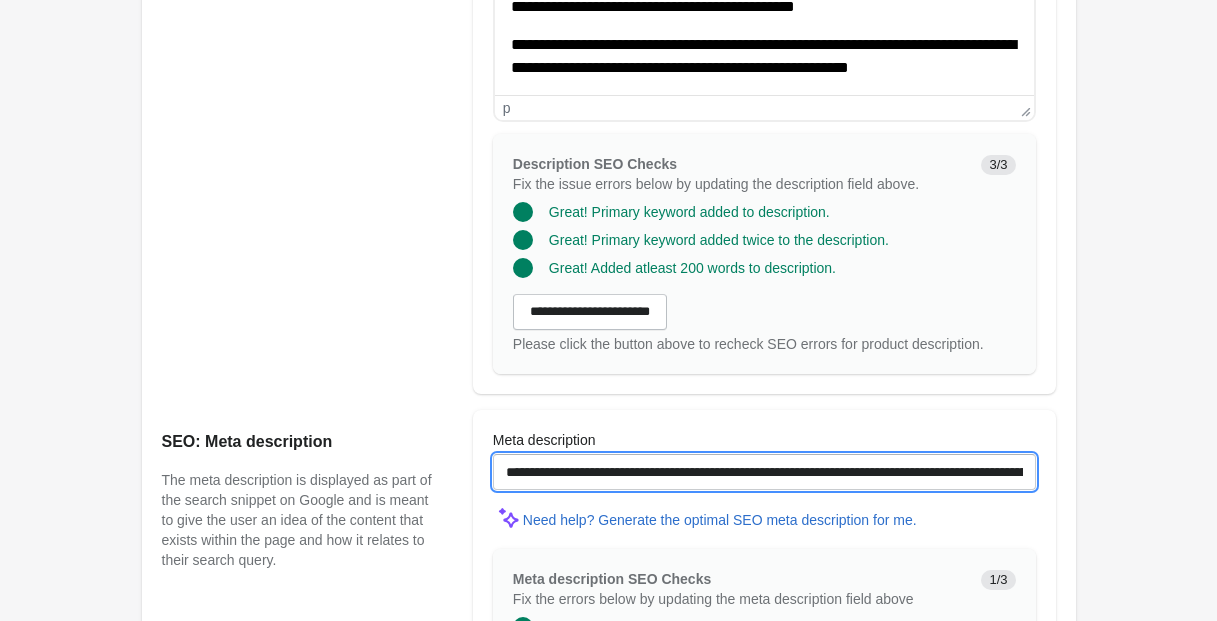 drag, startPoint x: 743, startPoint y: 491, endPoint x: 419, endPoint y: 479, distance: 324.22214 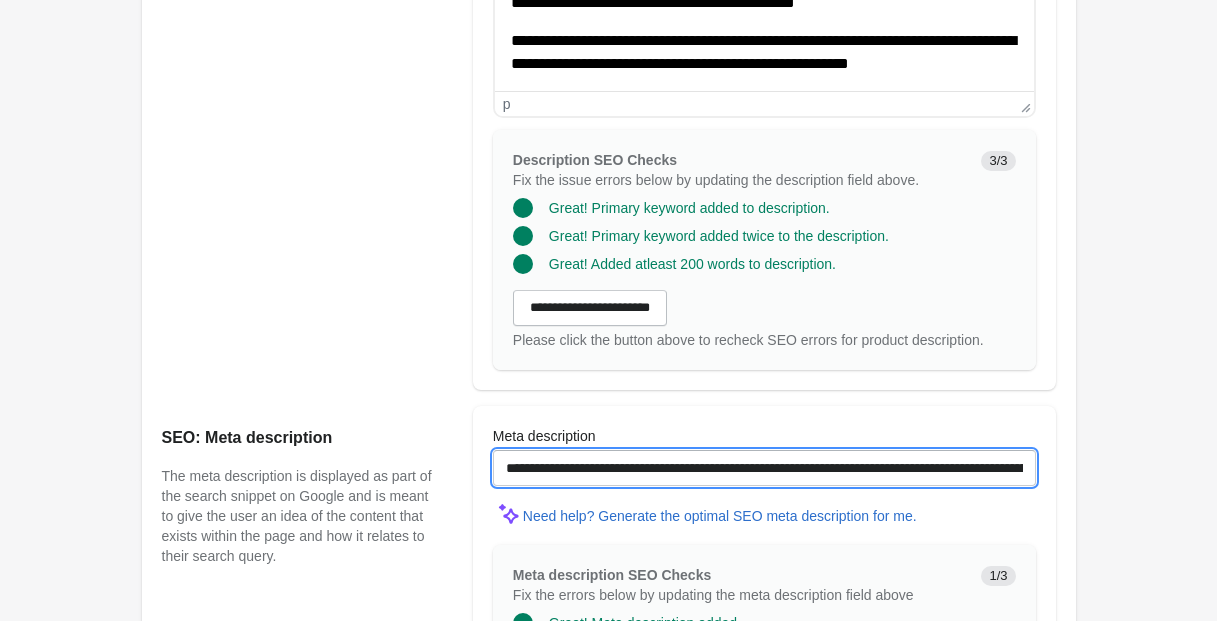 drag, startPoint x: 784, startPoint y: 486, endPoint x: 642, endPoint y: 491, distance: 142.088 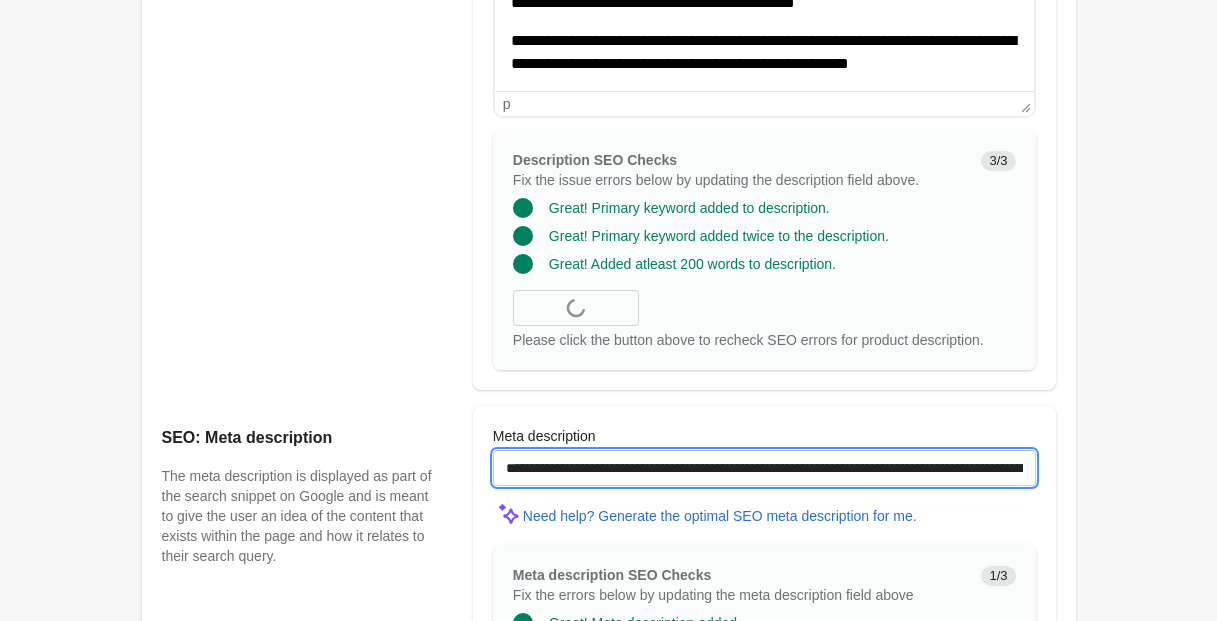click on "**********" at bounding box center [764, 468] 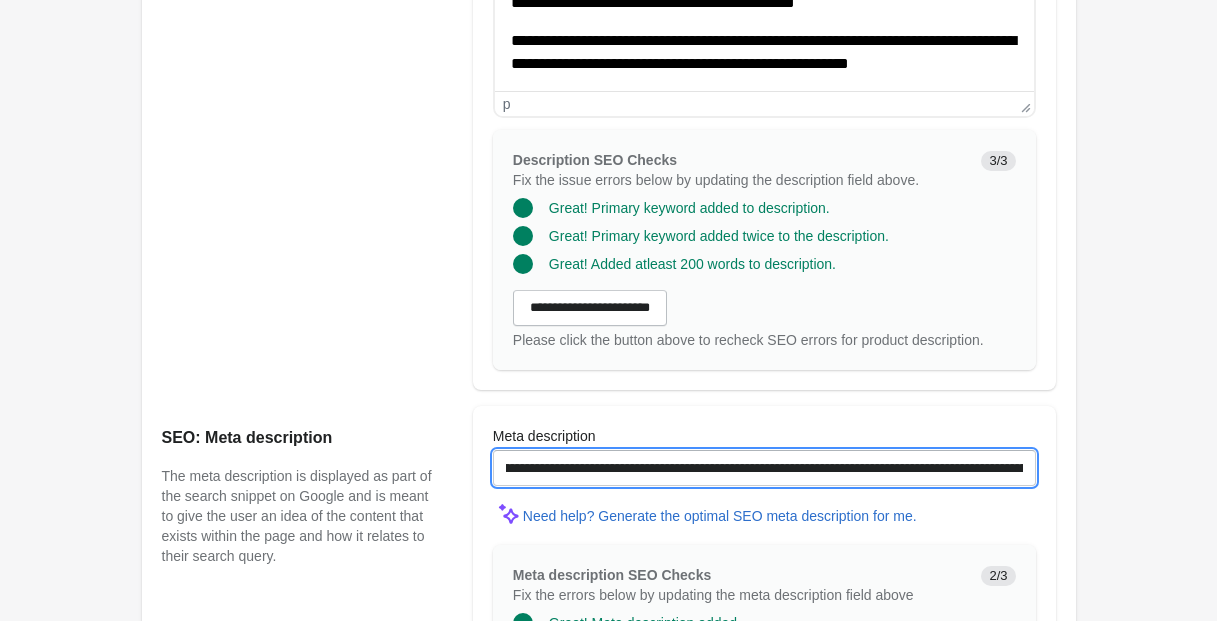 scroll, scrollTop: 0, scrollLeft: 118, axis: horizontal 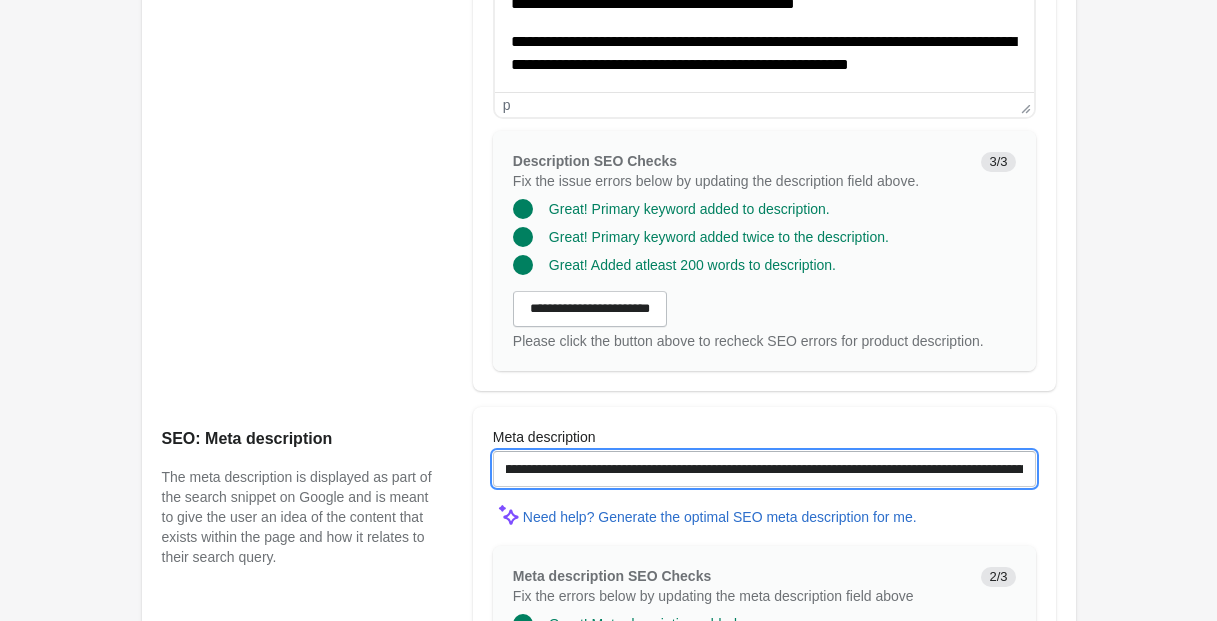 drag, startPoint x: 774, startPoint y: 487, endPoint x: 736, endPoint y: 513, distance: 46.043457 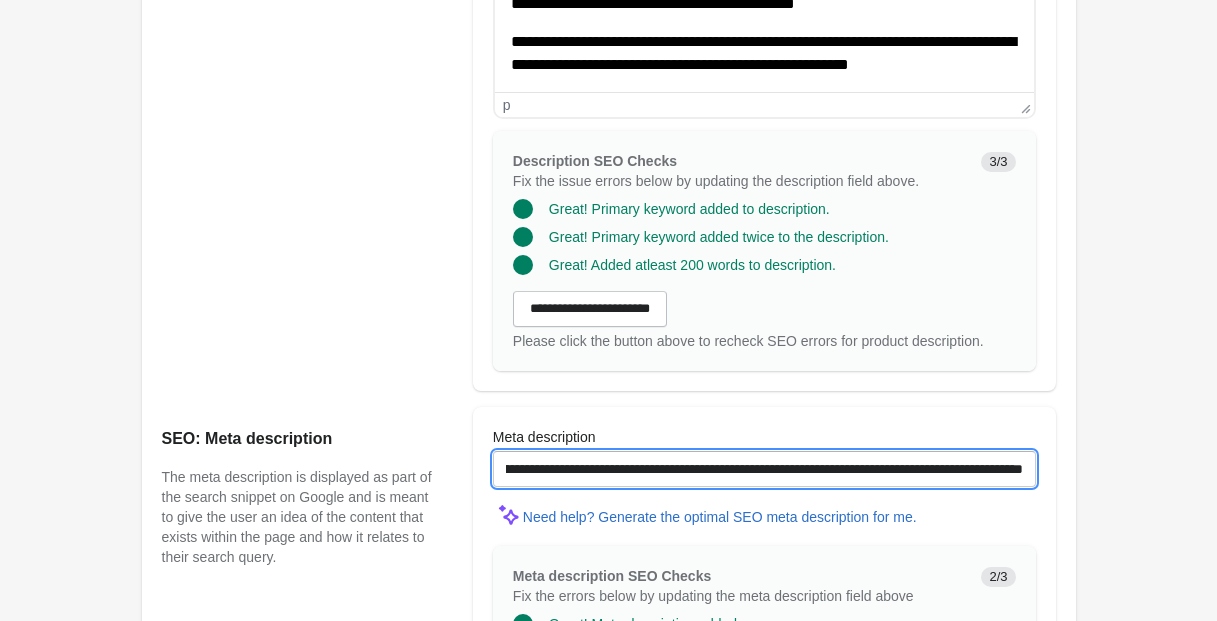 scroll, scrollTop: 0, scrollLeft: 1375, axis: horizontal 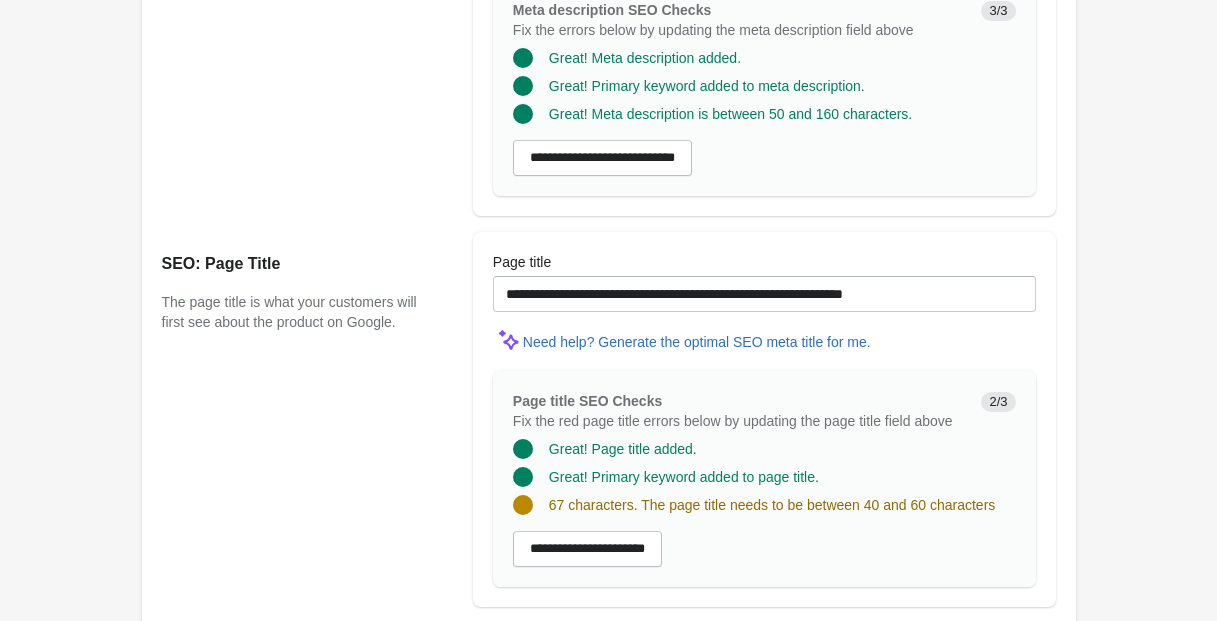 type on "**********" 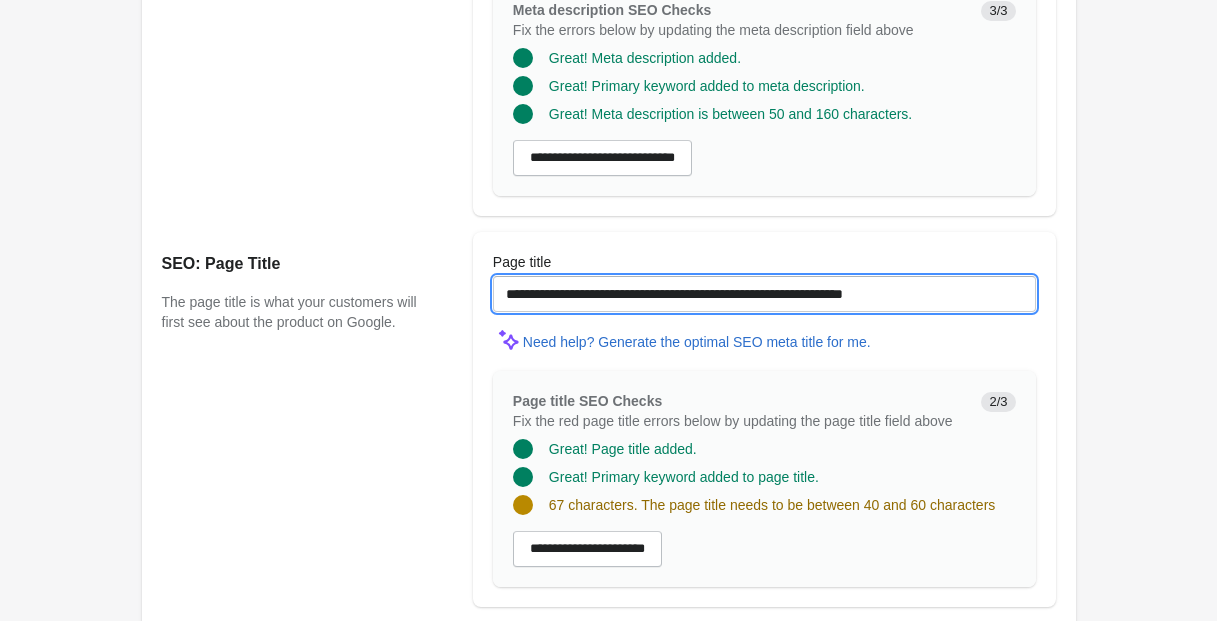 scroll, scrollTop: 0, scrollLeft: 0, axis: both 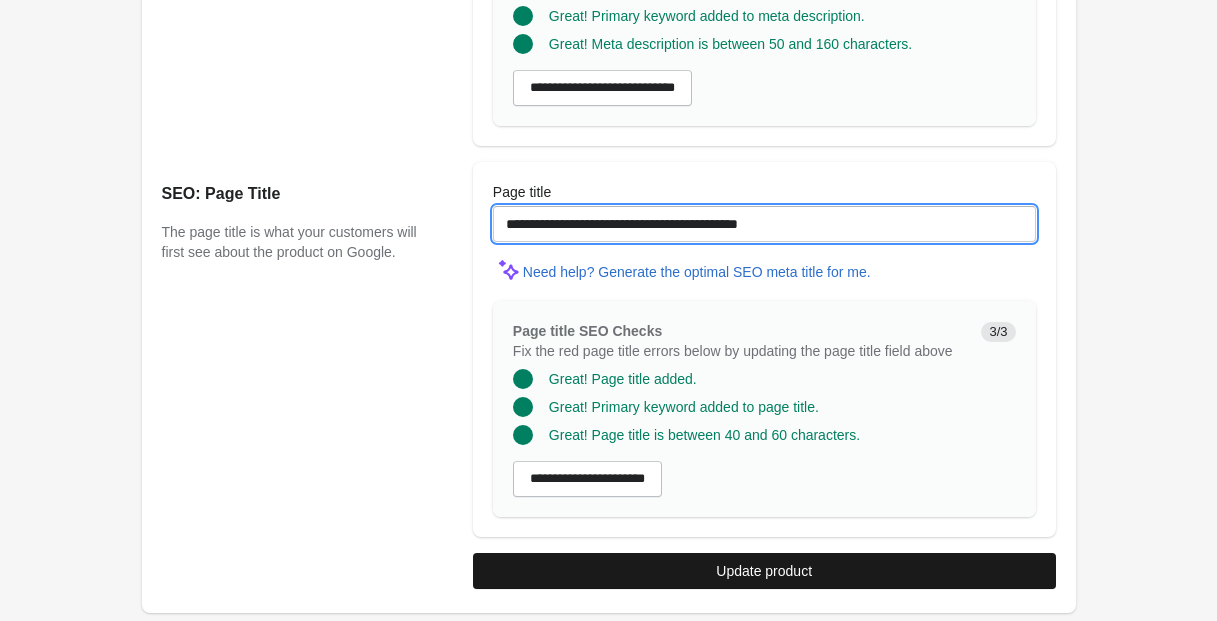 type on "**********" 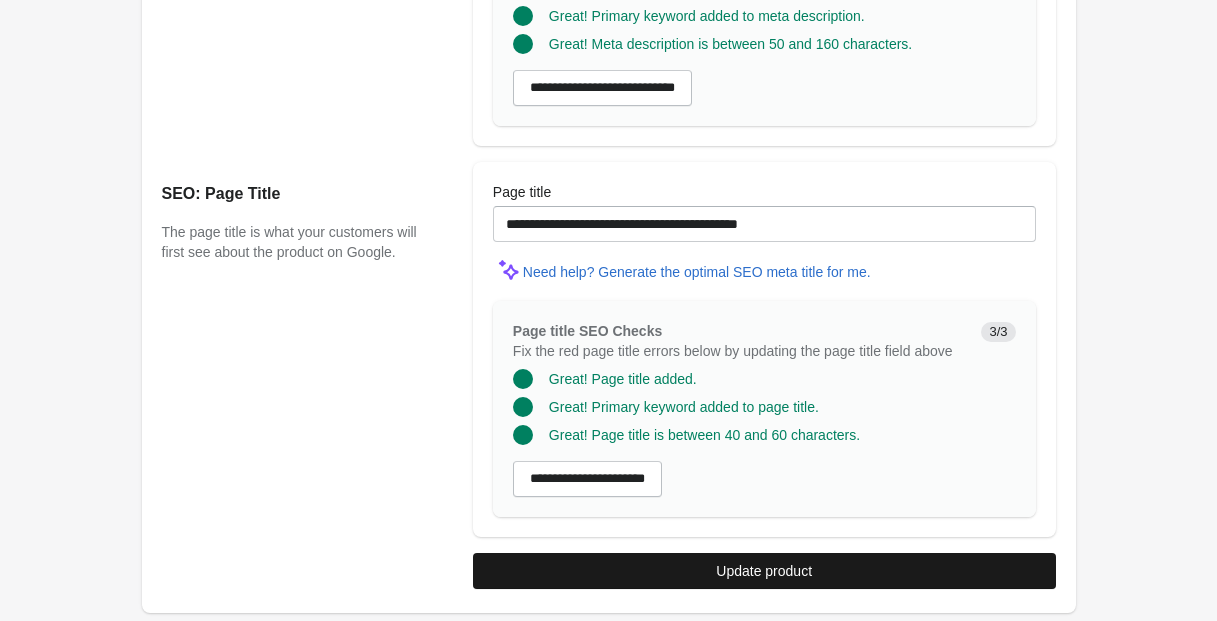 click on "Update product" at bounding box center [764, 571] 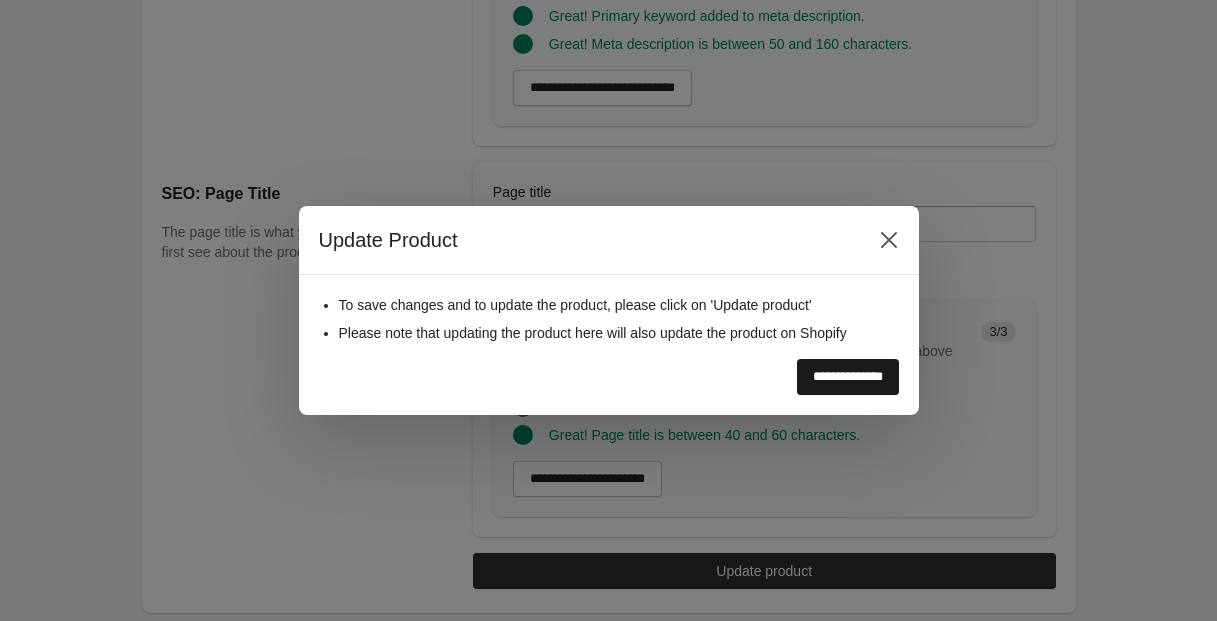 click on "**********" at bounding box center (848, 377) 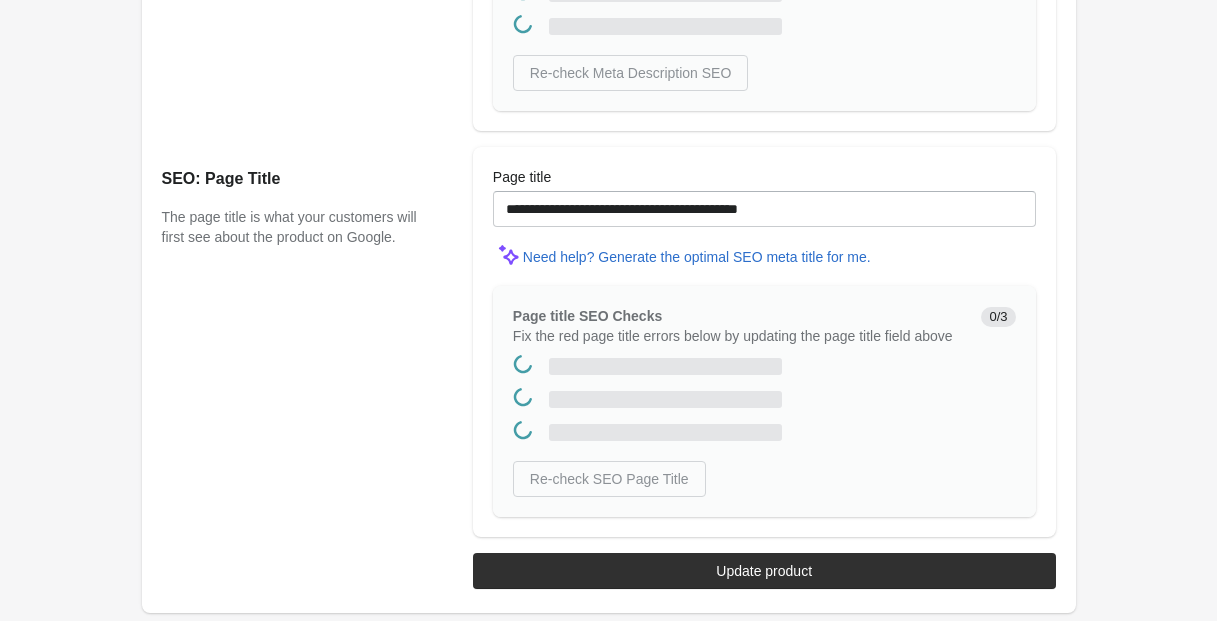 scroll, scrollTop: 0, scrollLeft: 0, axis: both 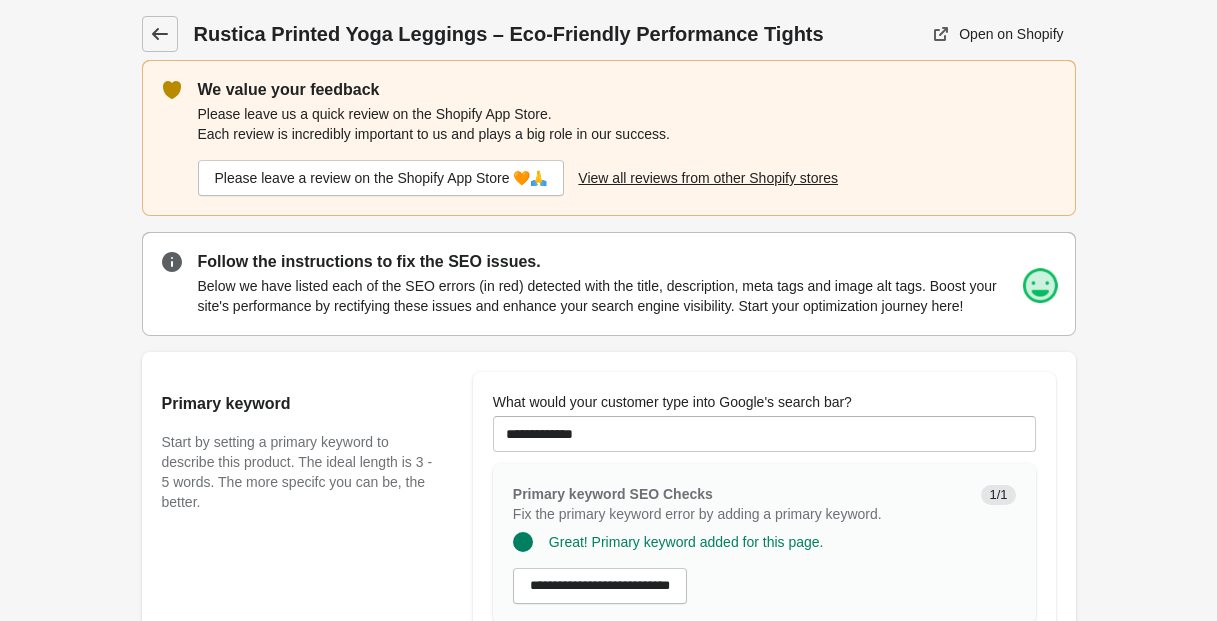 click 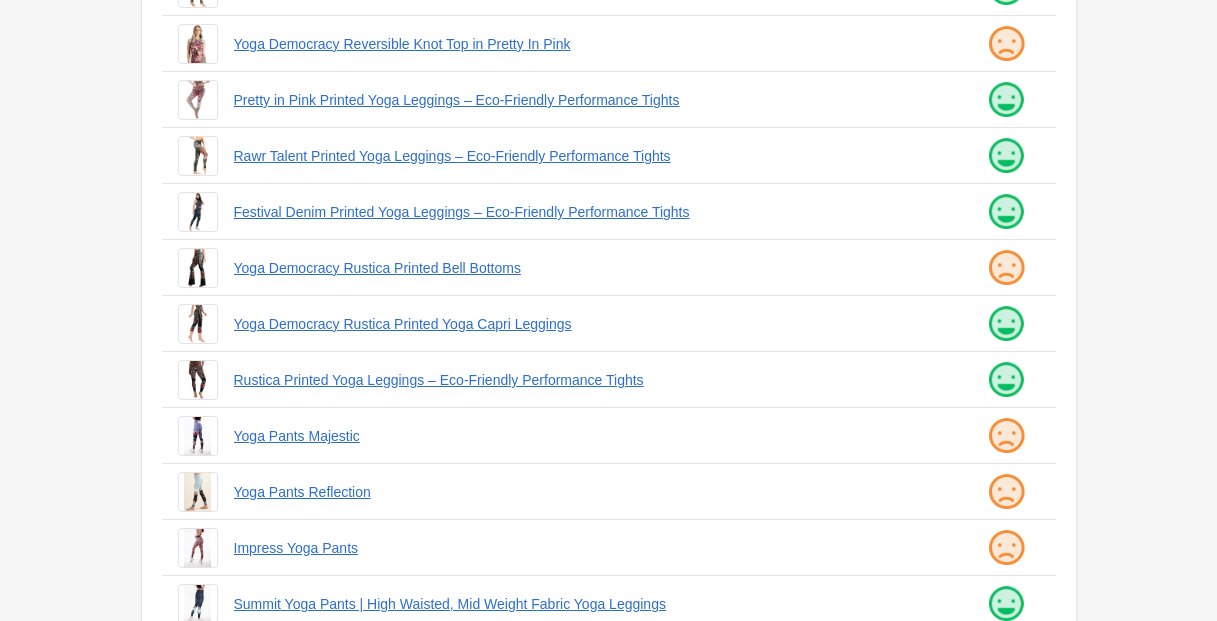 scroll, scrollTop: 536, scrollLeft: 0, axis: vertical 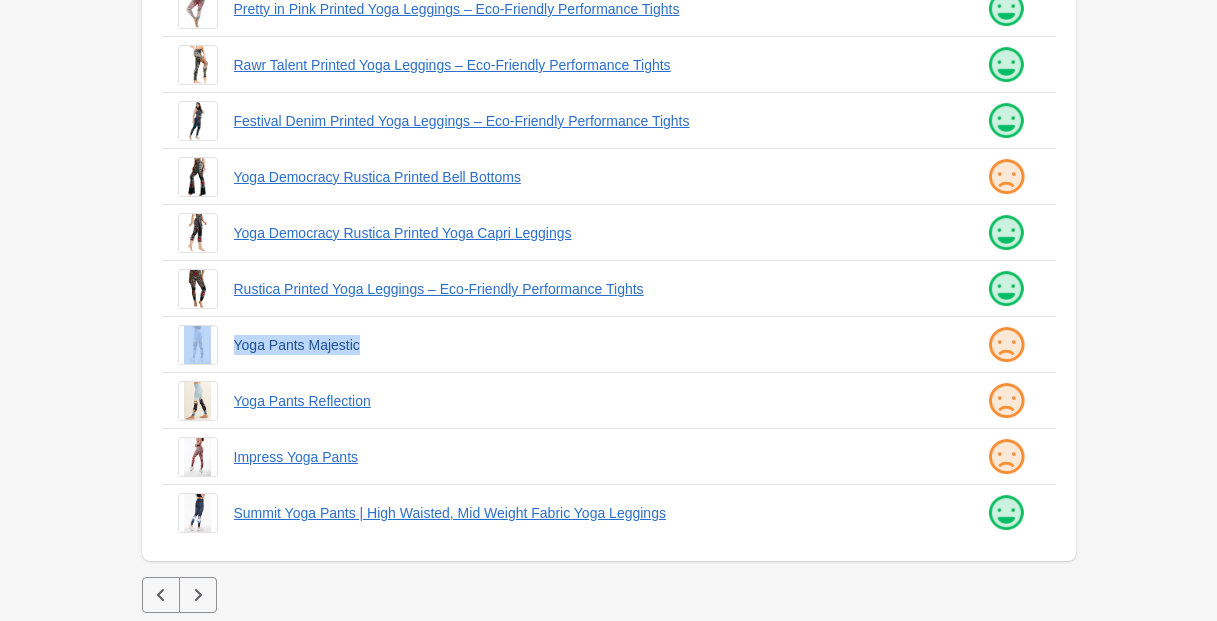 drag, startPoint x: 223, startPoint y: 344, endPoint x: 414, endPoint y: 347, distance: 191.02356 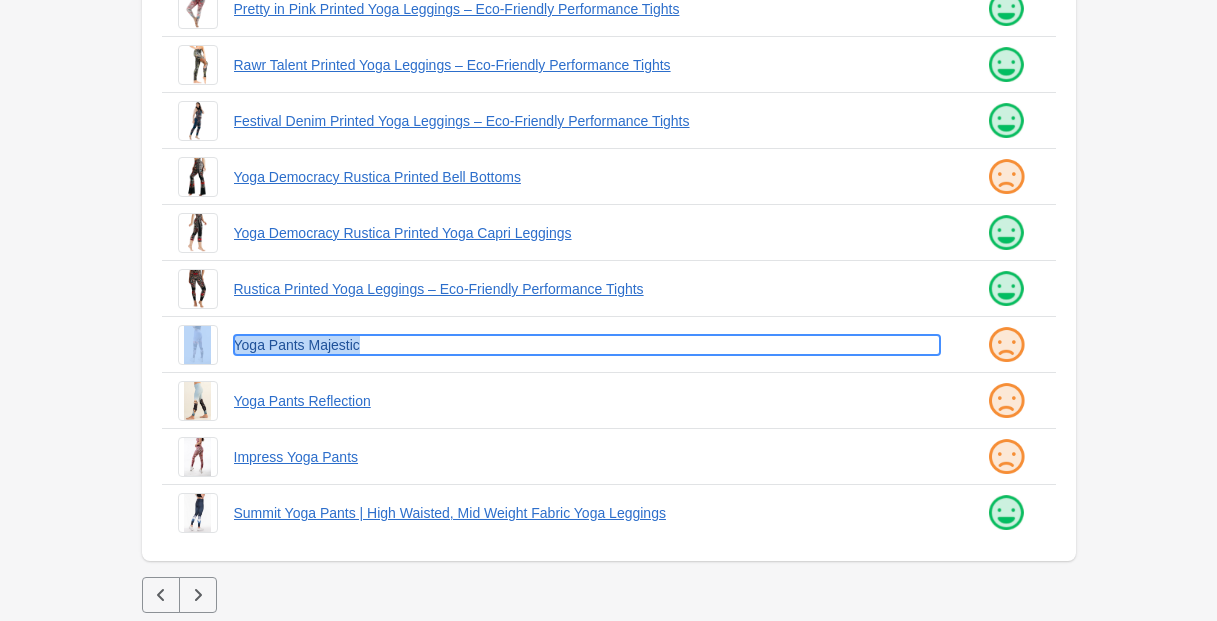 click on "Yoga Pants Majestic" at bounding box center (587, 345) 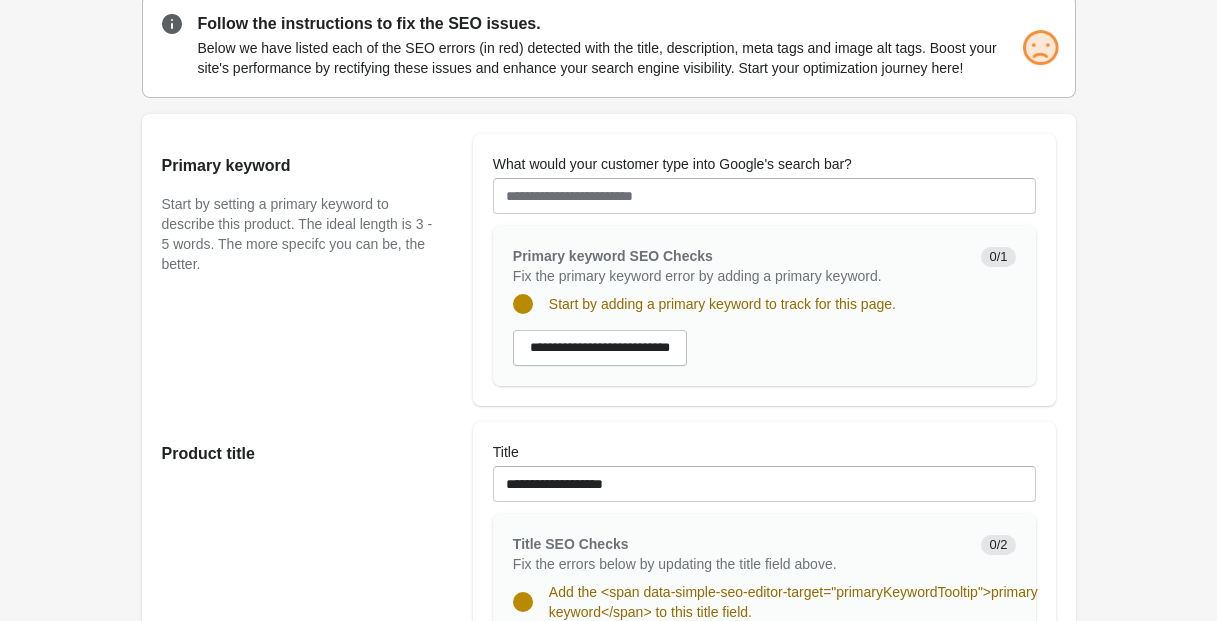 scroll, scrollTop: 229, scrollLeft: 0, axis: vertical 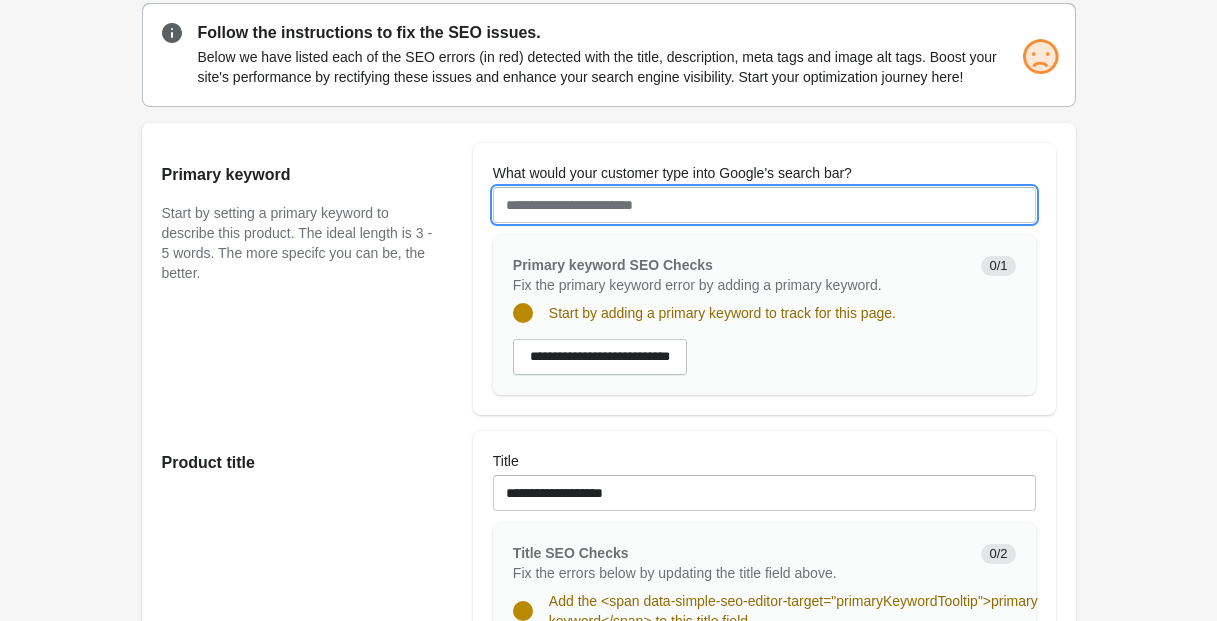 click on "What would your customer type into Google's search bar?" at bounding box center (764, 205) 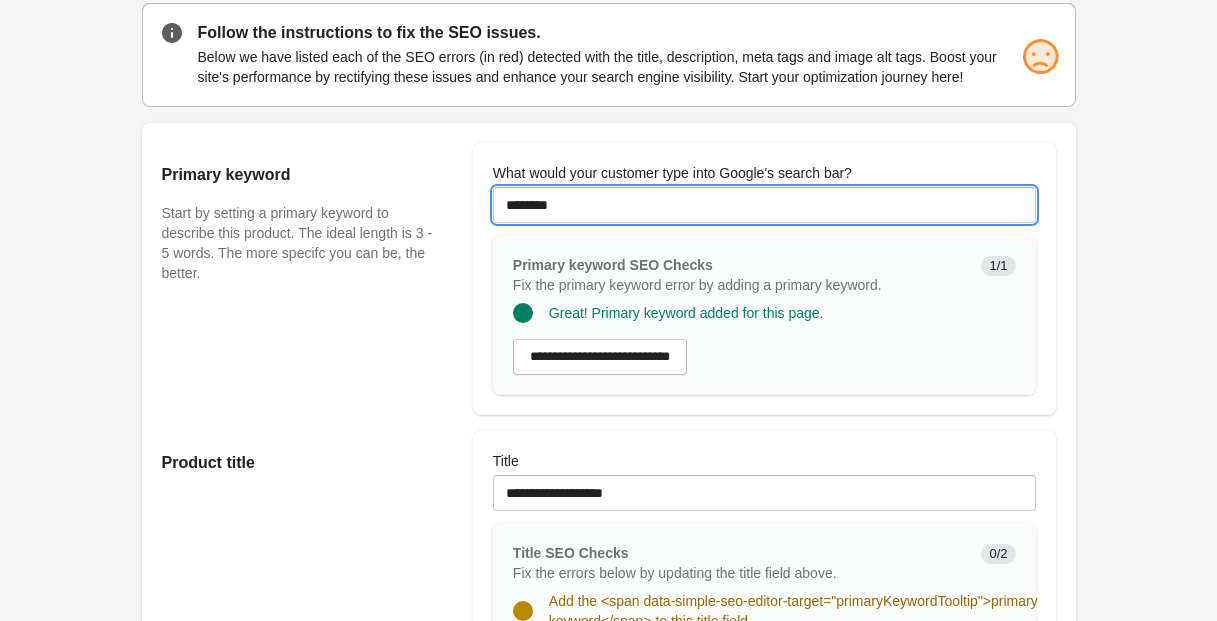 type on "**********" 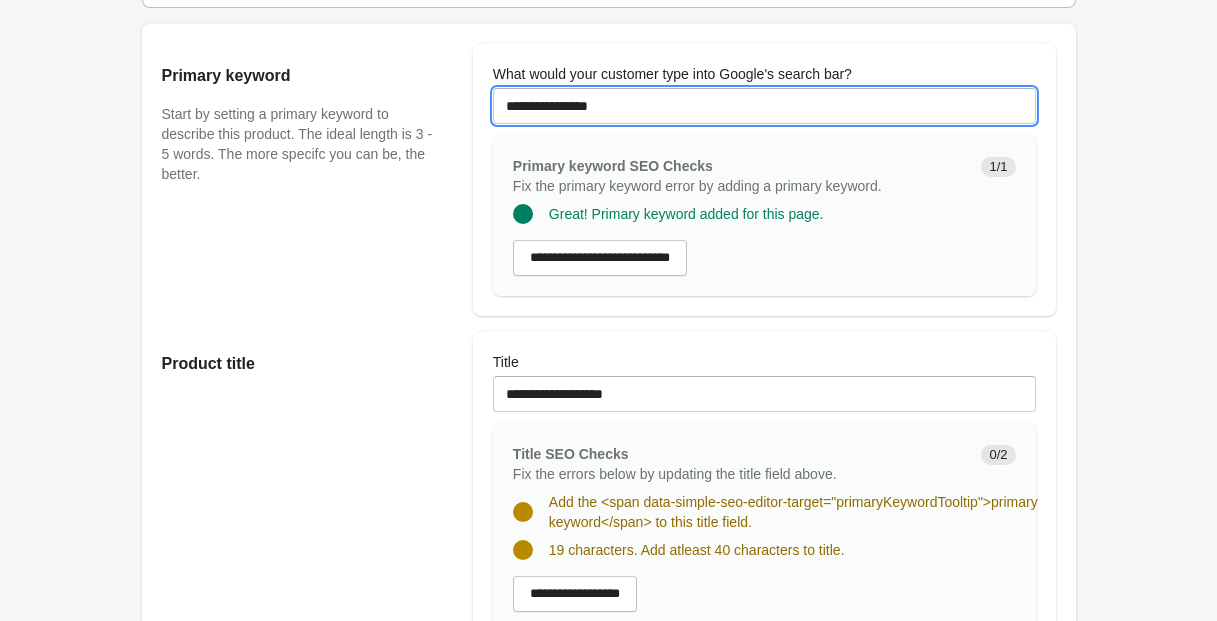 scroll, scrollTop: 326, scrollLeft: 0, axis: vertical 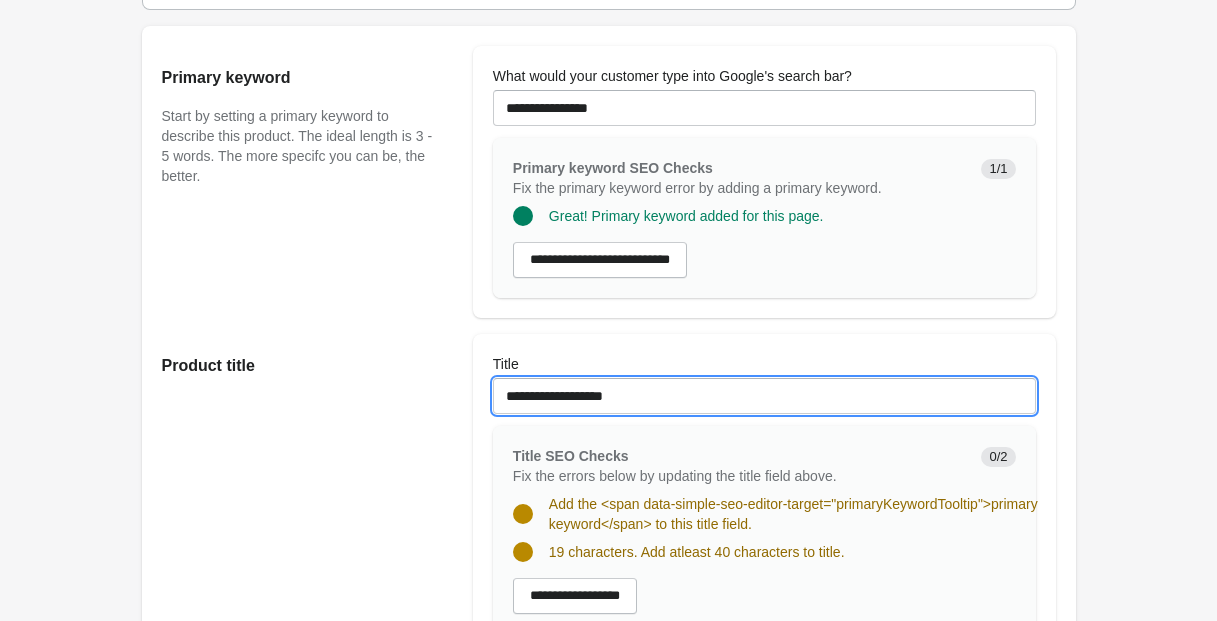 drag, startPoint x: 580, startPoint y: 415, endPoint x: 541, endPoint y: 417, distance: 39.051247 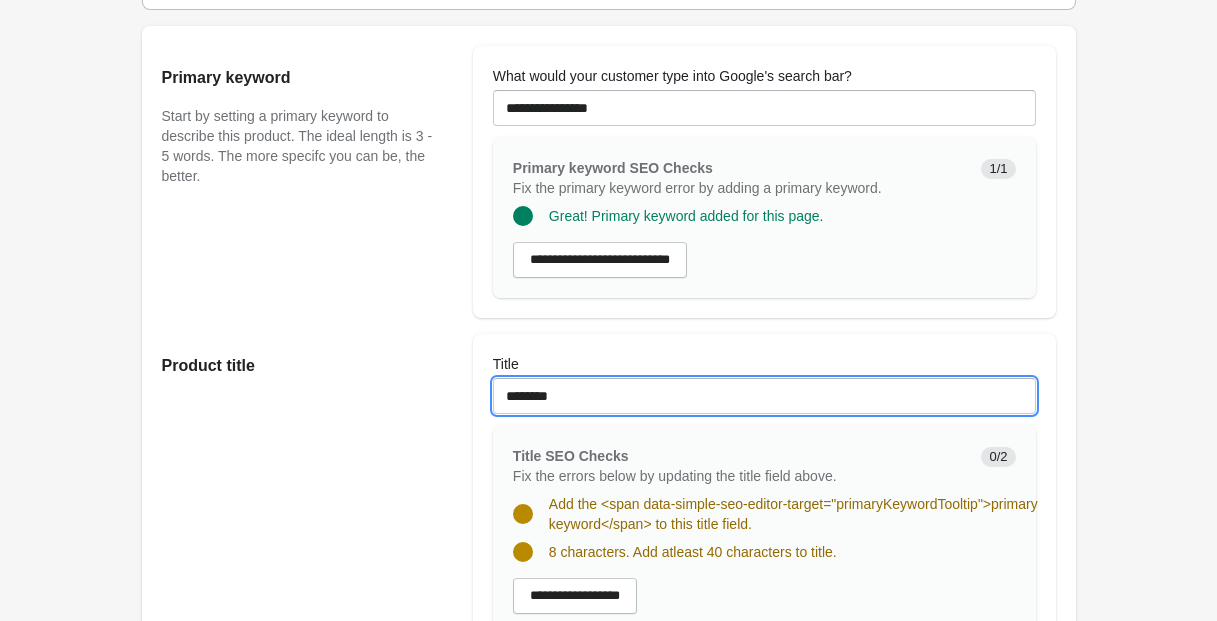click on "********" at bounding box center (764, 396) 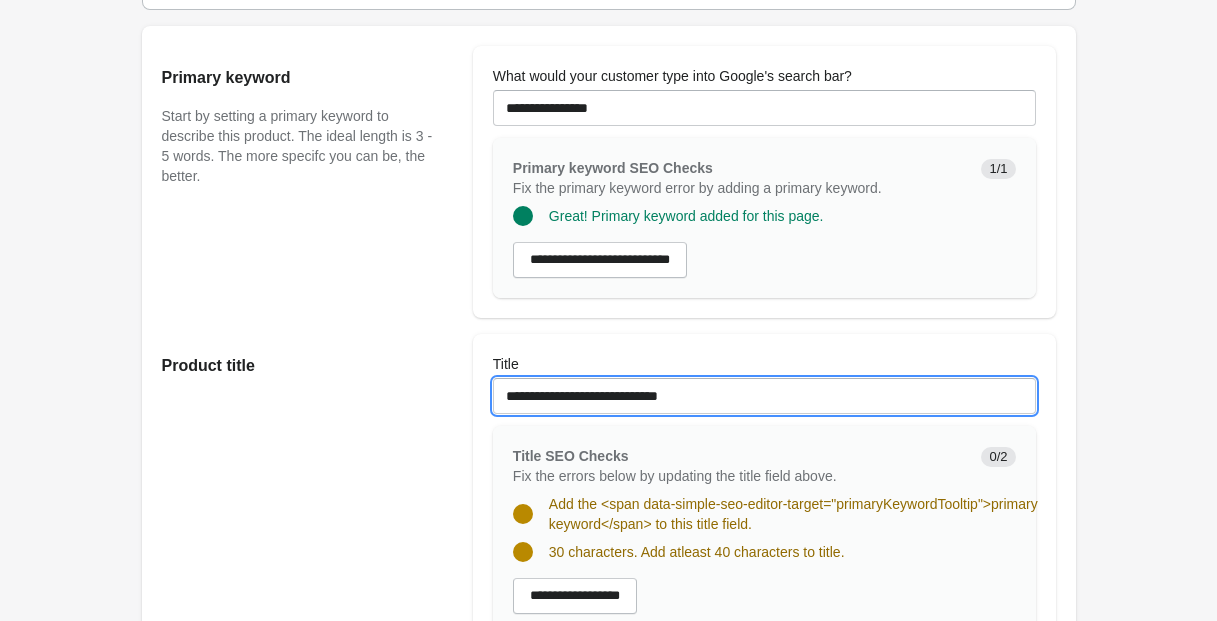 click on "**********" at bounding box center (764, 396) 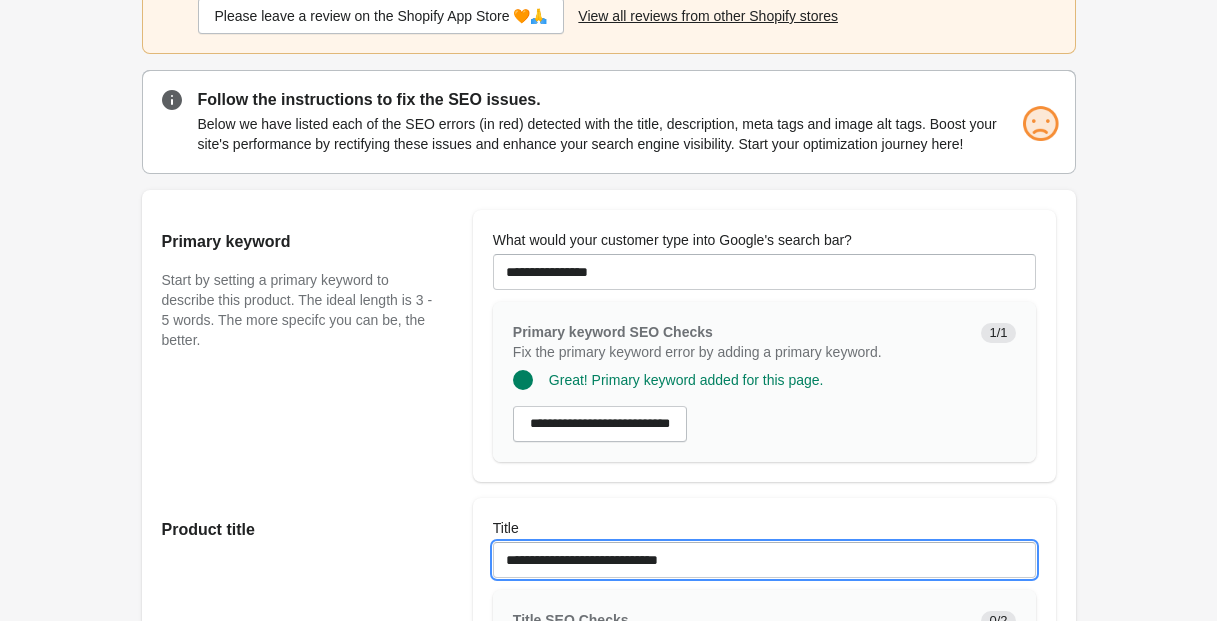 scroll, scrollTop: 149, scrollLeft: 0, axis: vertical 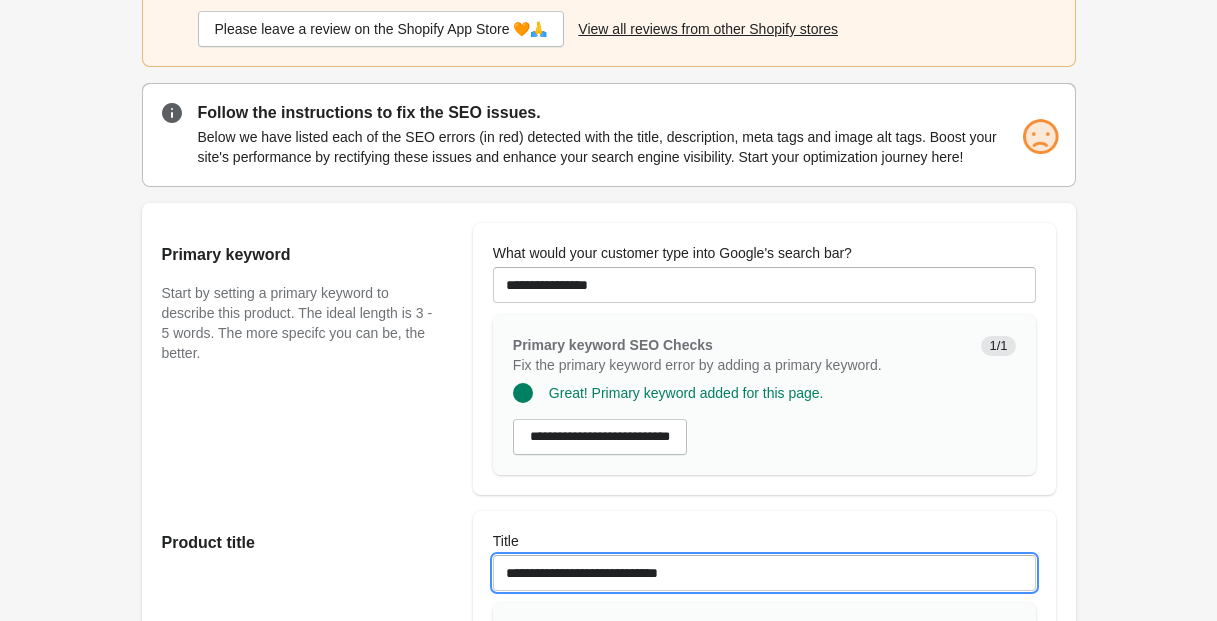 type on "**********" 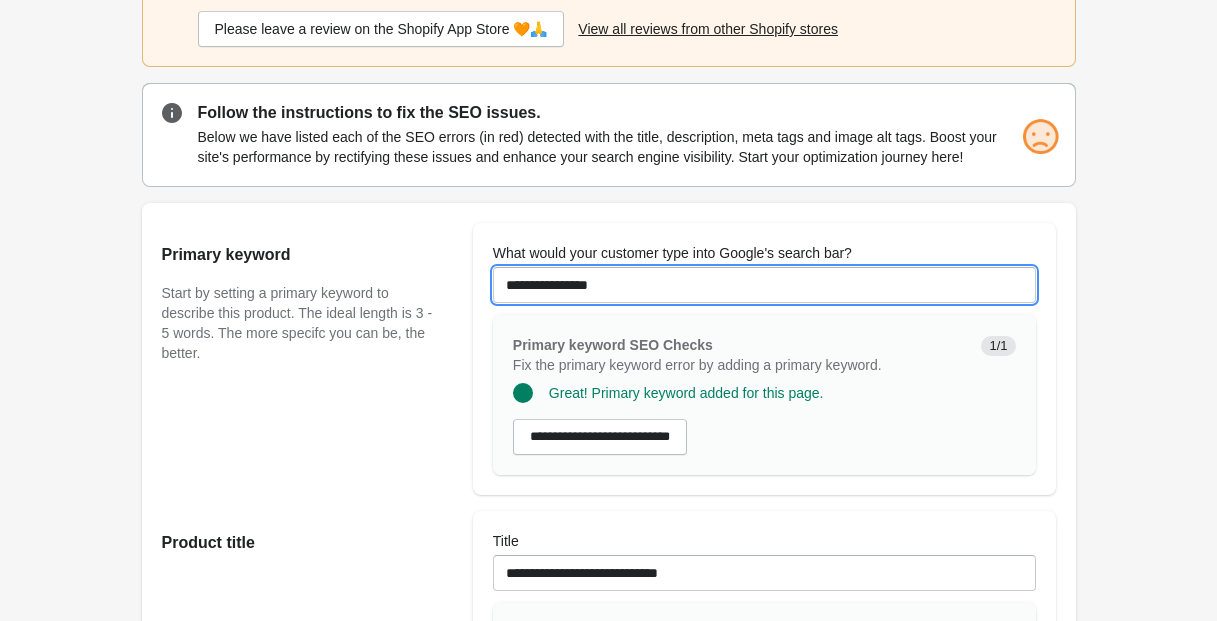 click on "**********" at bounding box center (764, 285) 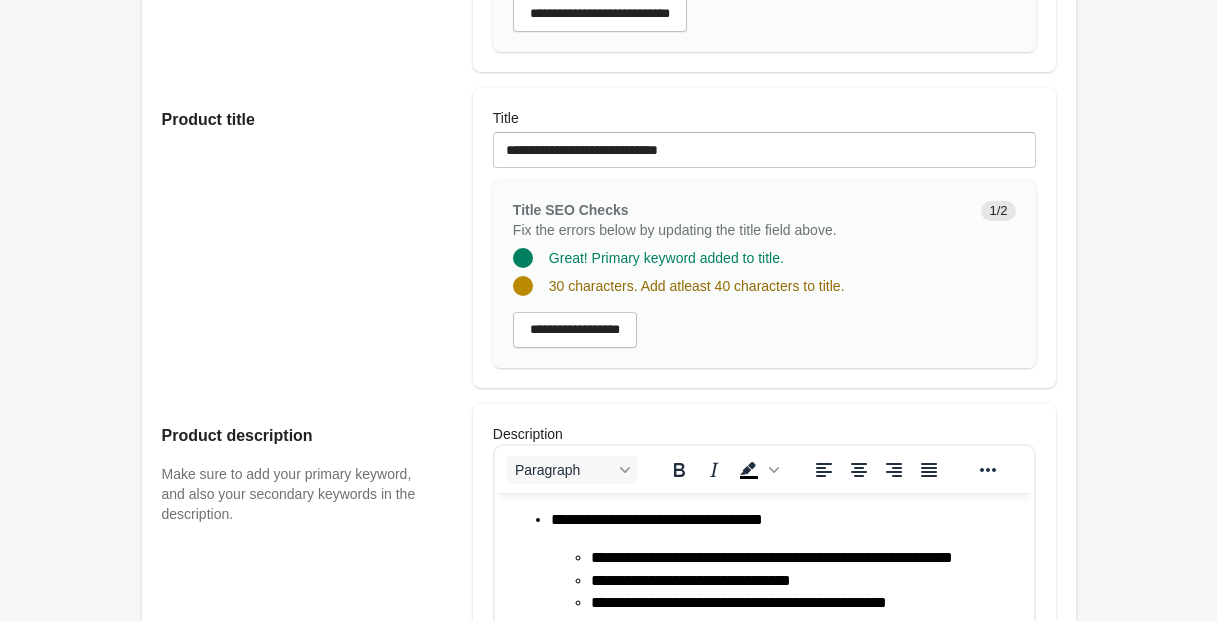scroll, scrollTop: 565, scrollLeft: 0, axis: vertical 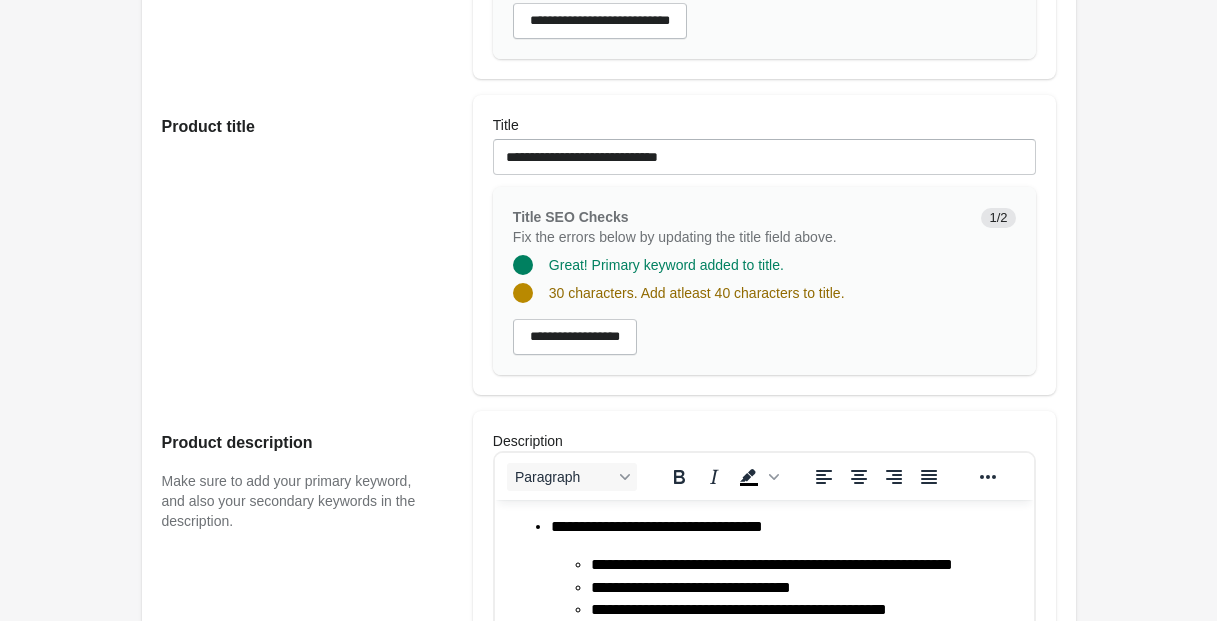 type on "**********" 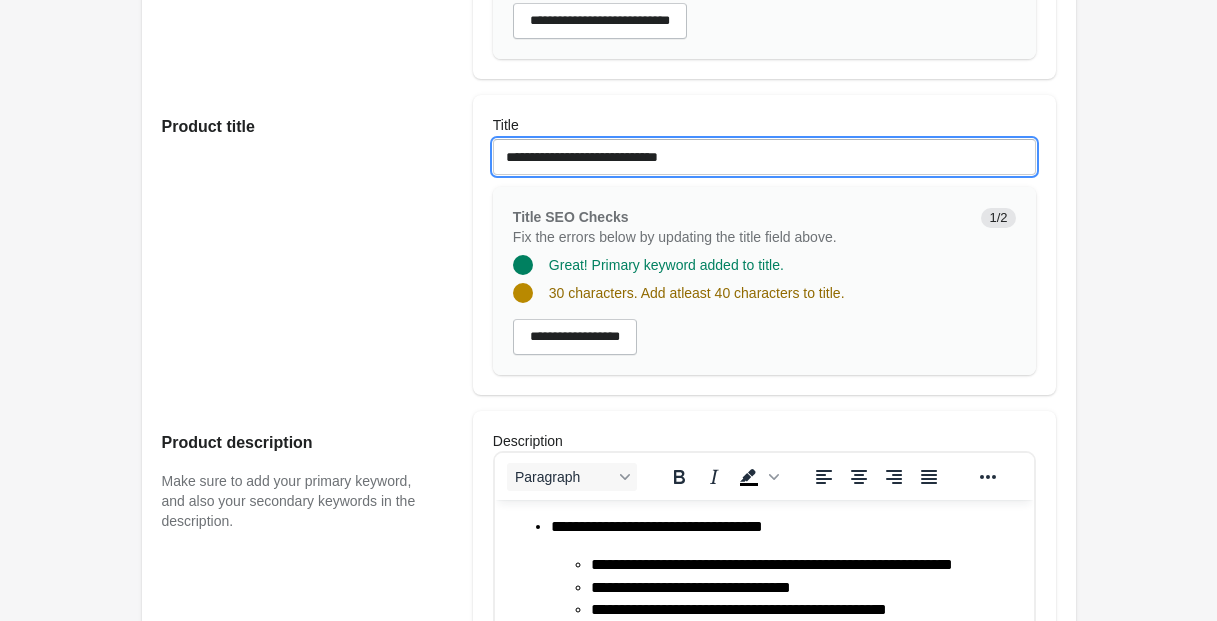 drag, startPoint x: 564, startPoint y: 174, endPoint x: 639, endPoint y: 233, distance: 95.42536 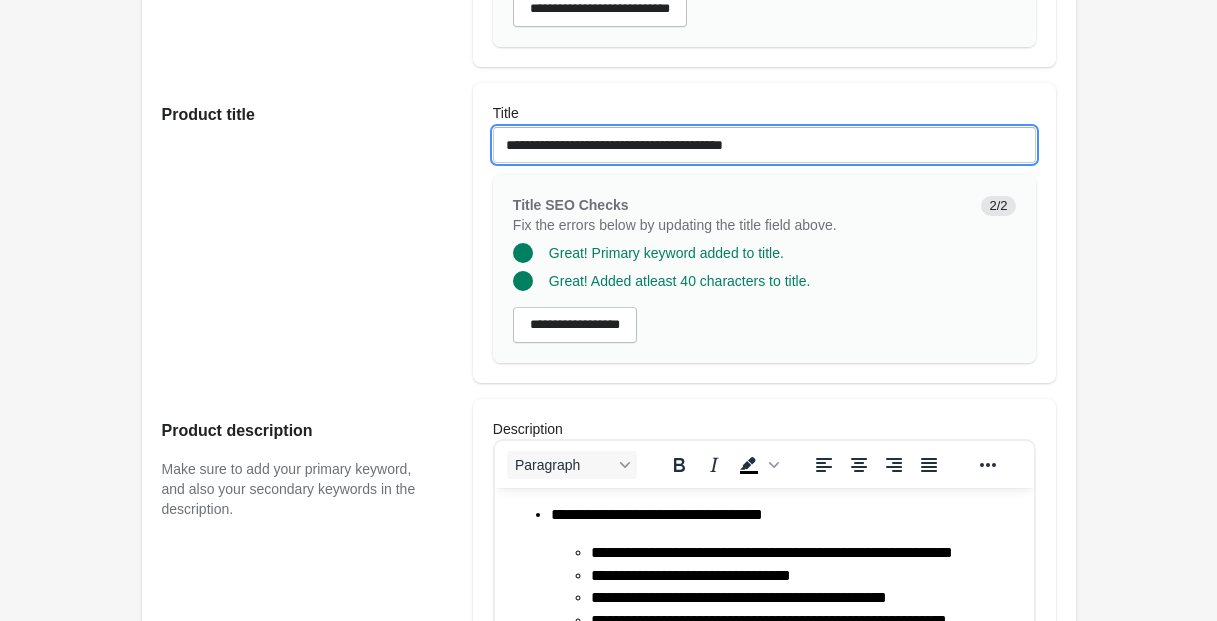 scroll, scrollTop: 576, scrollLeft: 0, axis: vertical 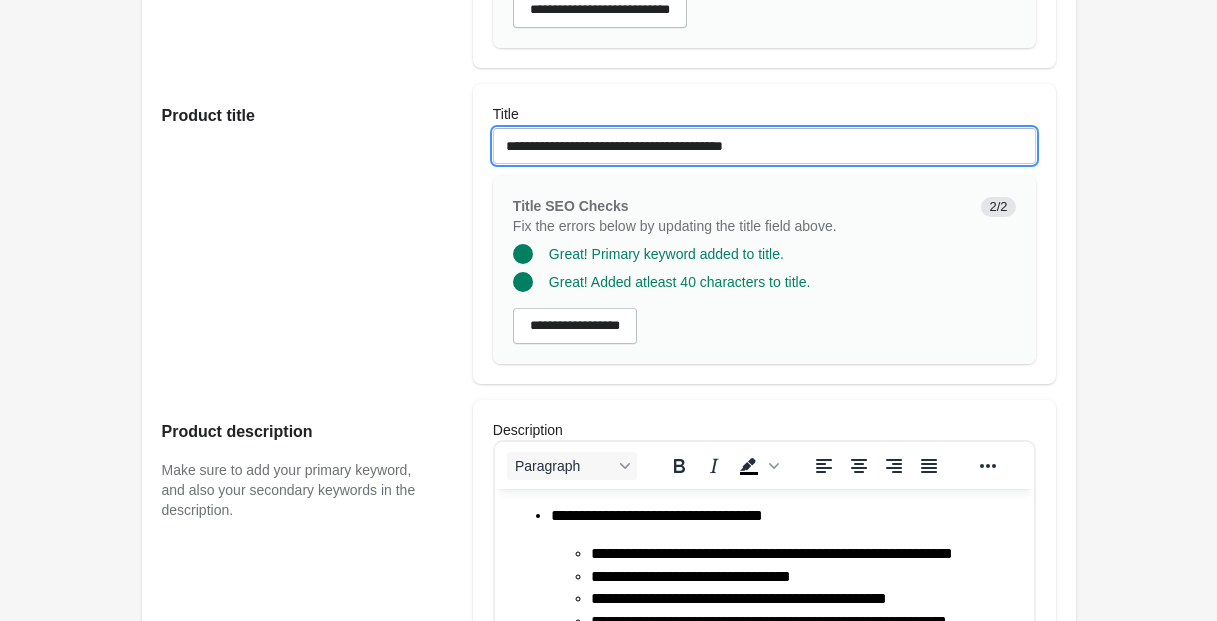 drag, startPoint x: 505, startPoint y: 167, endPoint x: 852, endPoint y: 163, distance: 347.02304 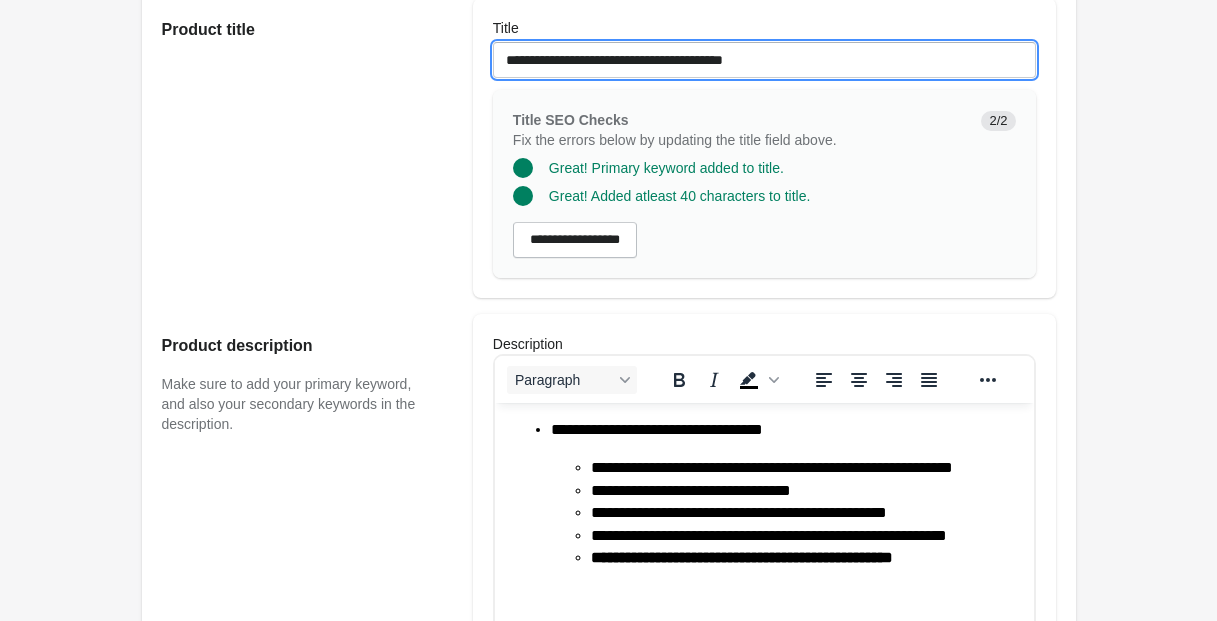 scroll, scrollTop: 659, scrollLeft: 0, axis: vertical 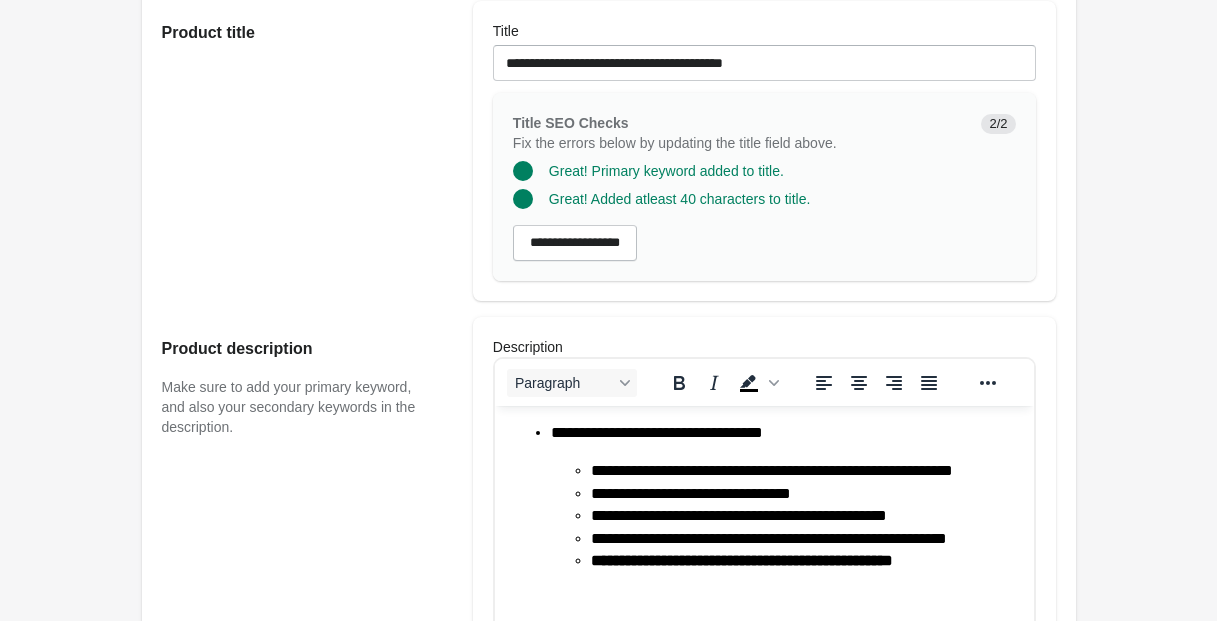 click on "**********" at bounding box center [763, 685] 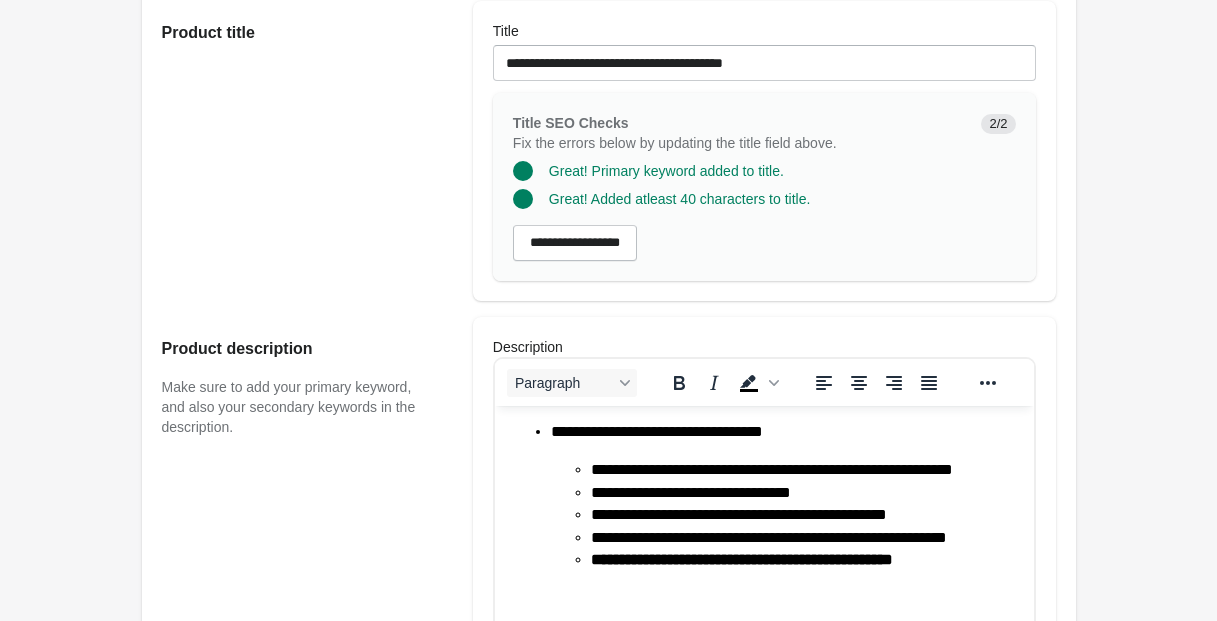 scroll, scrollTop: 12, scrollLeft: 0, axis: vertical 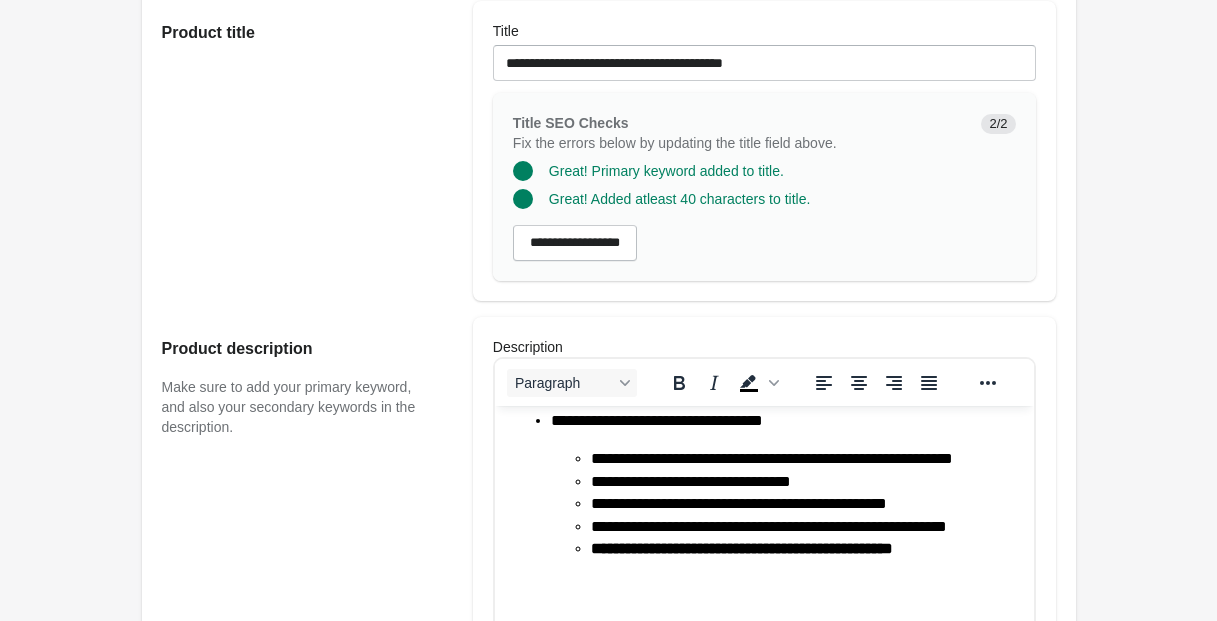 click on "**********" at bounding box center [803, 549] 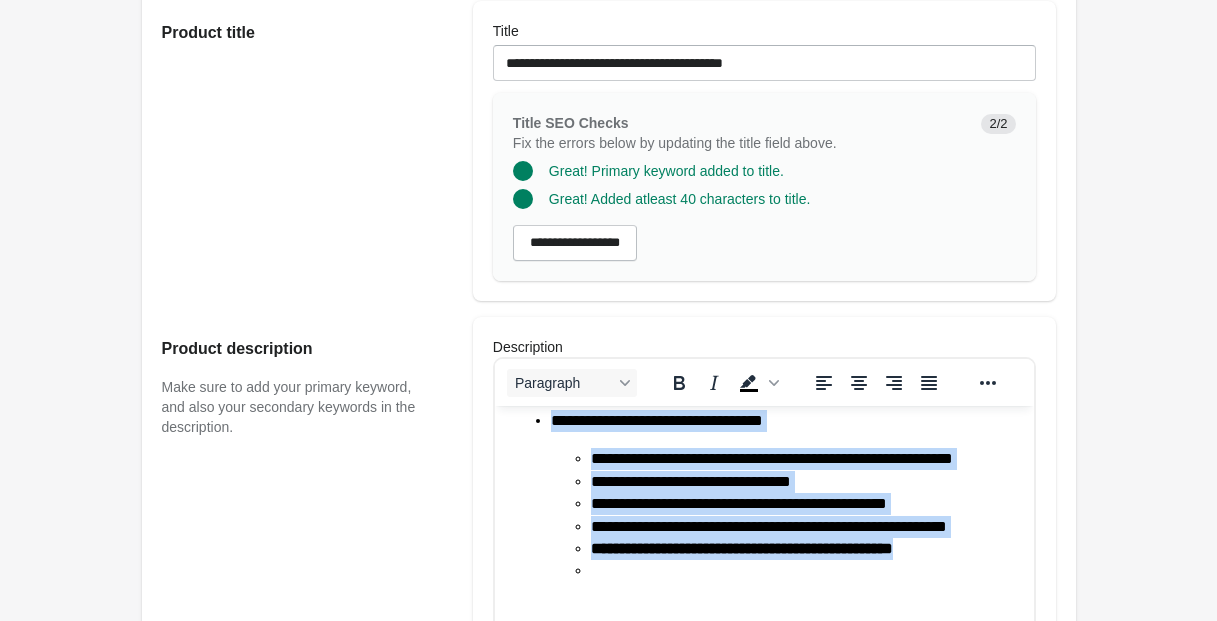 drag, startPoint x: 527, startPoint y: 424, endPoint x: 932, endPoint y: 577, distance: 432.9365 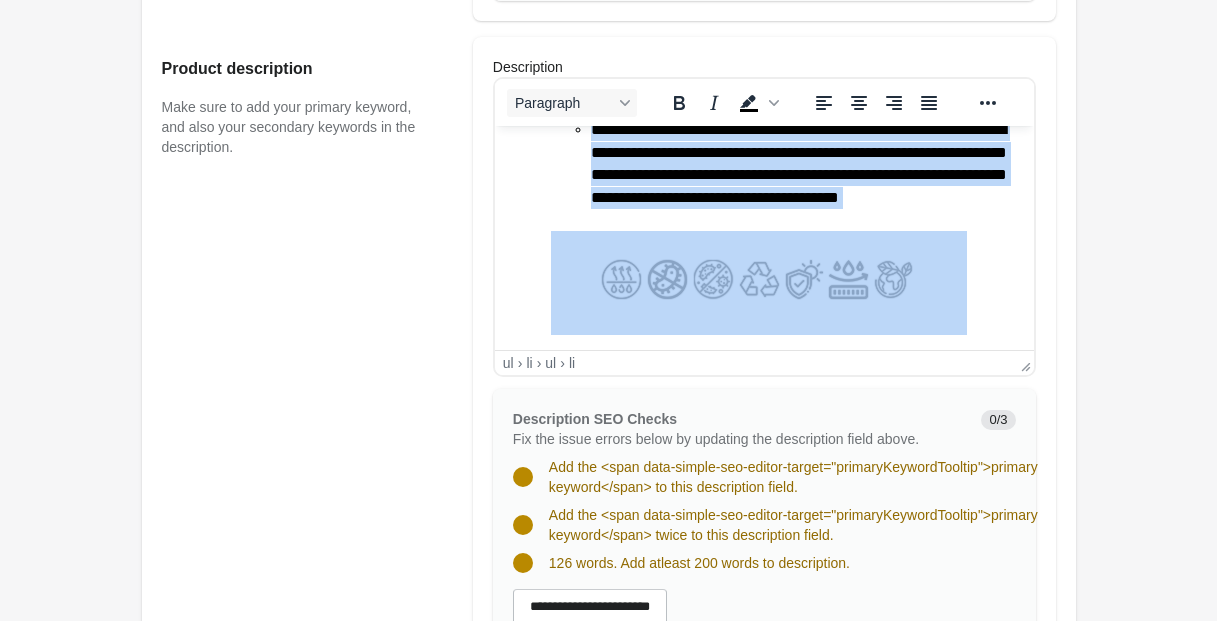 scroll, scrollTop: 1008, scrollLeft: 0, axis: vertical 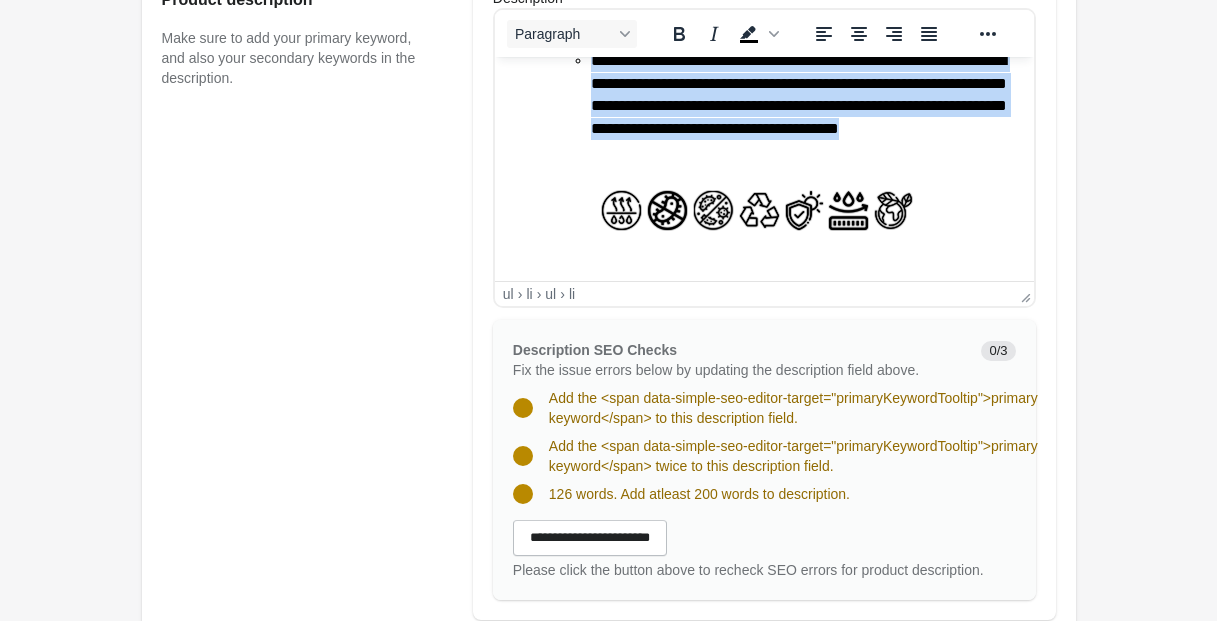 drag, startPoint x: 531, startPoint y: 144, endPoint x: 993, endPoint y: 152, distance: 462.06924 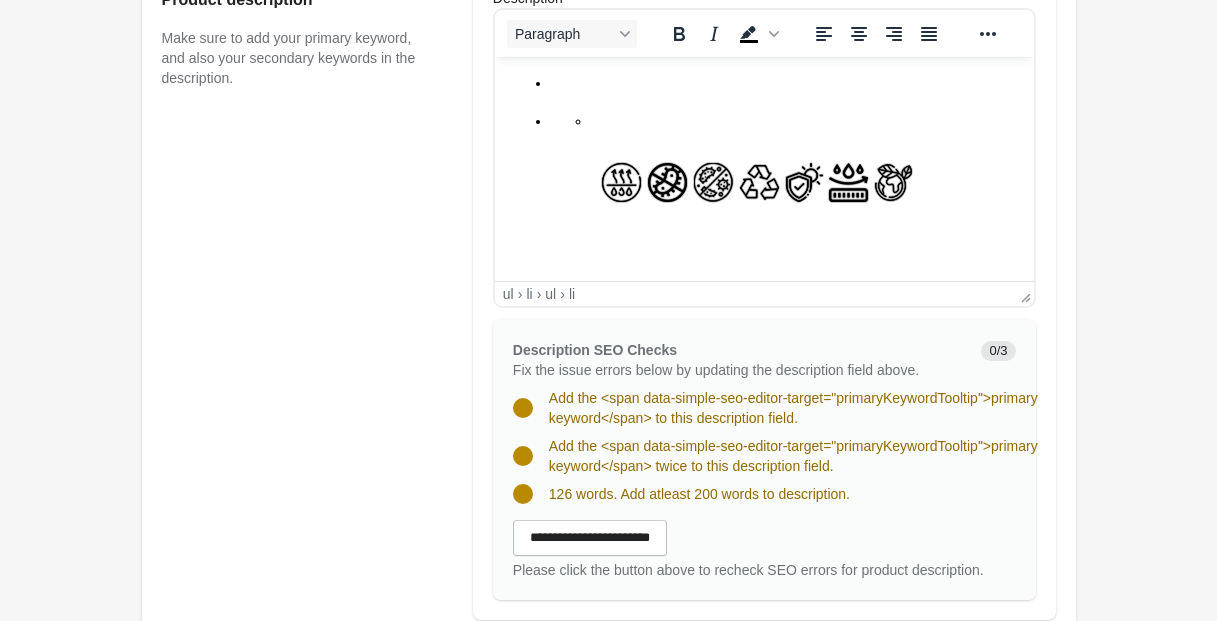 scroll, scrollTop: 0, scrollLeft: 0, axis: both 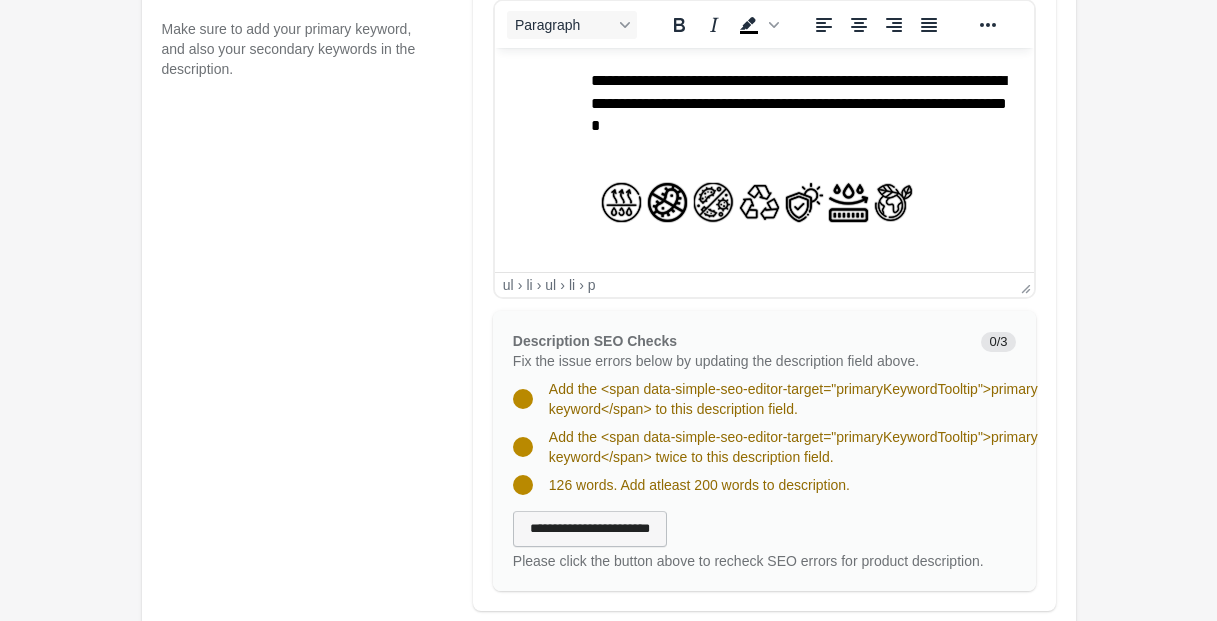 click on "**********" at bounding box center (590, 529) 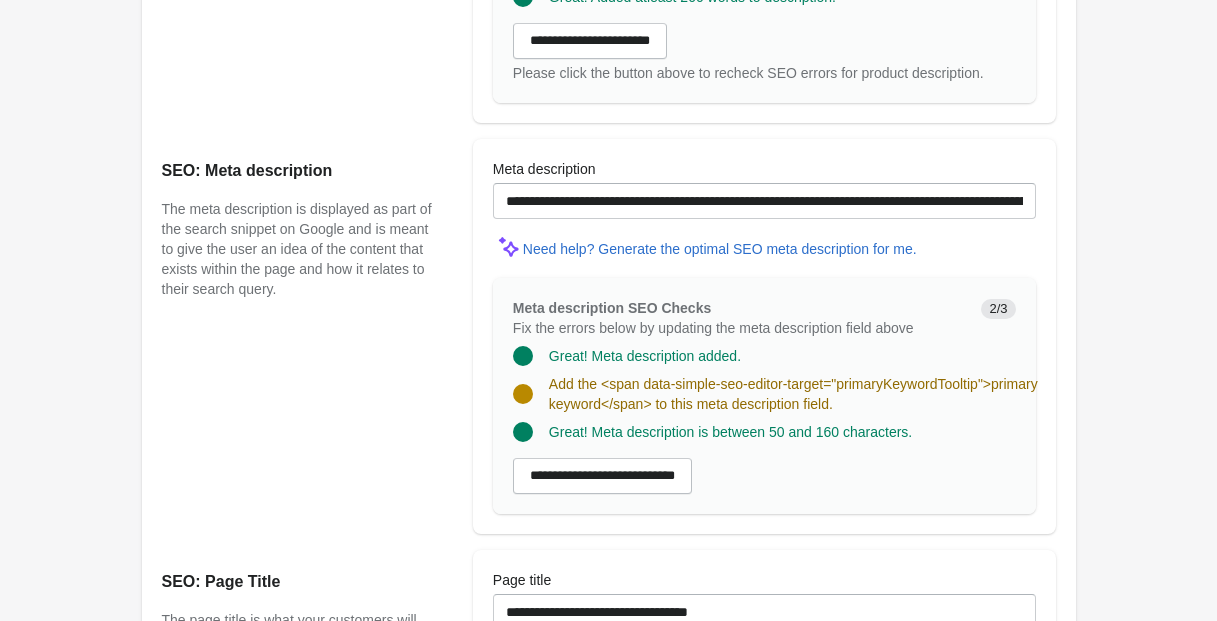 scroll, scrollTop: 1475, scrollLeft: 0, axis: vertical 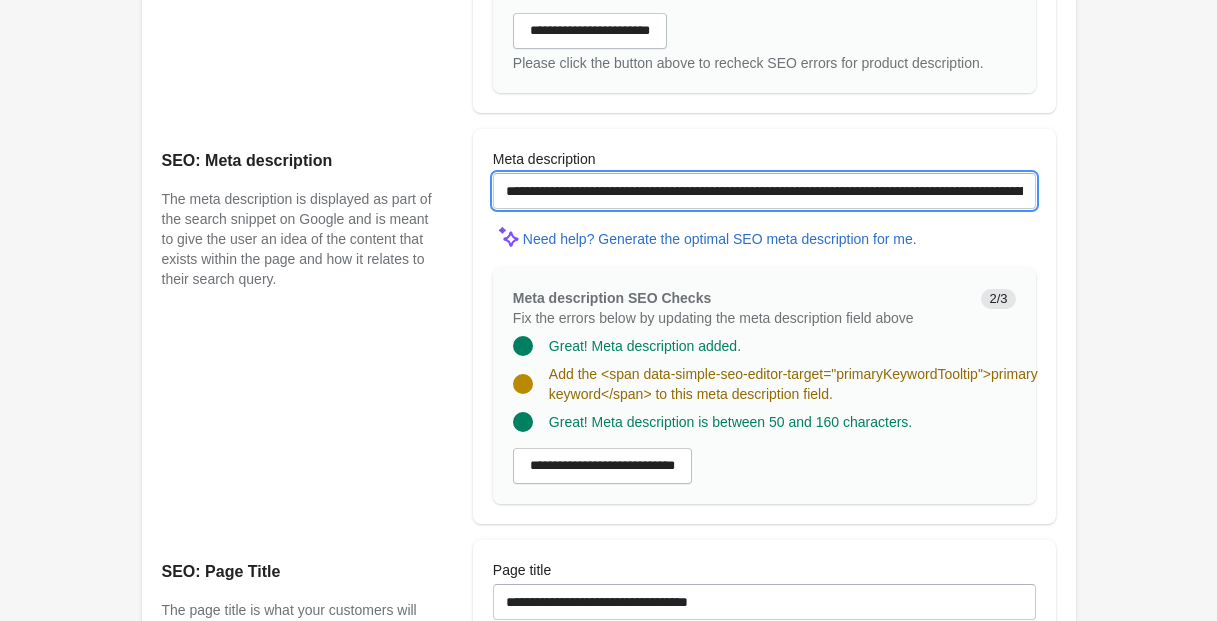 drag, startPoint x: 620, startPoint y: 207, endPoint x: 428, endPoint y: 202, distance: 192.0651 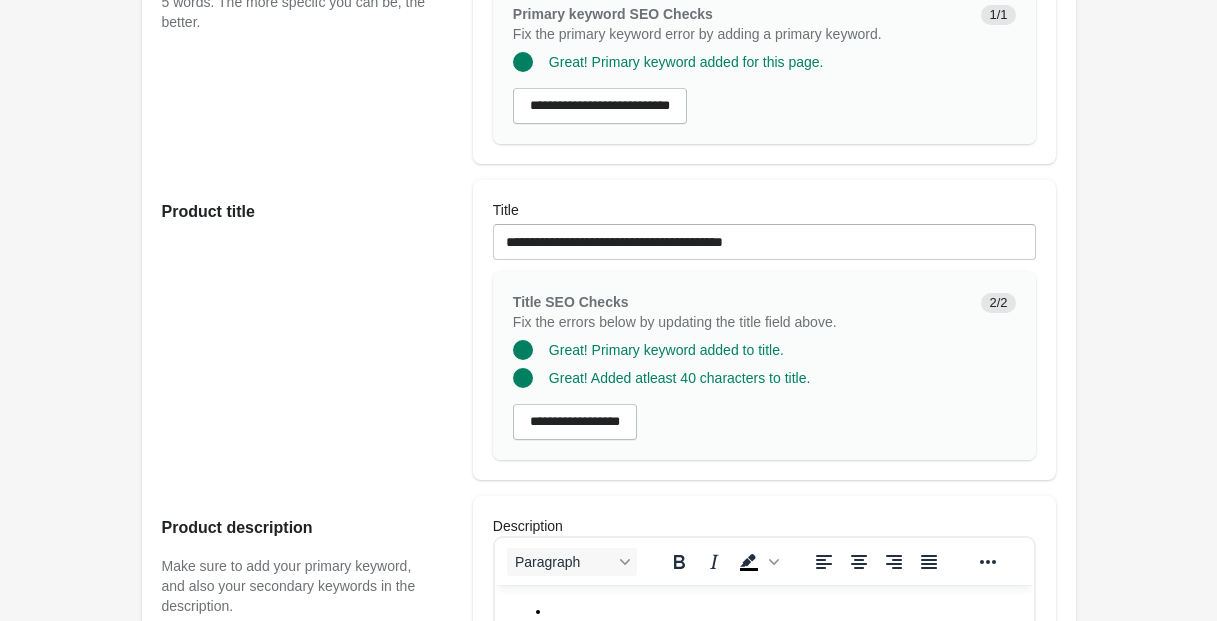 scroll, scrollTop: 469, scrollLeft: 0, axis: vertical 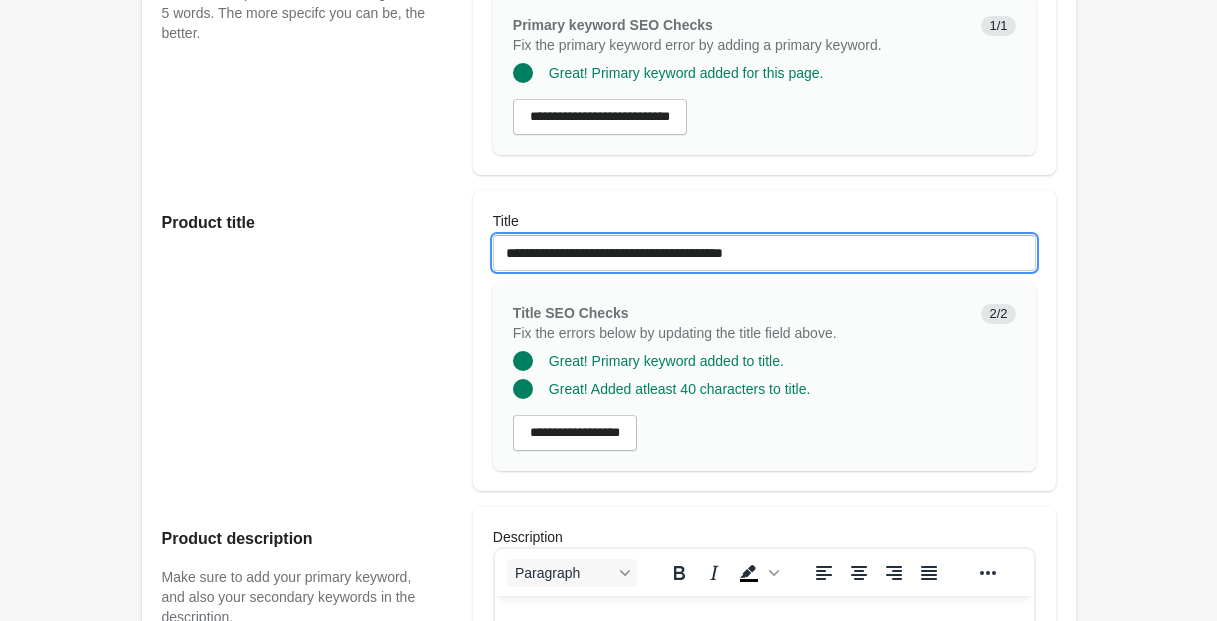 drag, startPoint x: 500, startPoint y: 270, endPoint x: 865, endPoint y: 284, distance: 365.2684 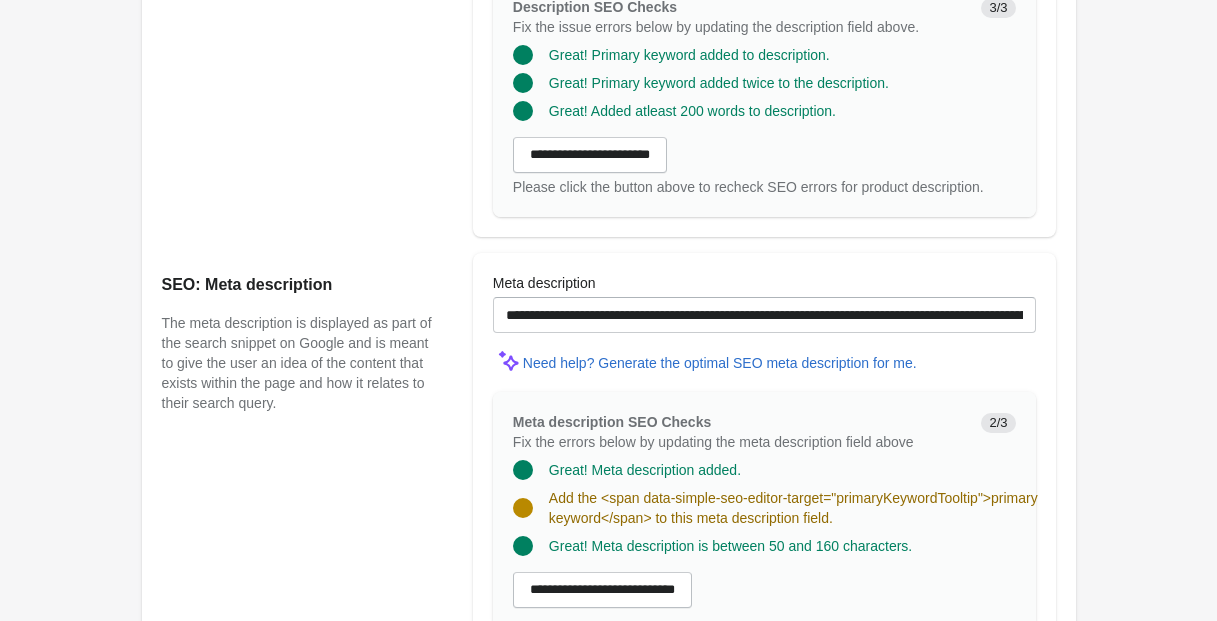 scroll, scrollTop: 1409, scrollLeft: 0, axis: vertical 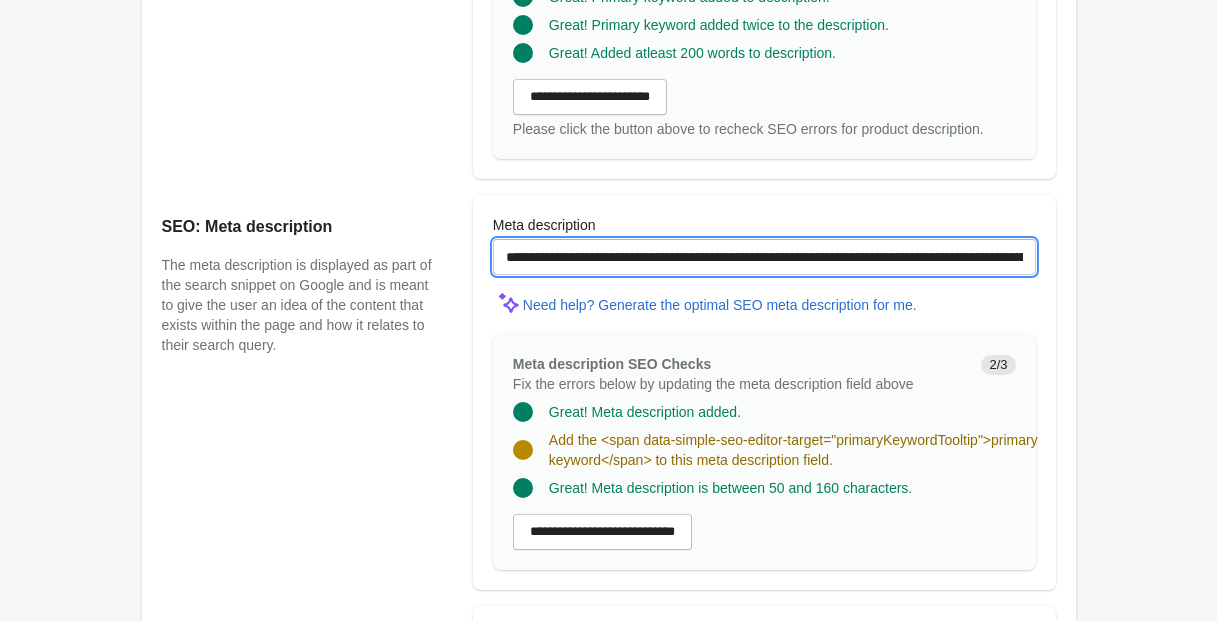 click on "**********" at bounding box center (764, 257) 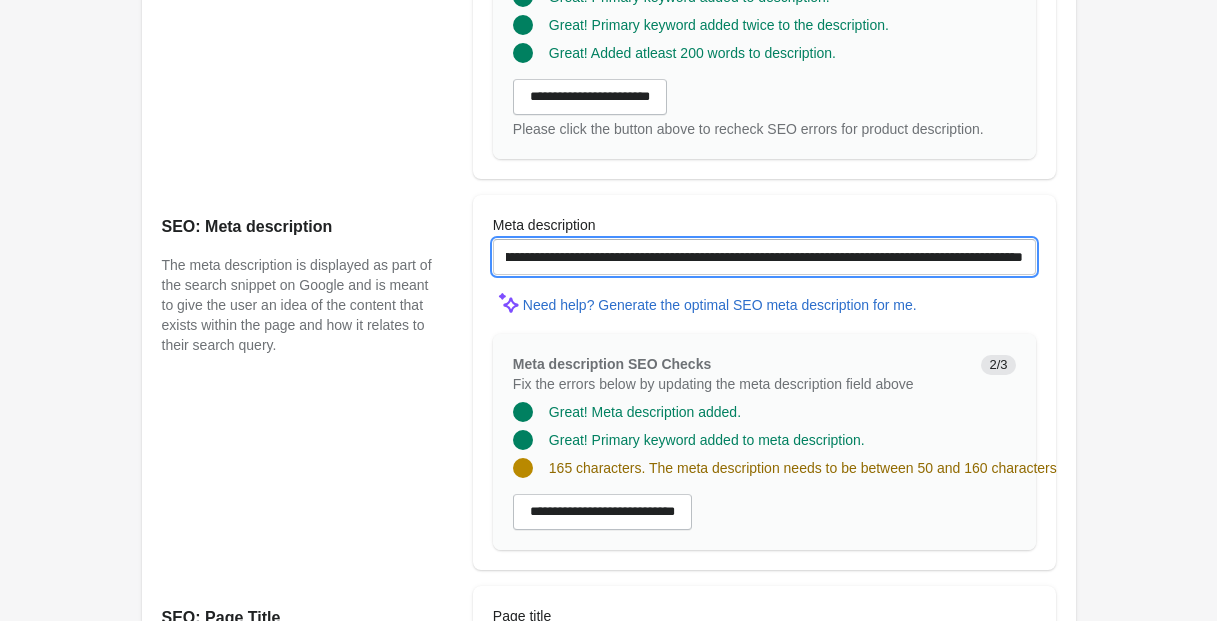 scroll, scrollTop: 0, scrollLeft: 565, axis: horizontal 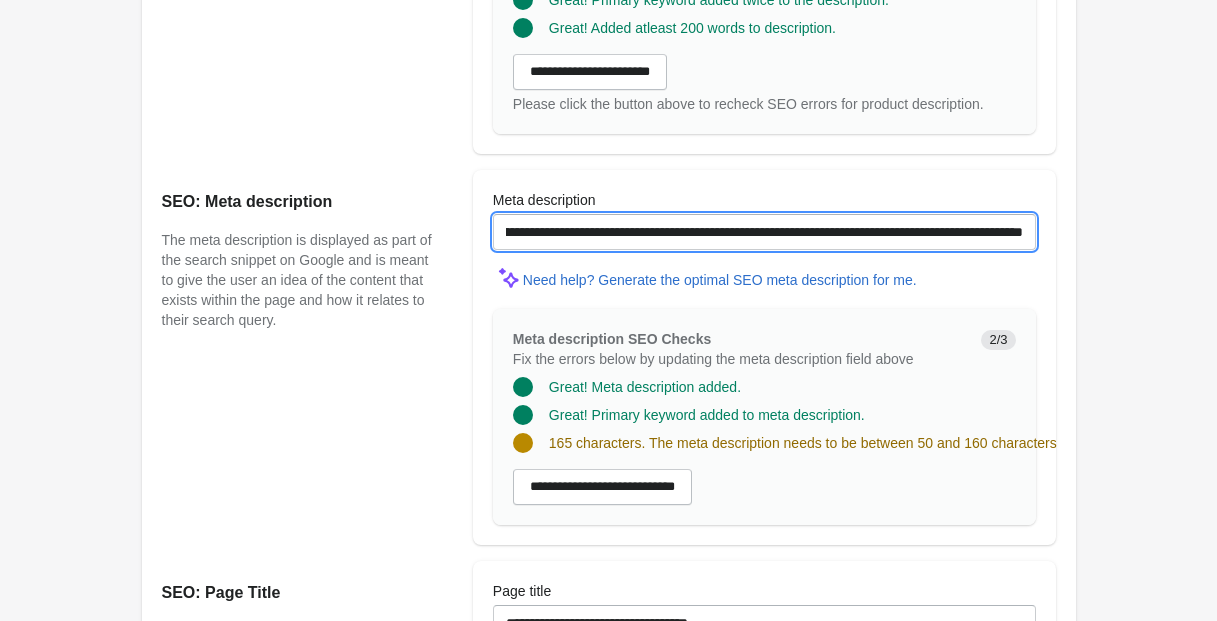 drag, startPoint x: 690, startPoint y: 252, endPoint x: 745, endPoint y: 250, distance: 55.03635 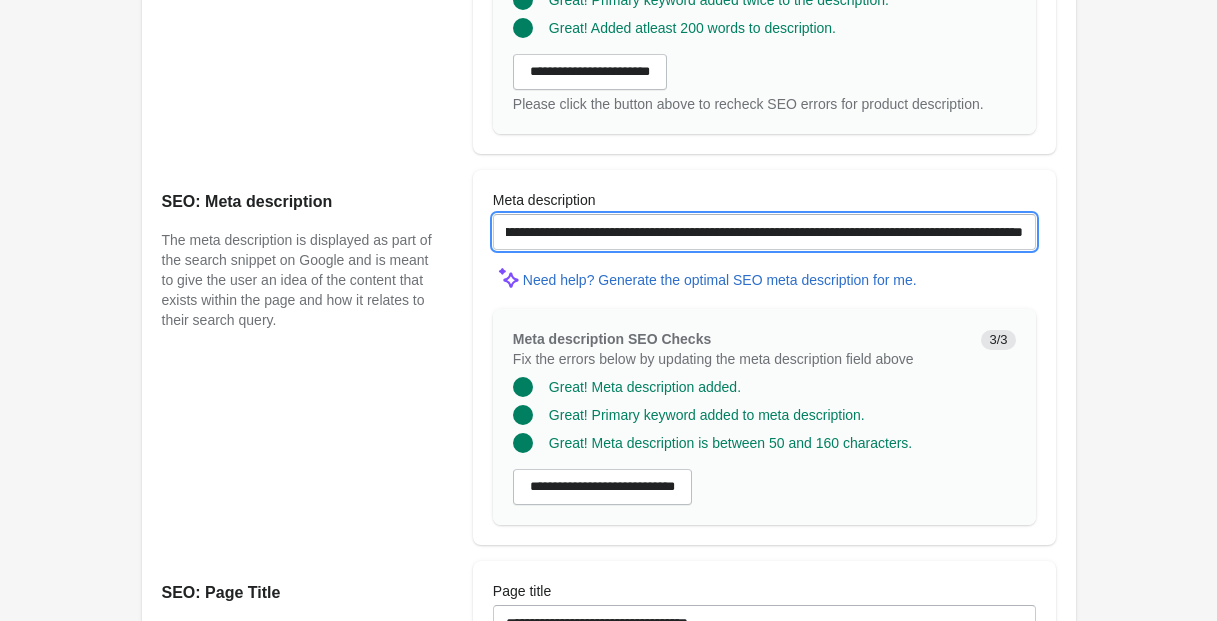 scroll, scrollTop: 0, scrollLeft: 508, axis: horizontal 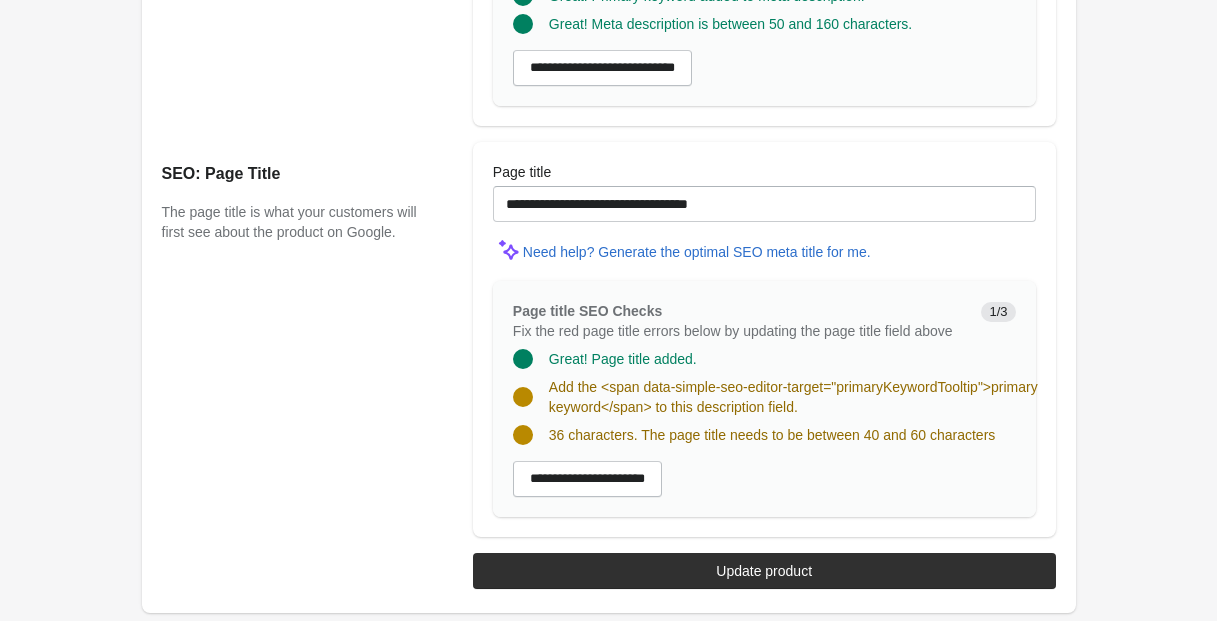 type on "**********" 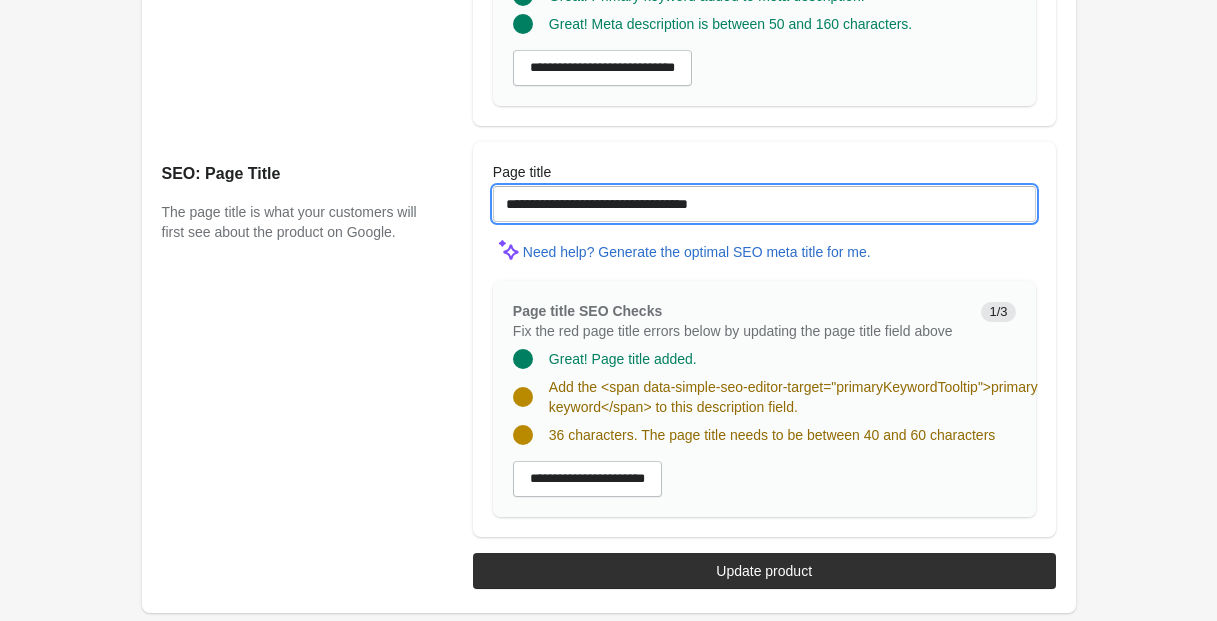 scroll, scrollTop: 0, scrollLeft: 0, axis: both 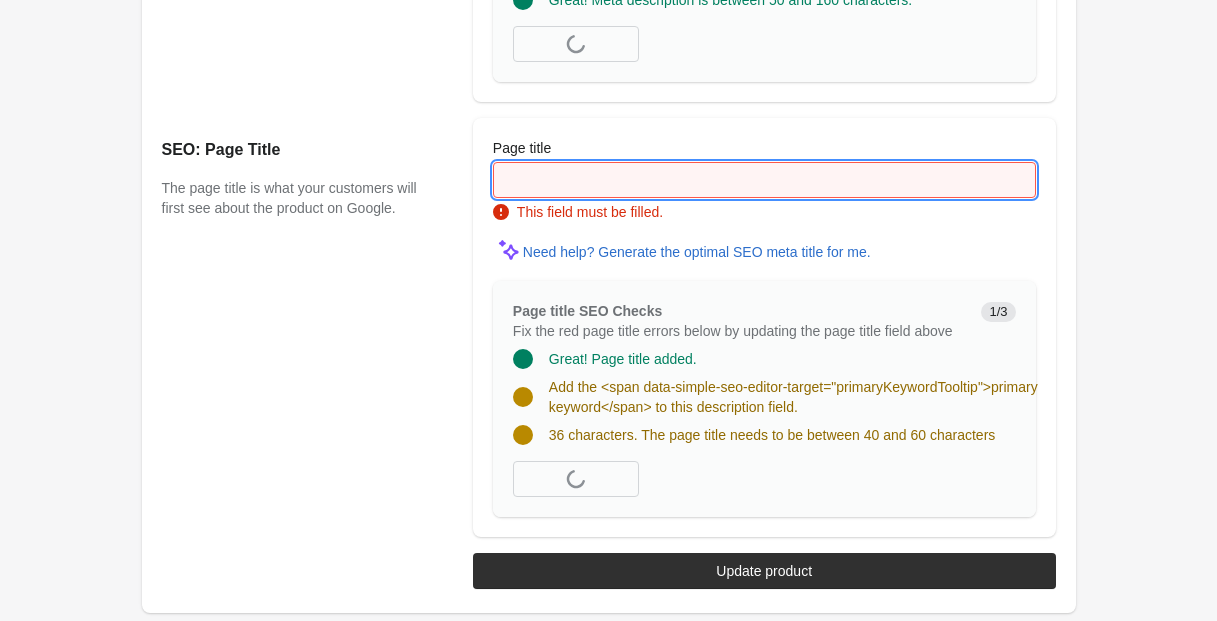 paste on "**********" 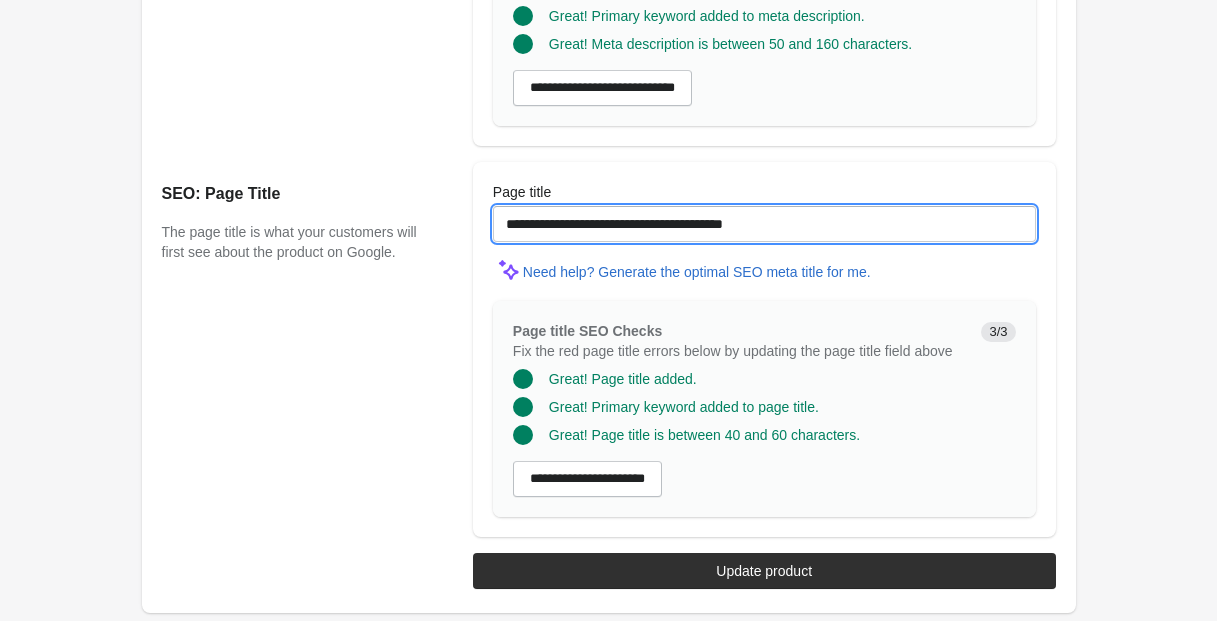 scroll, scrollTop: 1889, scrollLeft: 0, axis: vertical 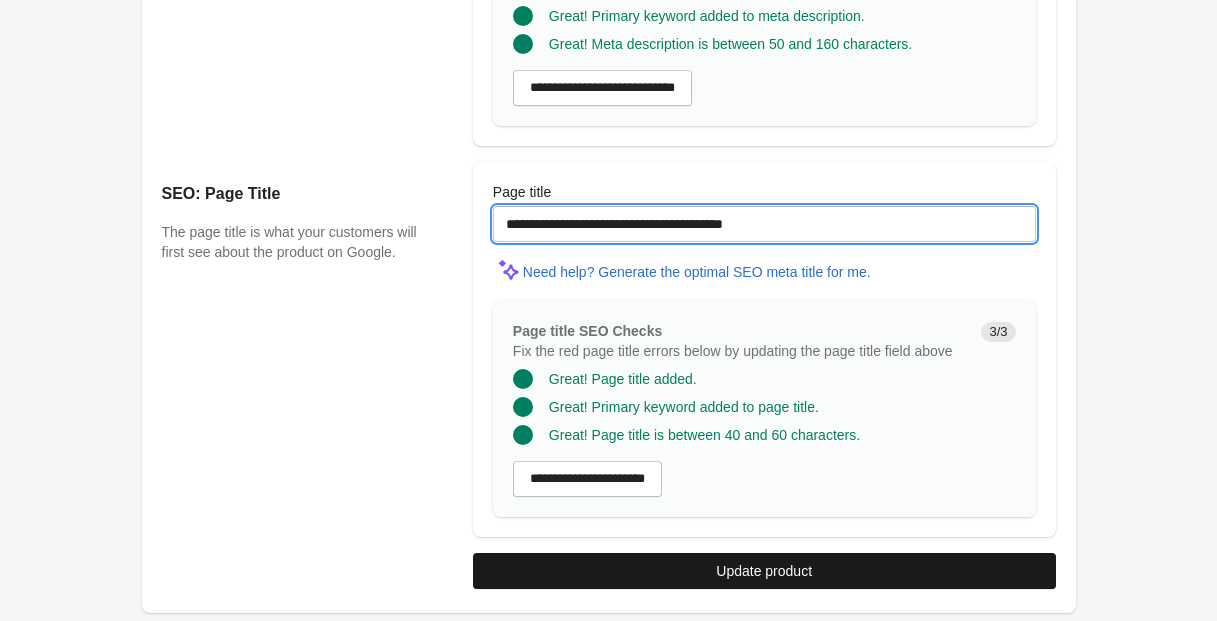 type on "**********" 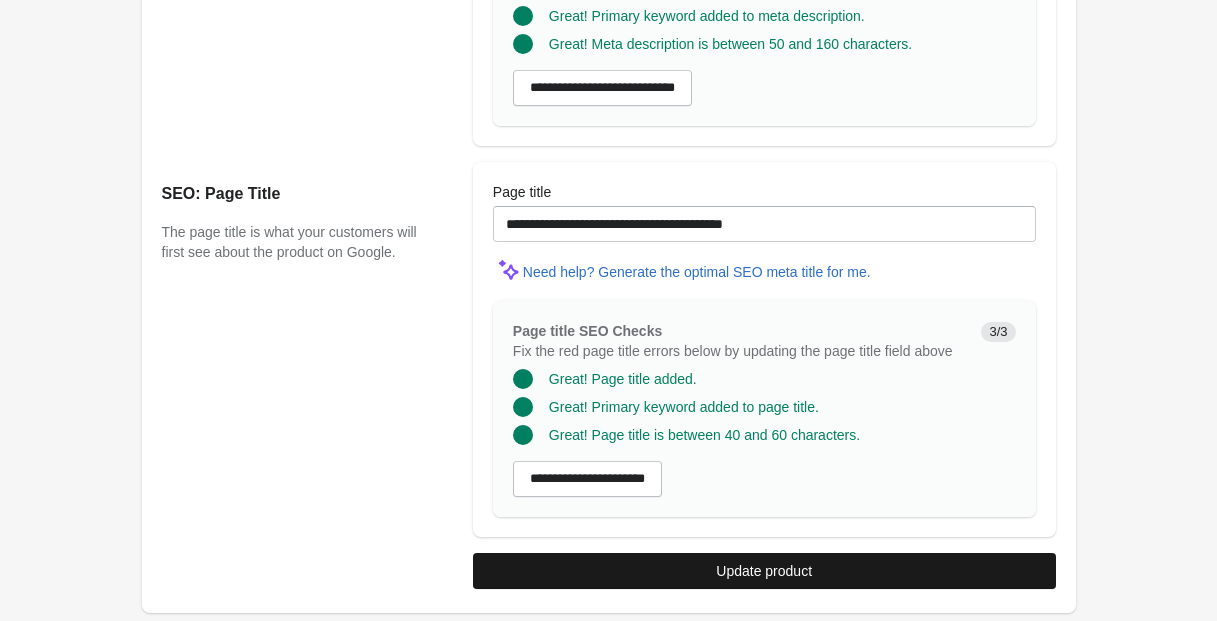 click on "Update product" at bounding box center [764, 571] 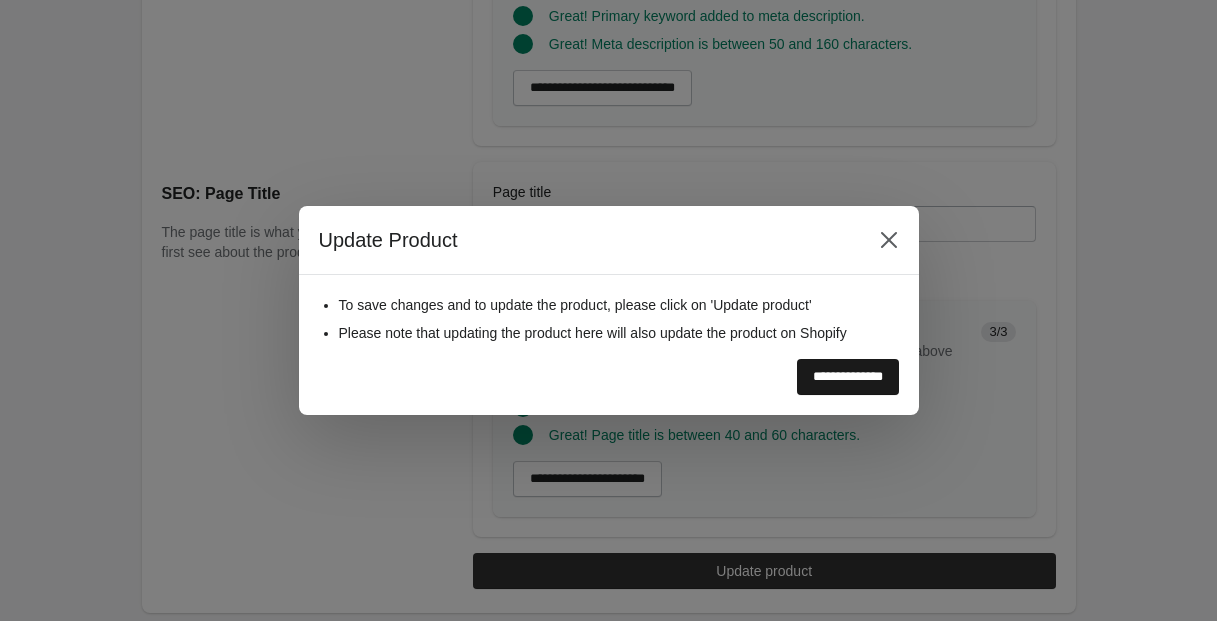 click on "**********" at bounding box center [848, 377] 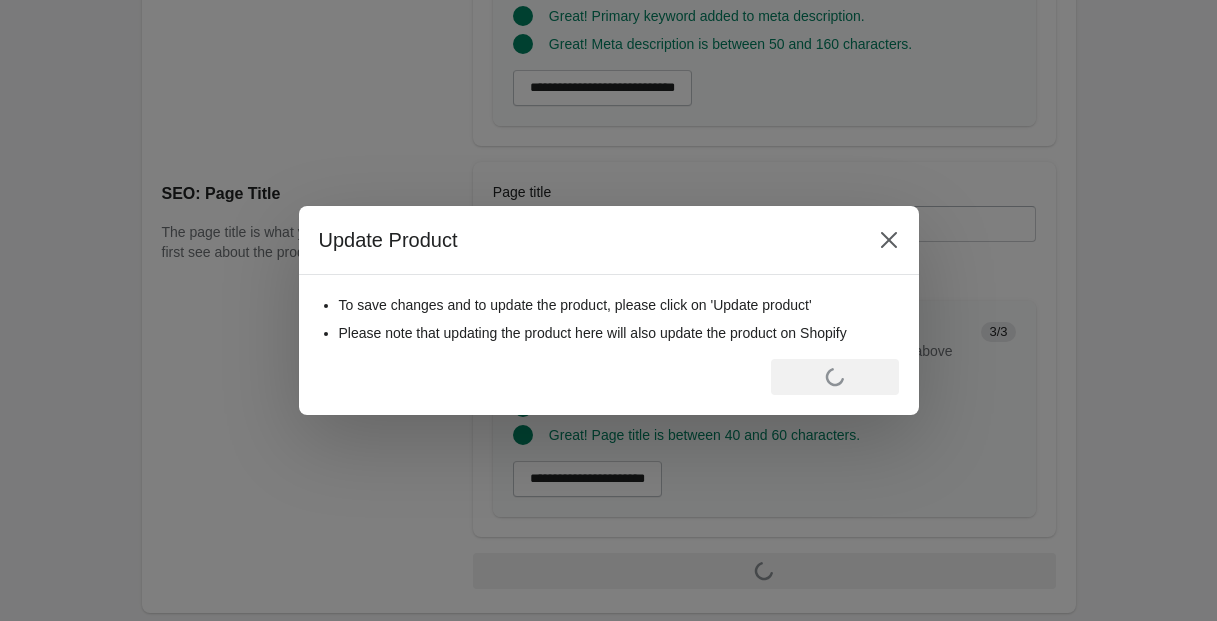 scroll, scrollTop: 0, scrollLeft: 0, axis: both 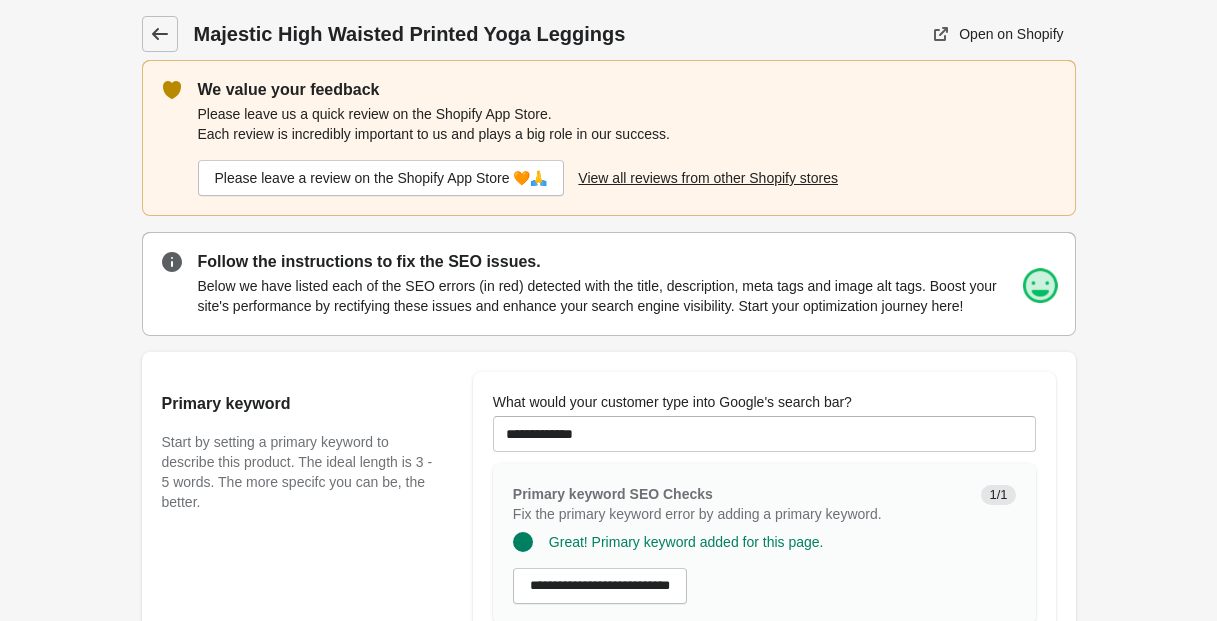click 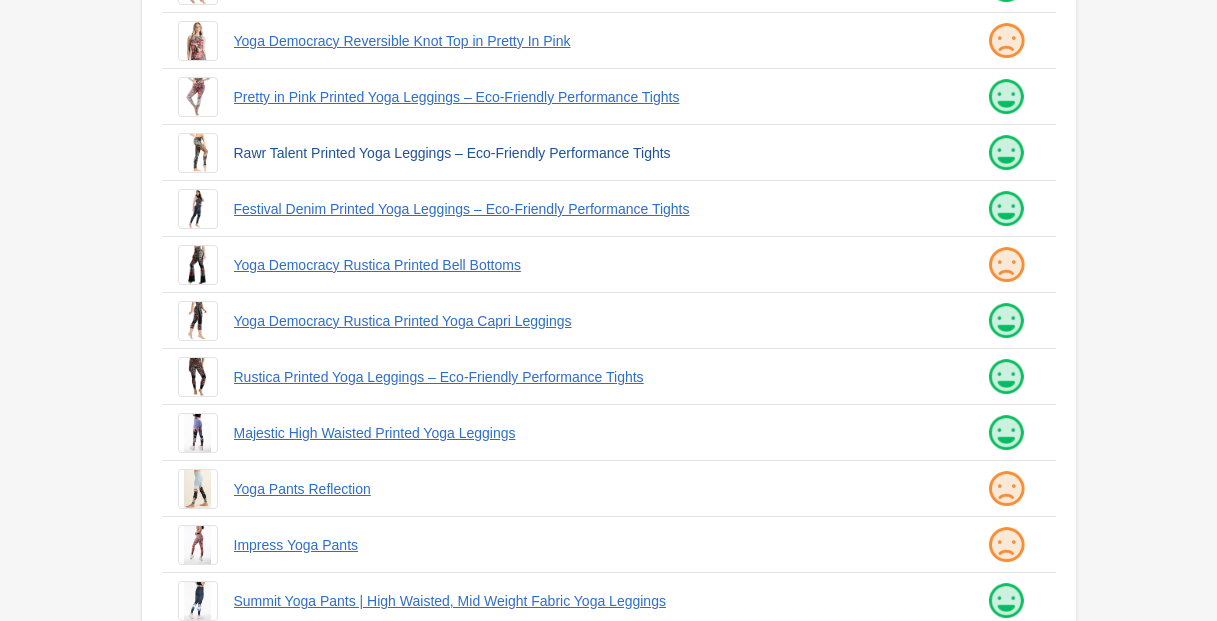 scroll, scrollTop: 536, scrollLeft: 0, axis: vertical 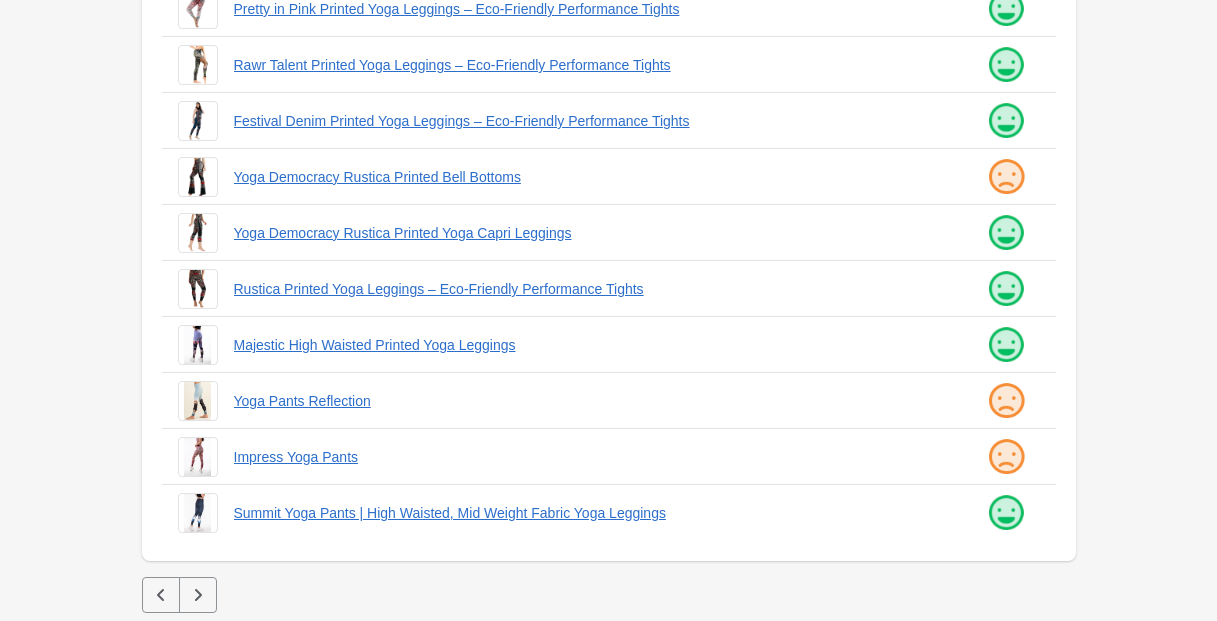 click 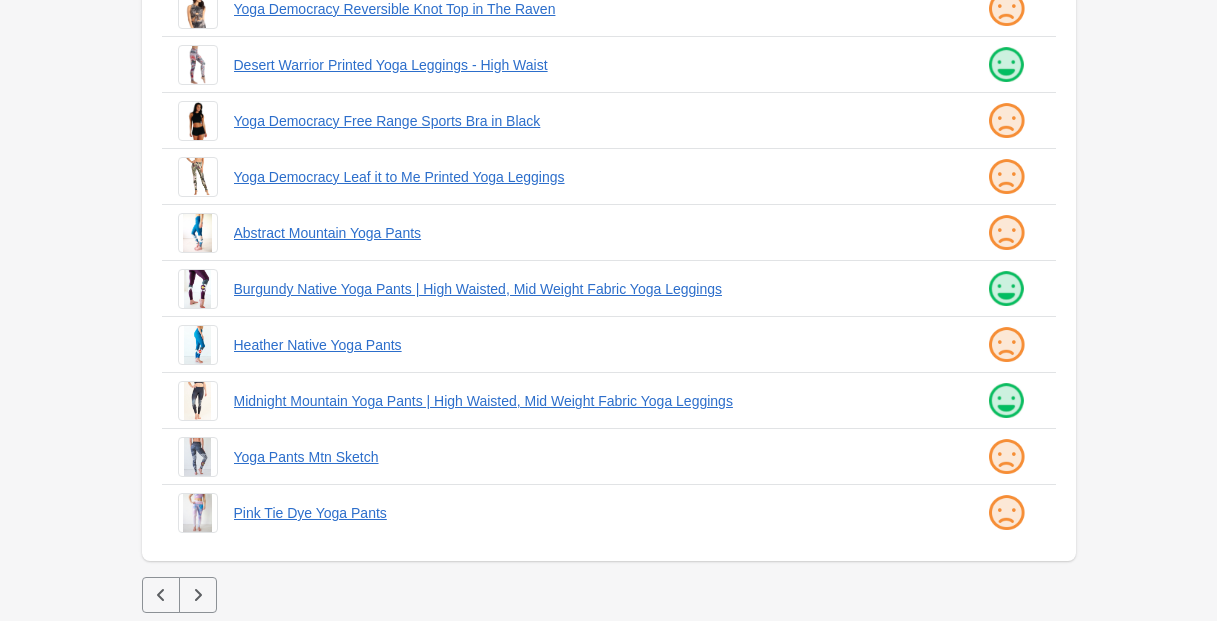 scroll, scrollTop: 0, scrollLeft: 0, axis: both 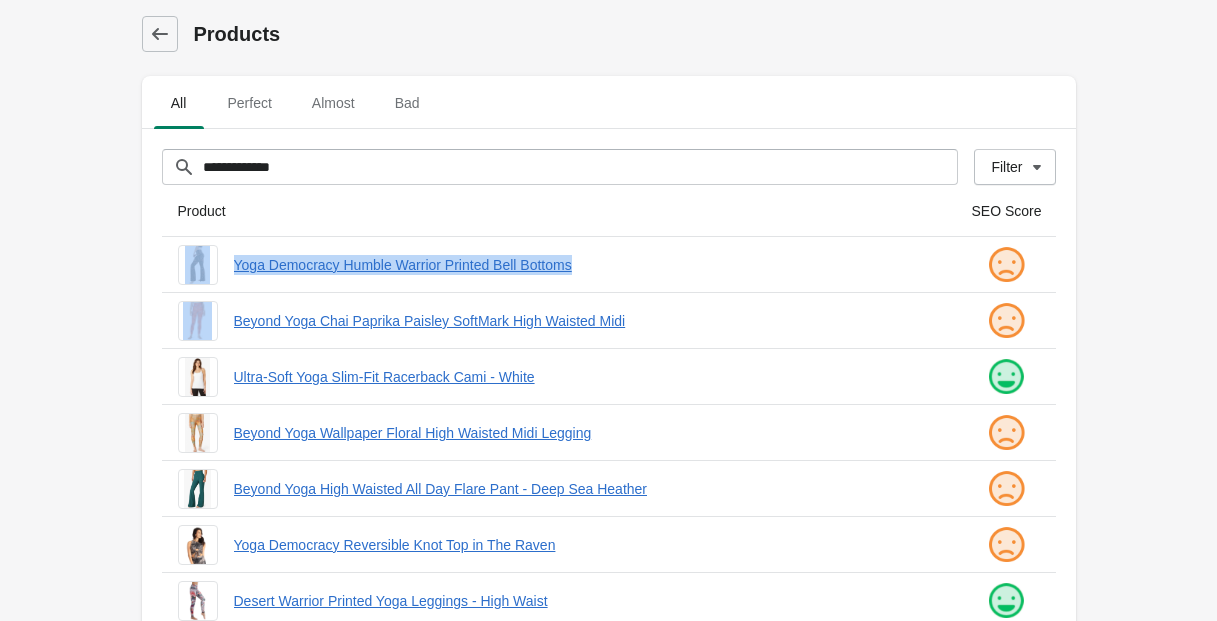 drag, startPoint x: 222, startPoint y: 262, endPoint x: 745, endPoint y: 286, distance: 523.55035 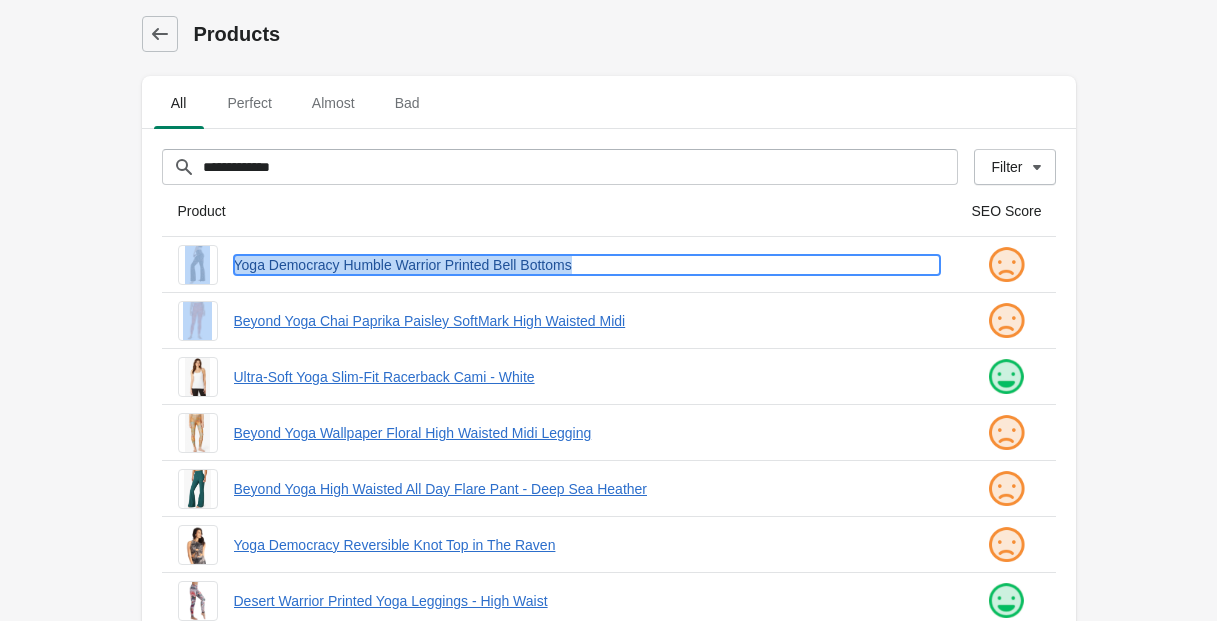 click on "Yoga Democracy Humble Warrior Printed Bell Bottoms" at bounding box center [587, 265] 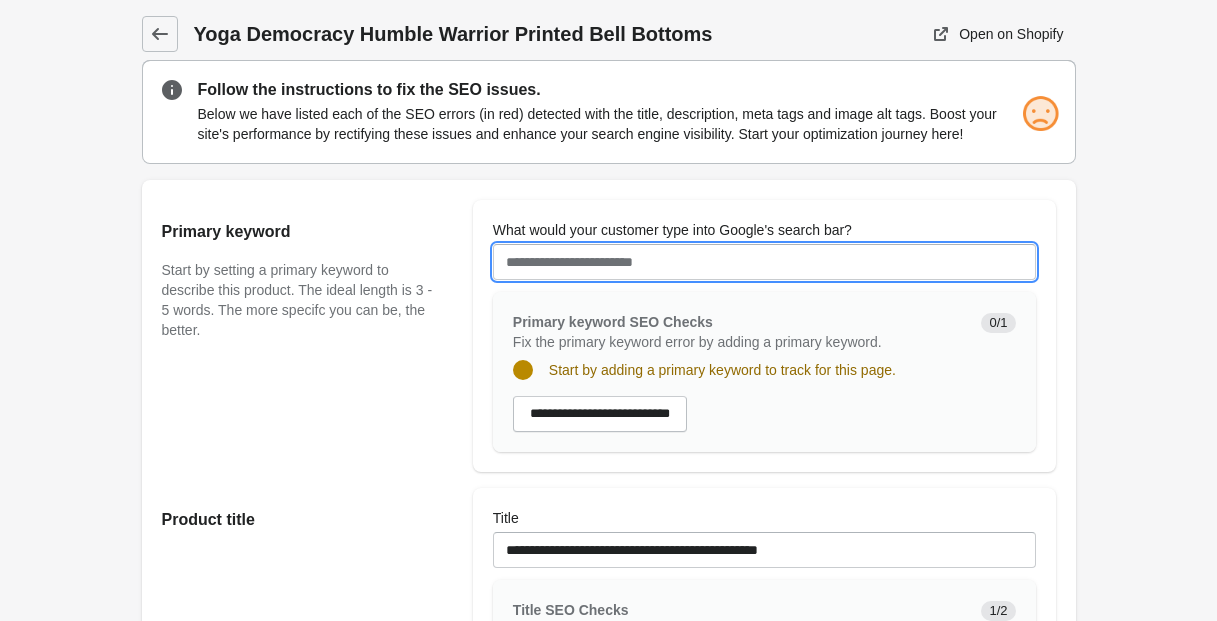 click on "What would your customer type into Google's search bar?" at bounding box center (764, 262) 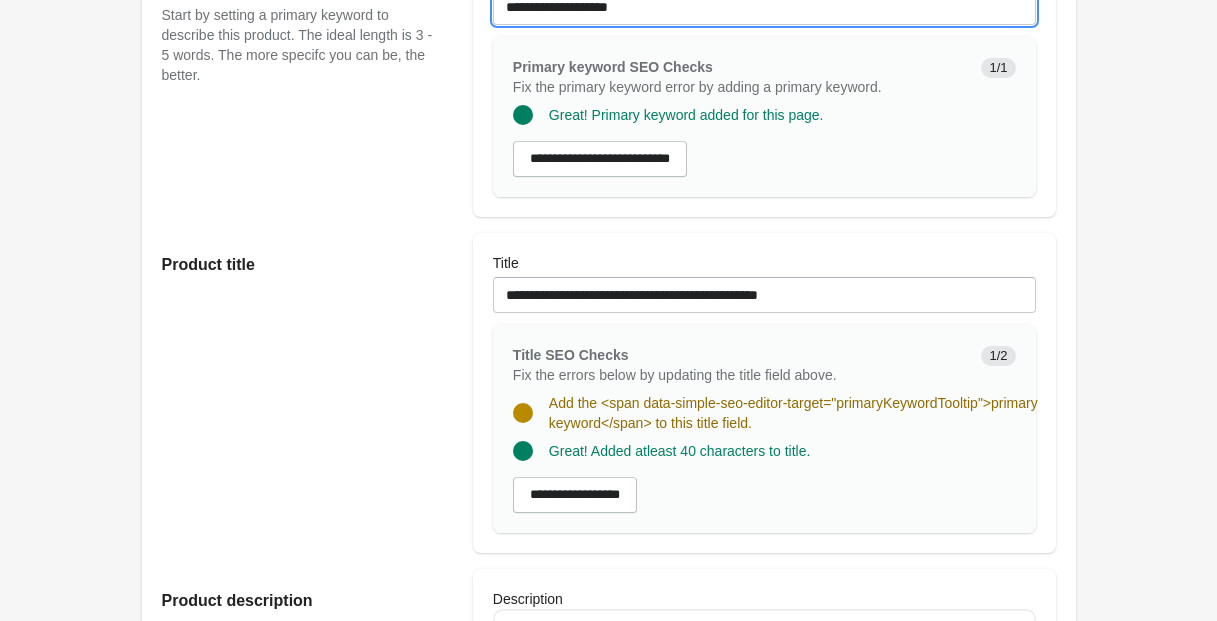 scroll, scrollTop: 264, scrollLeft: 0, axis: vertical 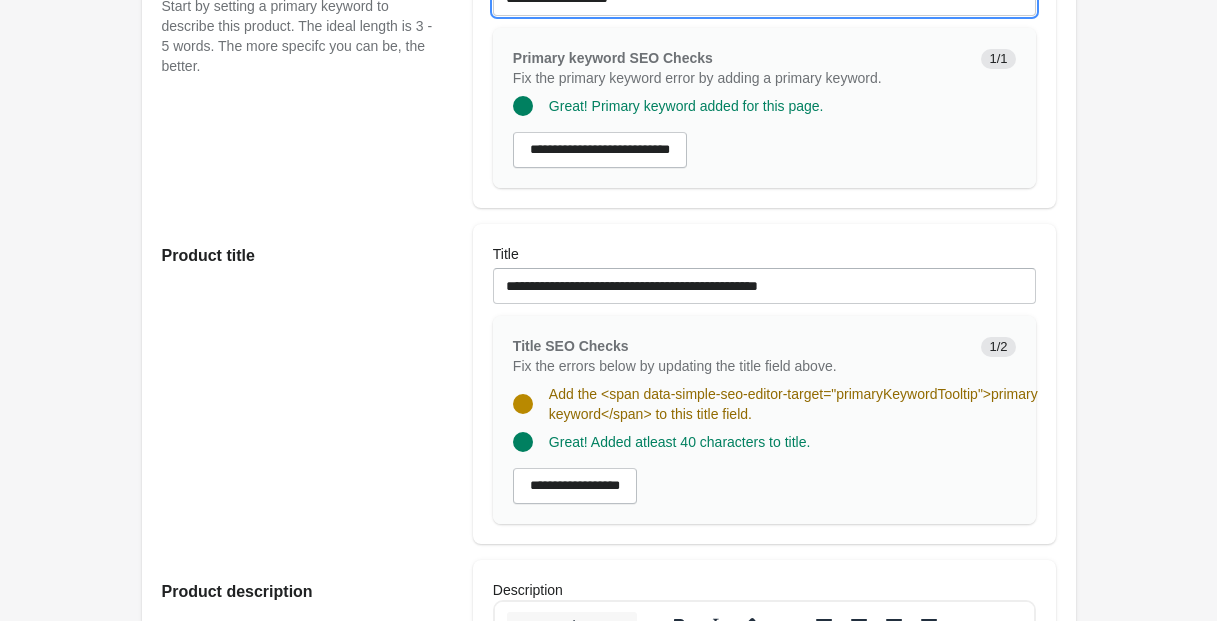 type on "**********" 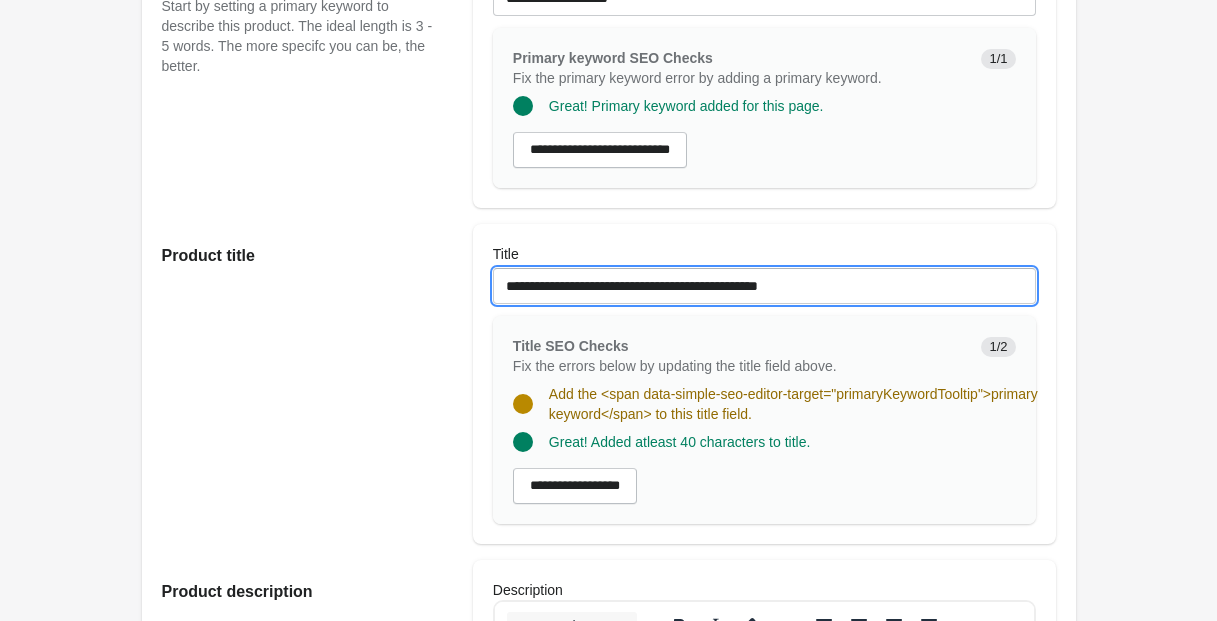 click on "**********" at bounding box center [764, 286] 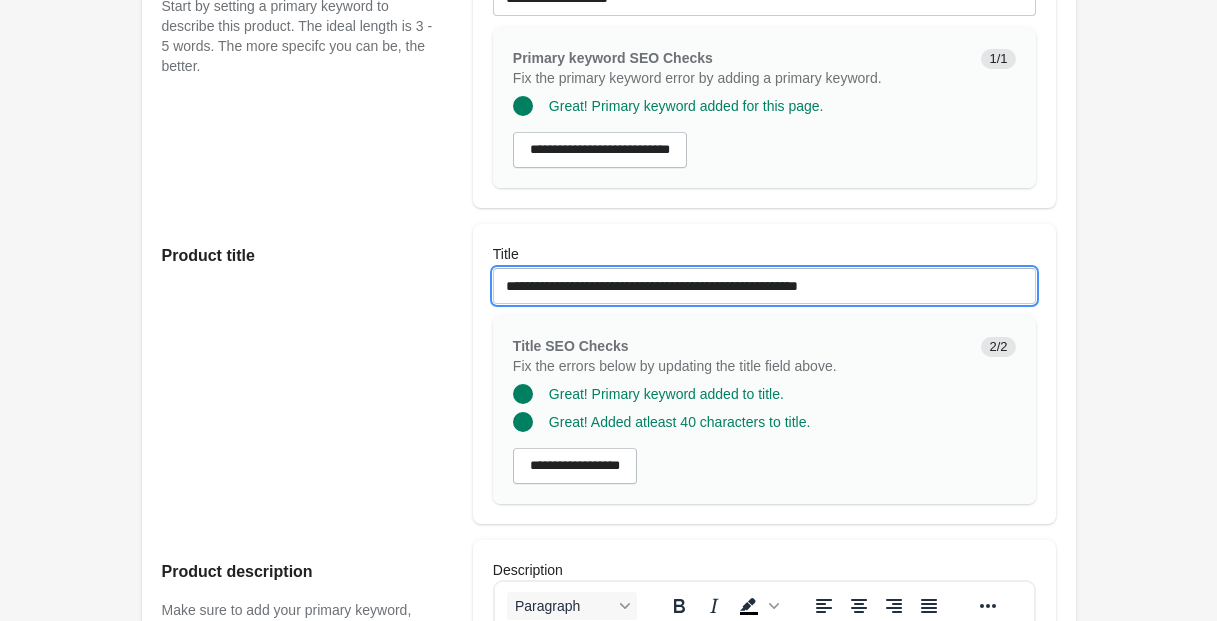 drag, startPoint x: 619, startPoint y: 304, endPoint x: 454, endPoint y: 294, distance: 165.30275 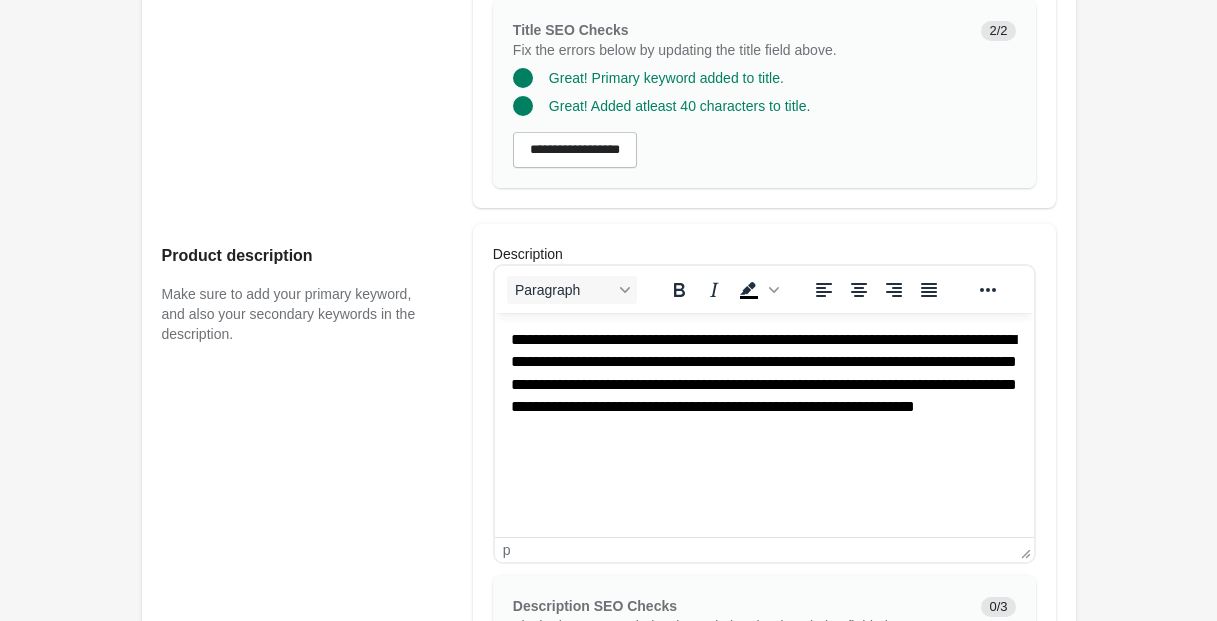 scroll, scrollTop: 608, scrollLeft: 0, axis: vertical 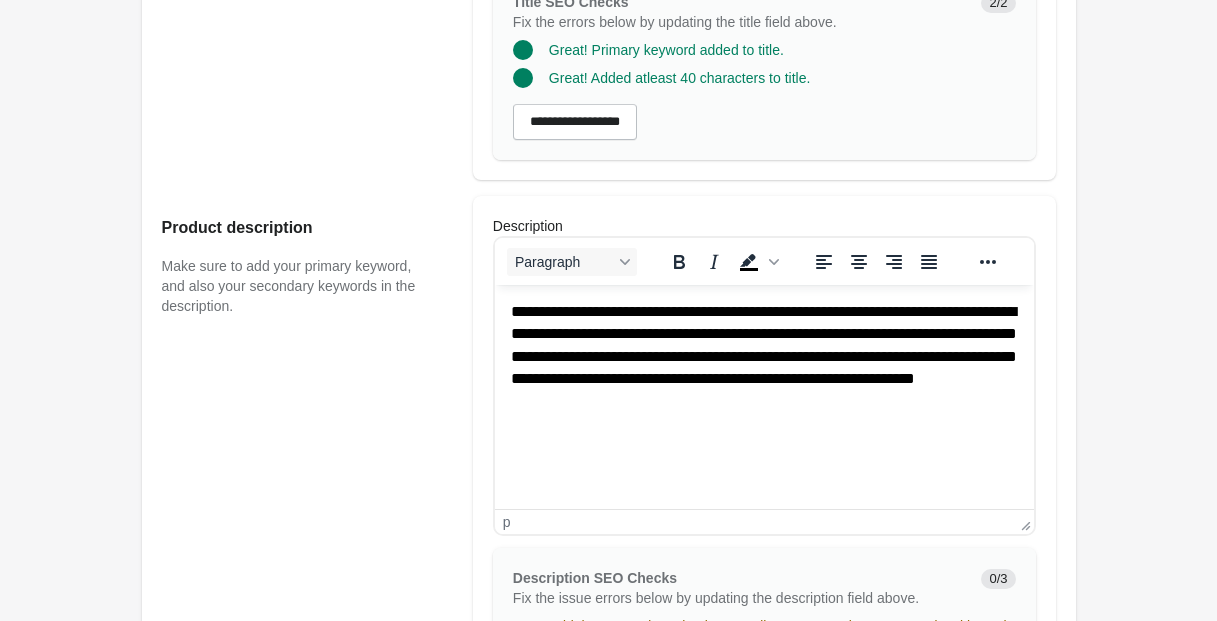 type on "**********" 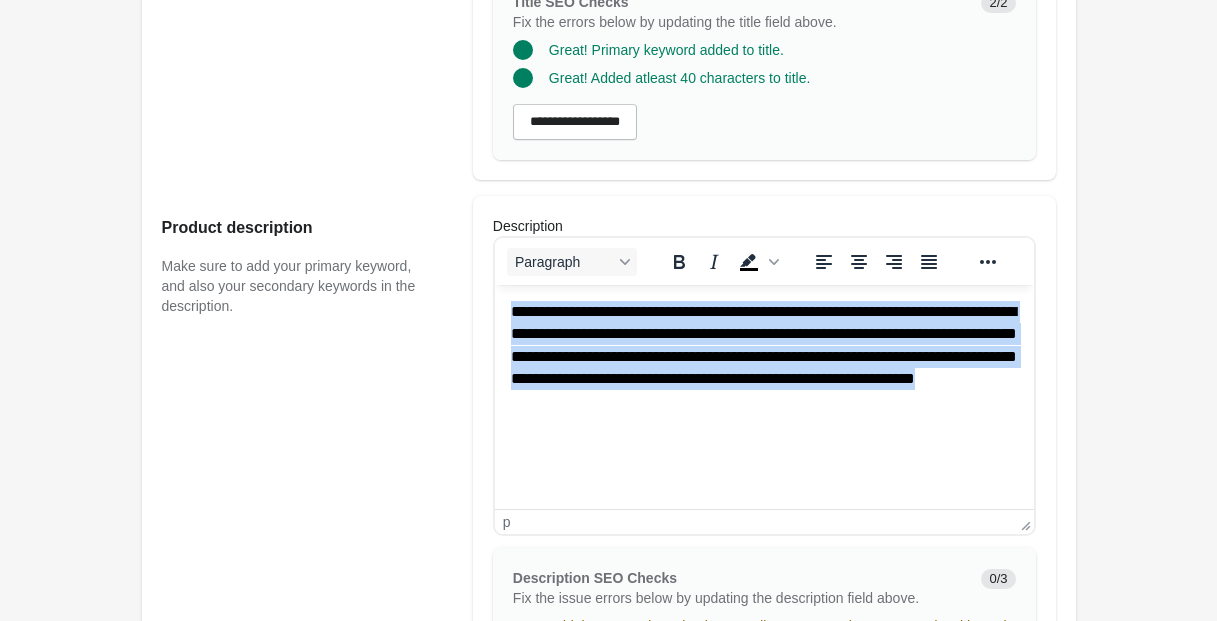 drag, startPoint x: 510, startPoint y: 311, endPoint x: 971, endPoint y: 422, distance: 474.17508 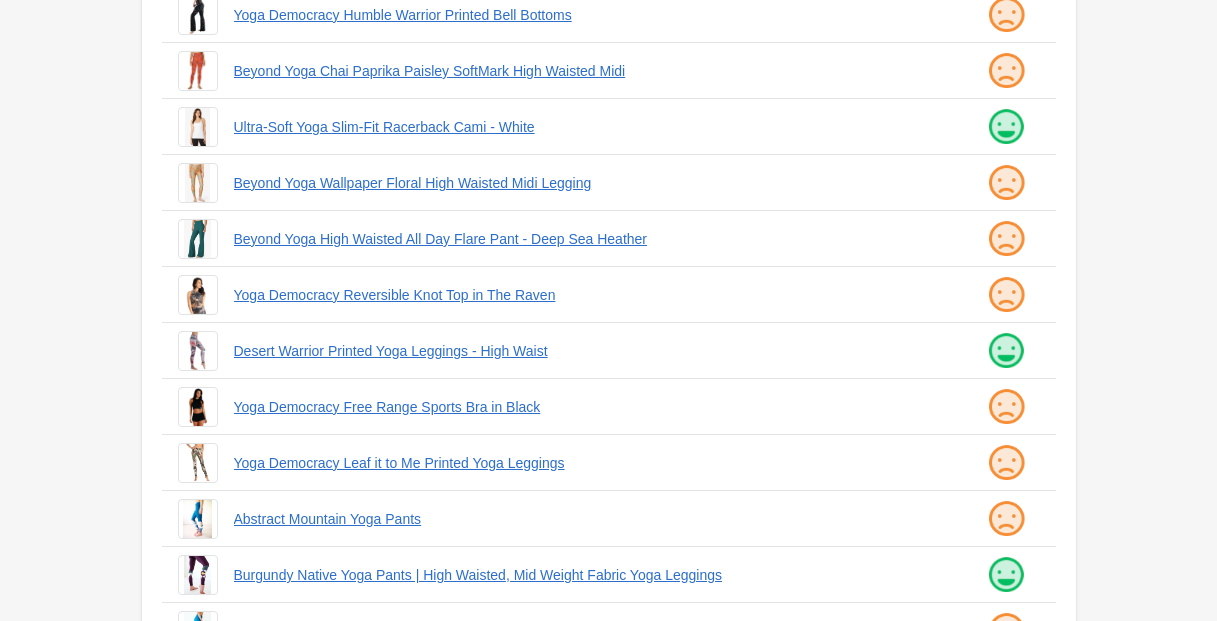 scroll, scrollTop: 184, scrollLeft: 0, axis: vertical 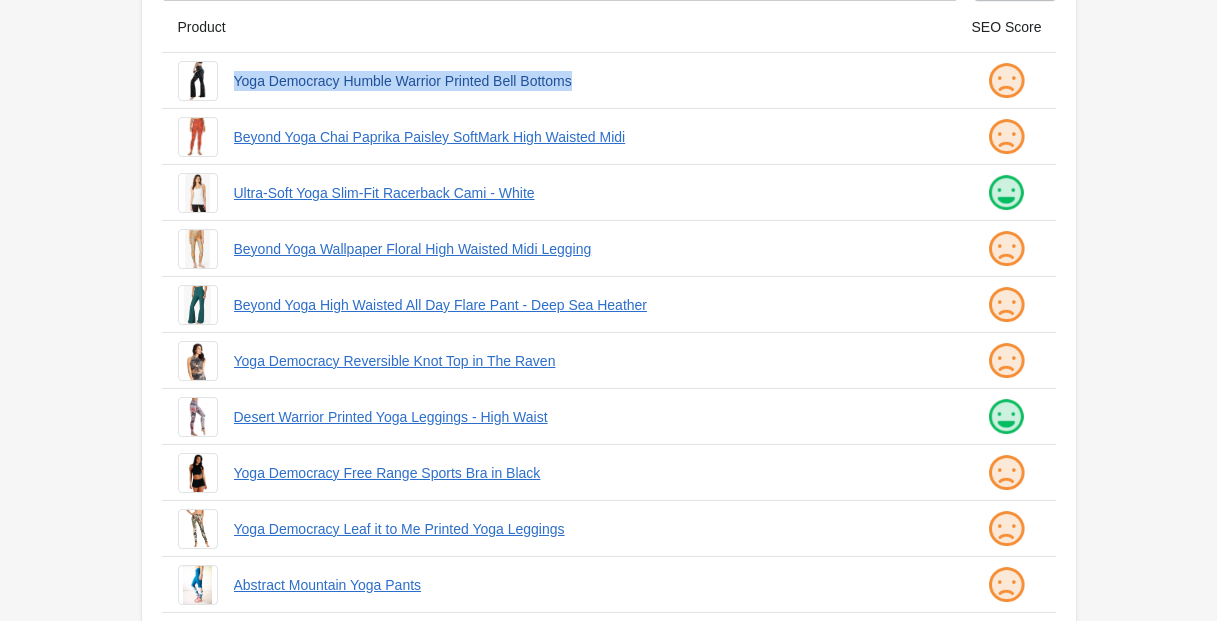 drag, startPoint x: 226, startPoint y: 79, endPoint x: 673, endPoint y: 90, distance: 447.1353 